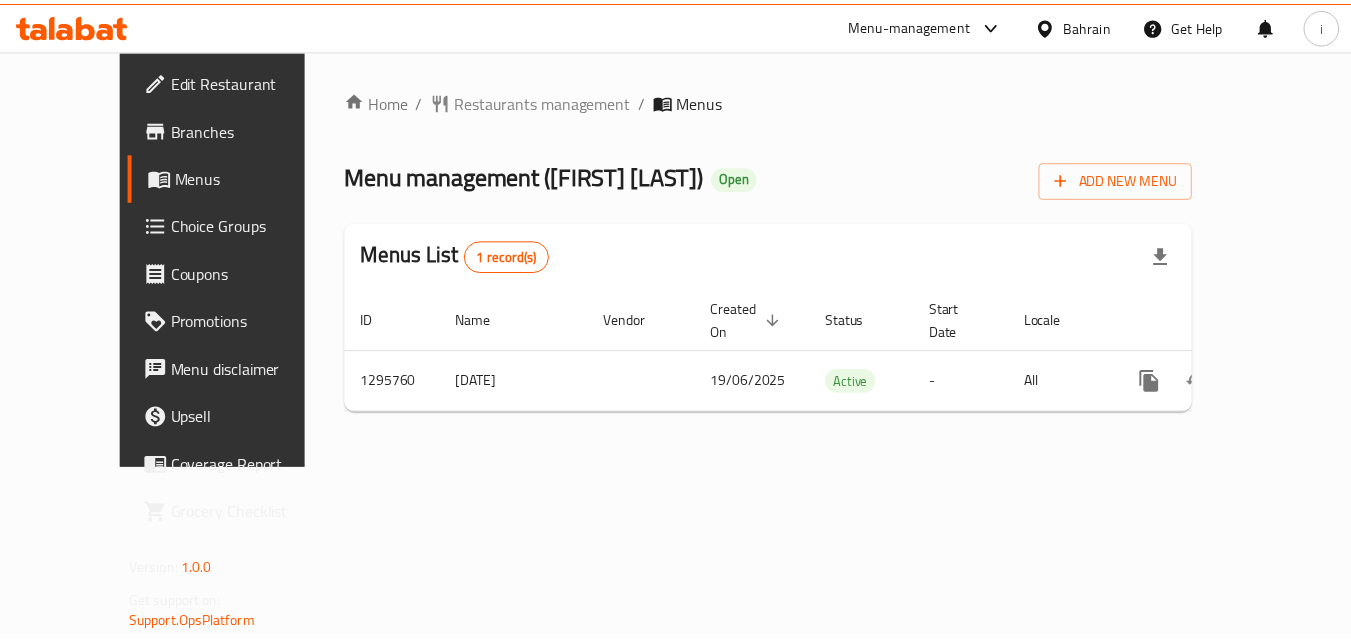 scroll, scrollTop: 0, scrollLeft: 0, axis: both 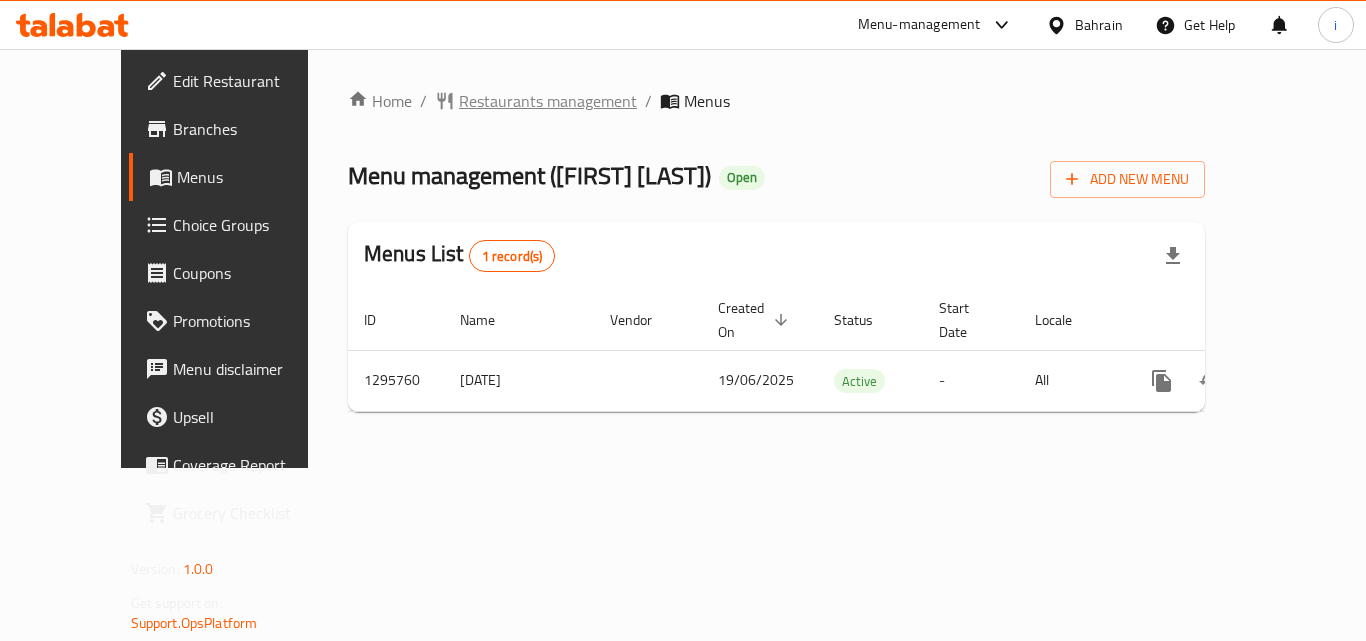 click on "Restaurants management" at bounding box center [548, 101] 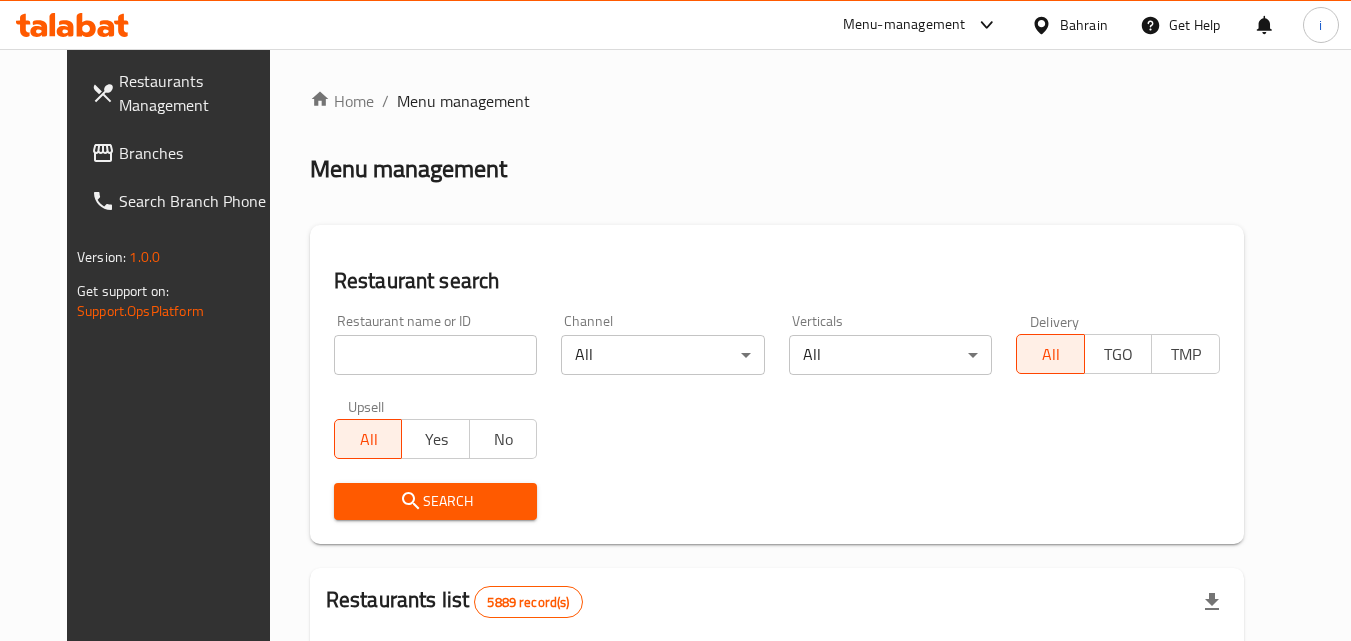 click at bounding box center (436, 355) 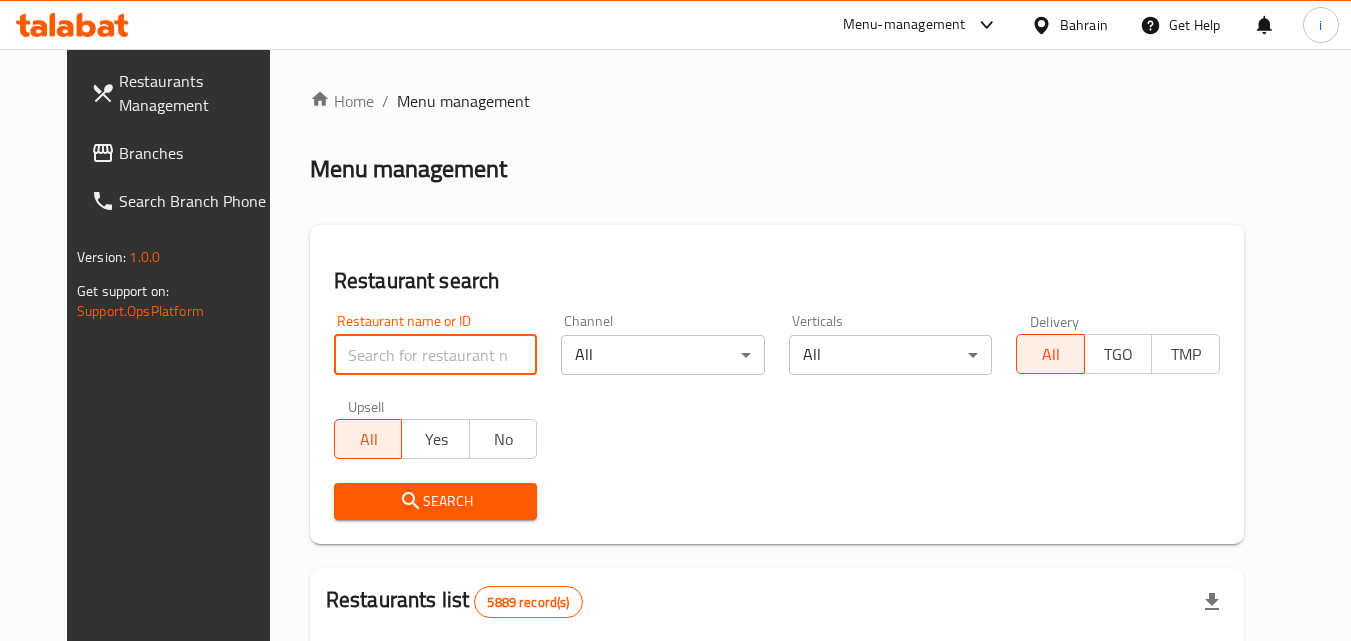 paste on "699882" 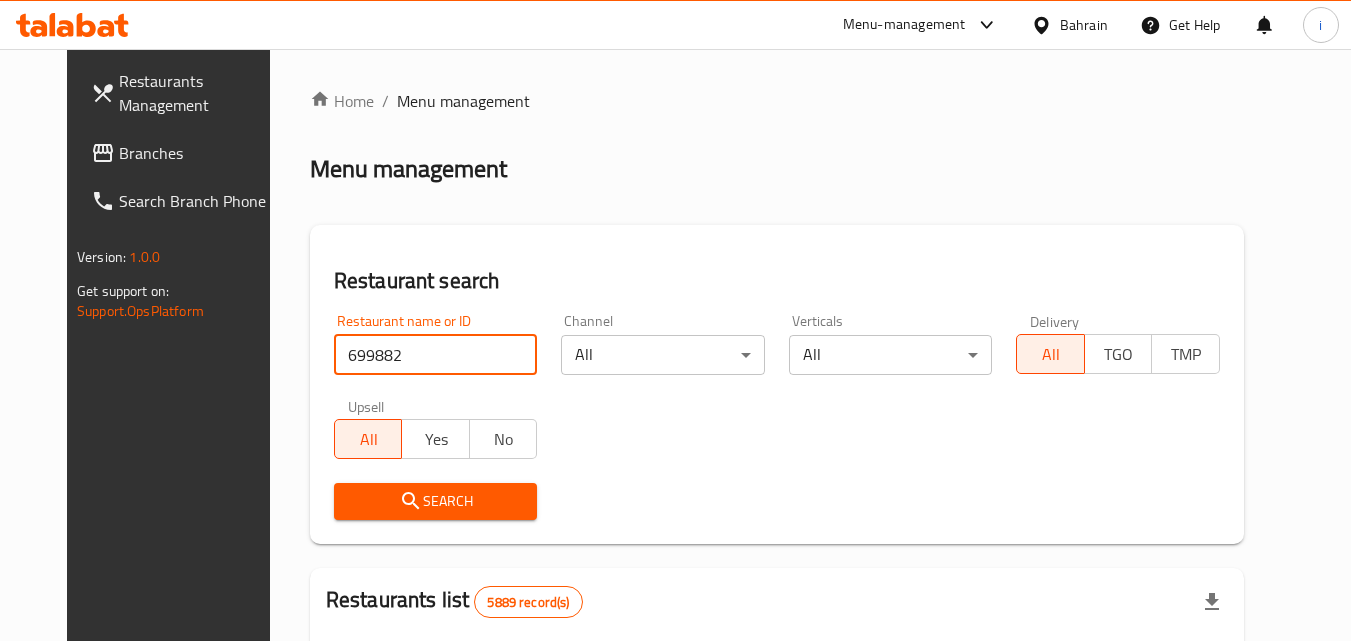 type on "699882" 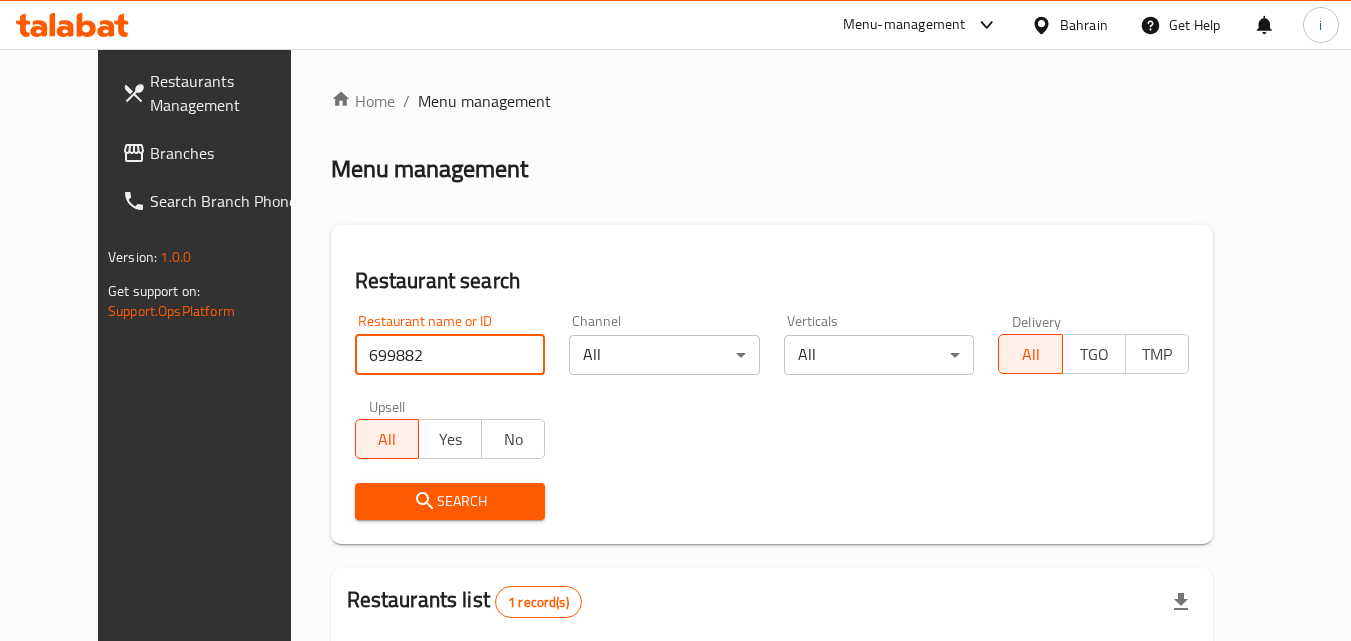 scroll, scrollTop: 234, scrollLeft: 0, axis: vertical 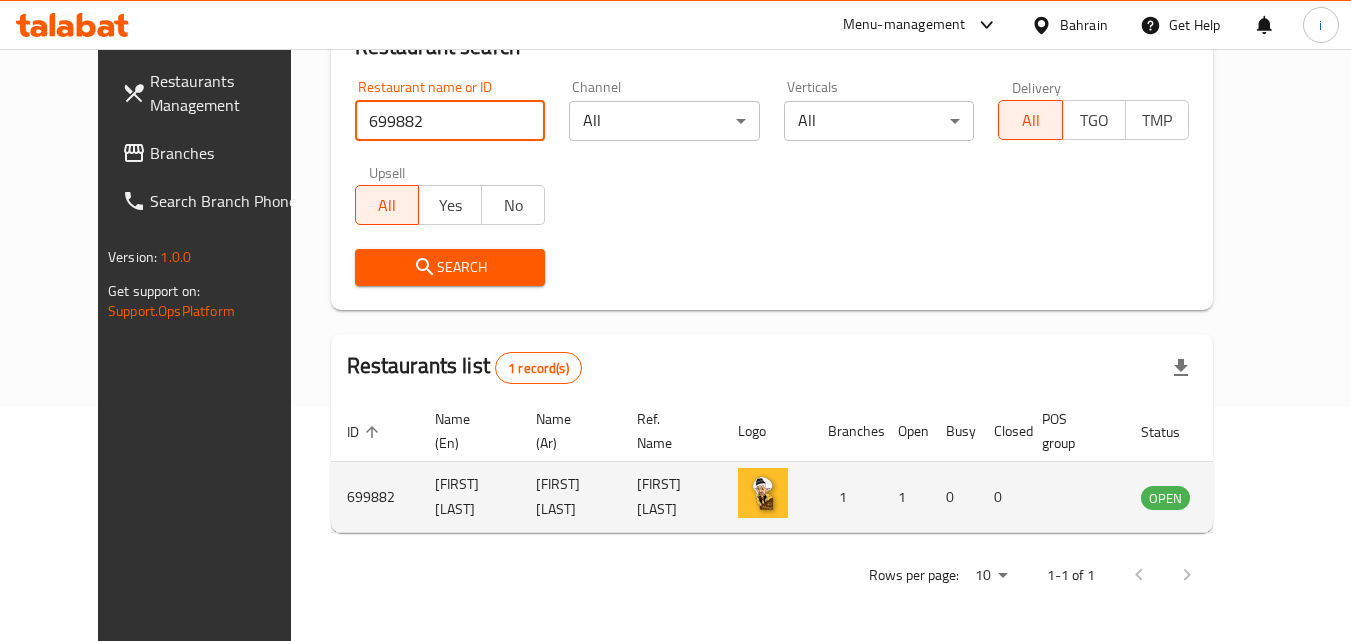 click 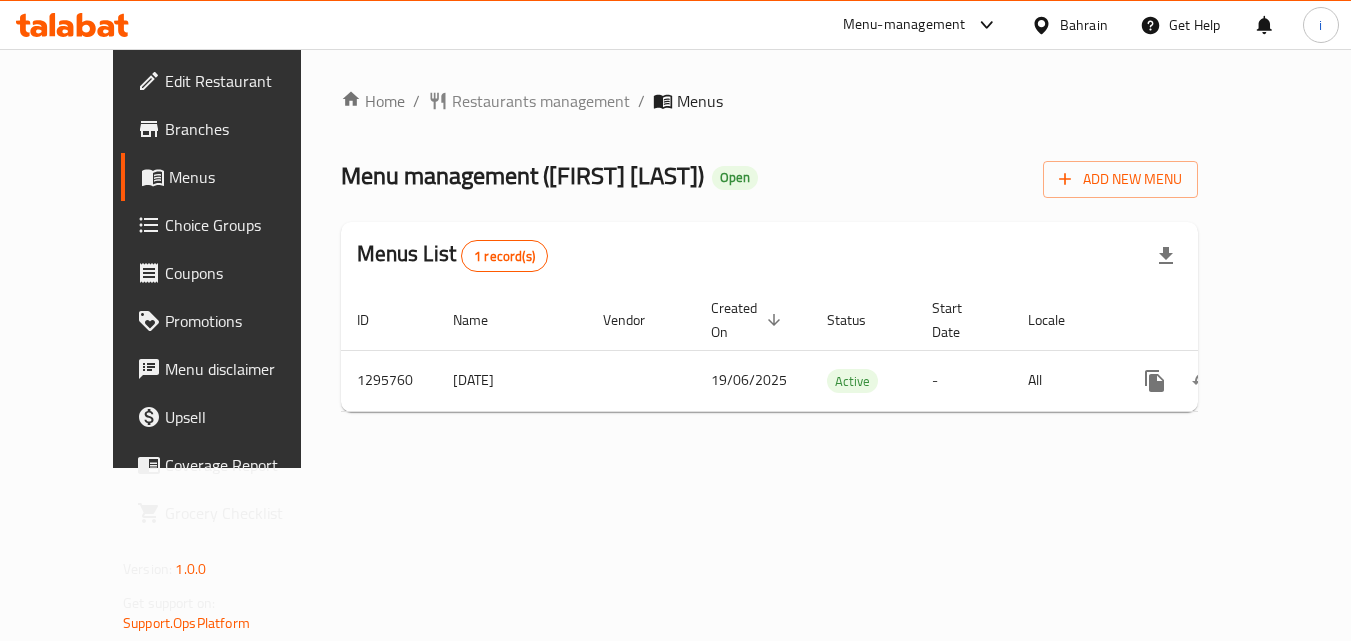 scroll, scrollTop: 0, scrollLeft: 0, axis: both 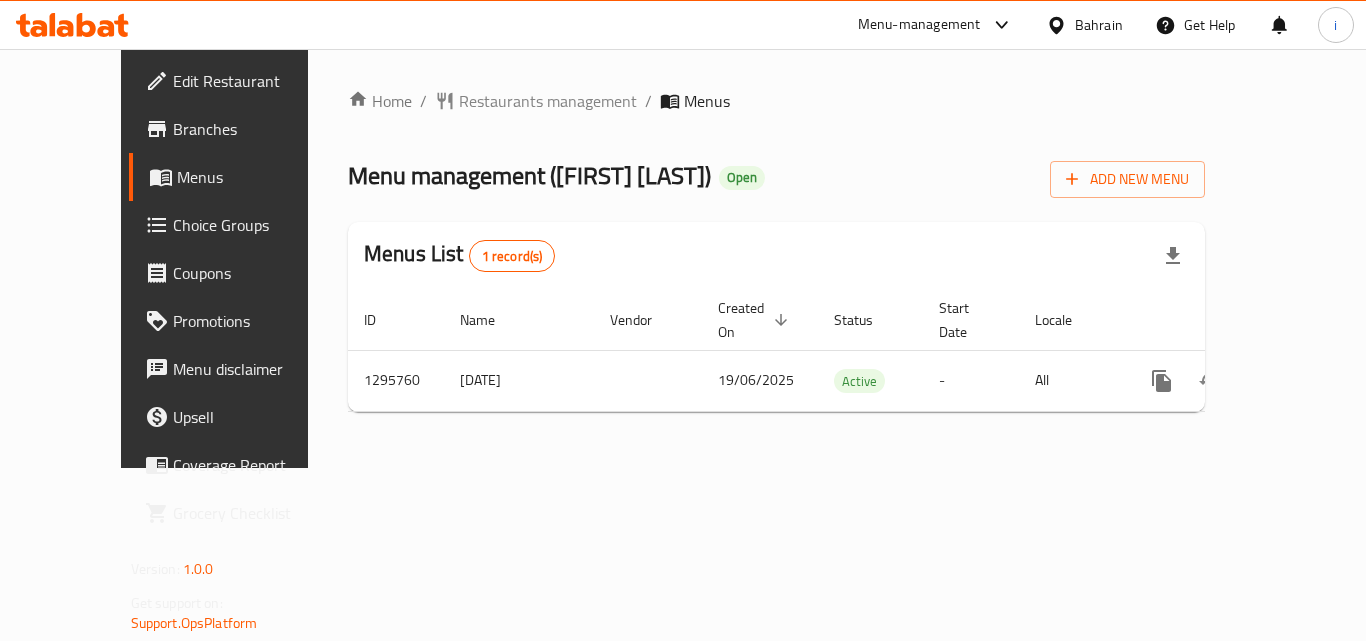 click 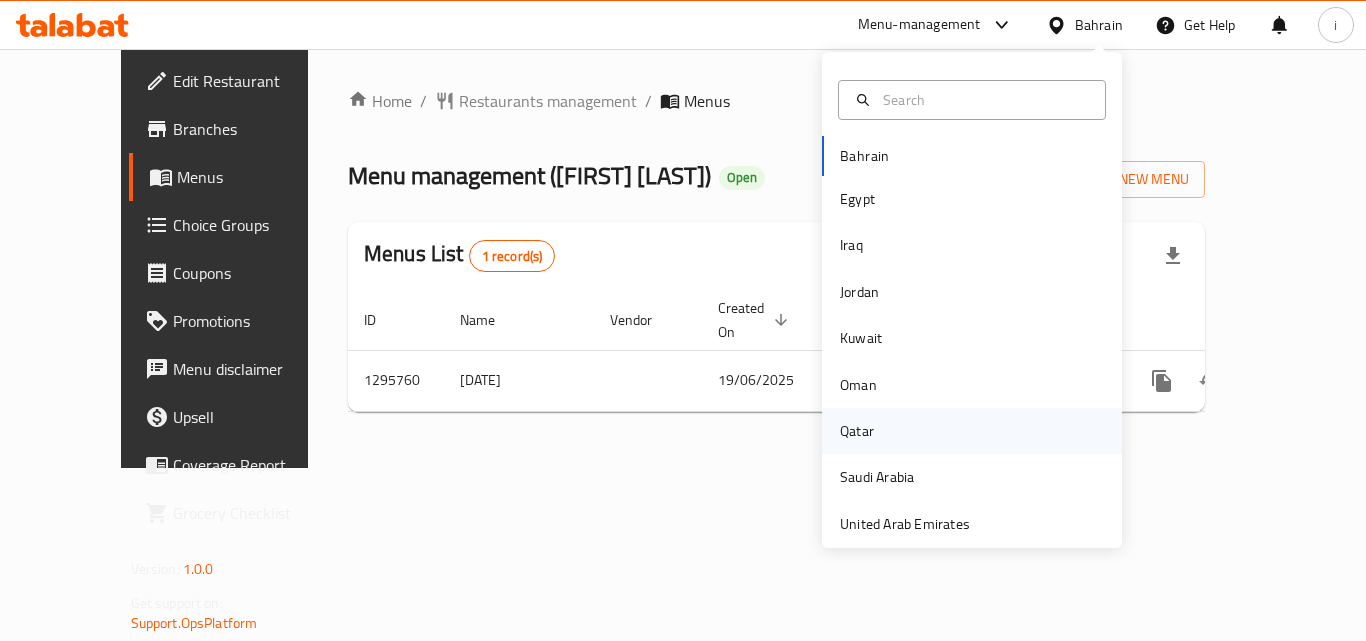 click on "Qatar" at bounding box center (857, 431) 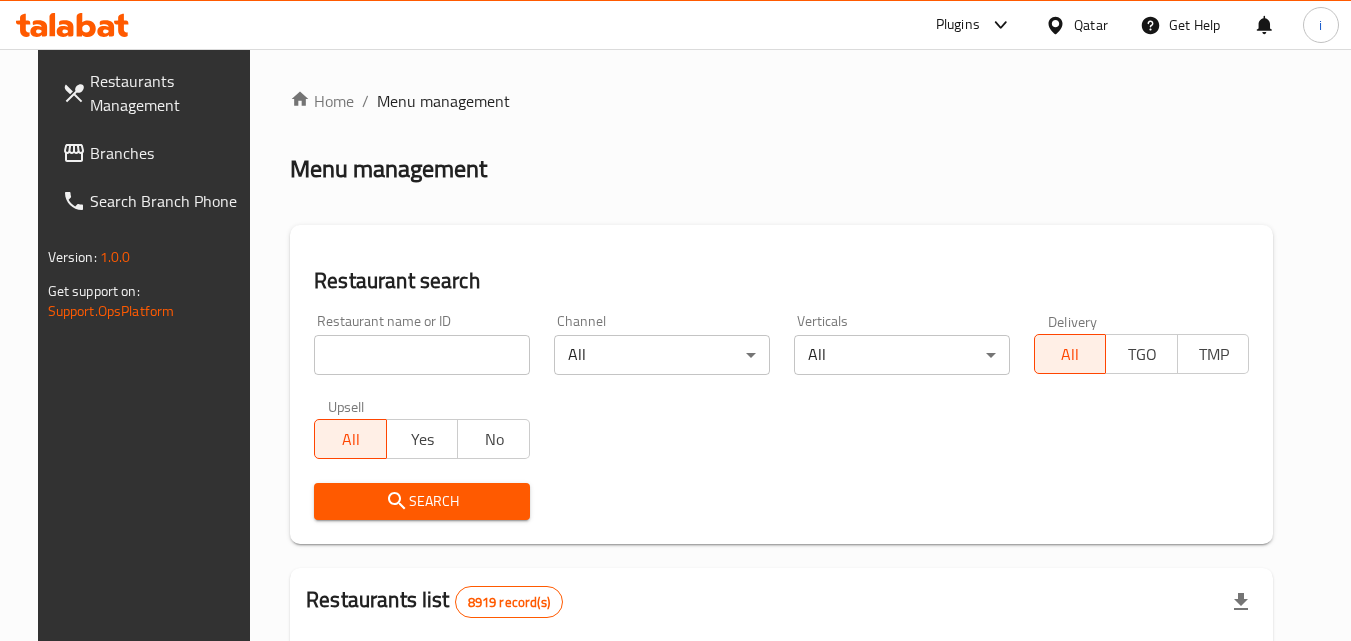 click on "Branches" at bounding box center [155, 153] 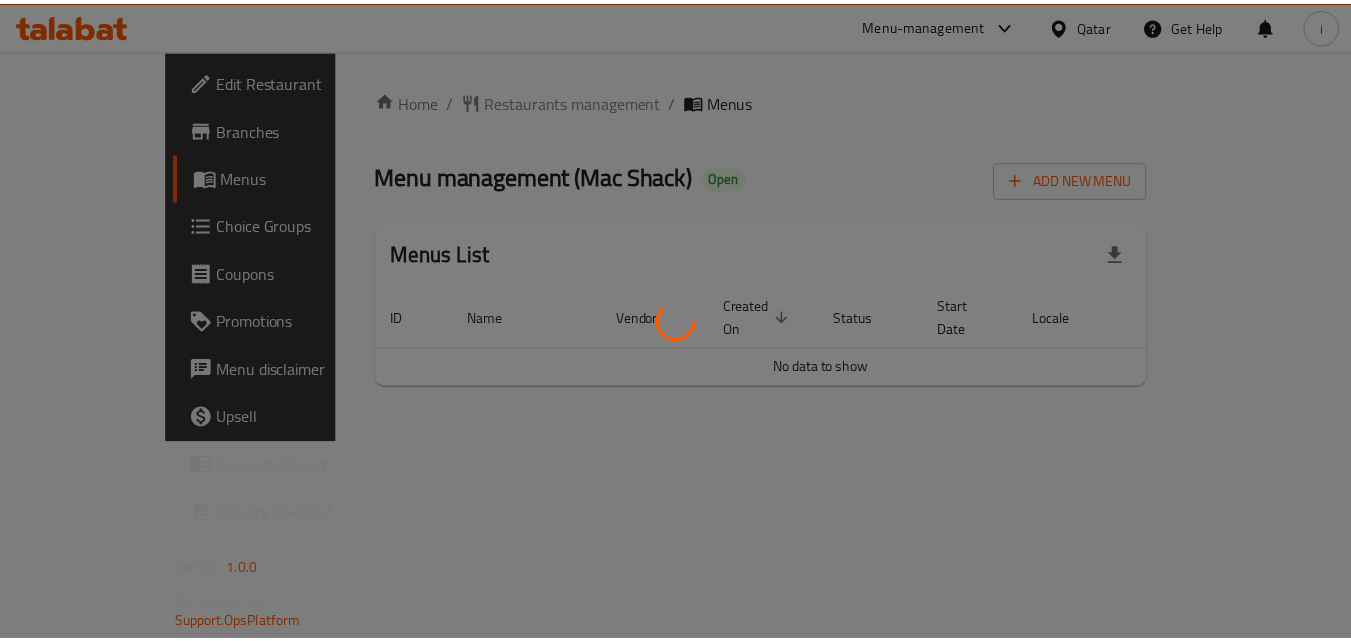 scroll, scrollTop: 0, scrollLeft: 0, axis: both 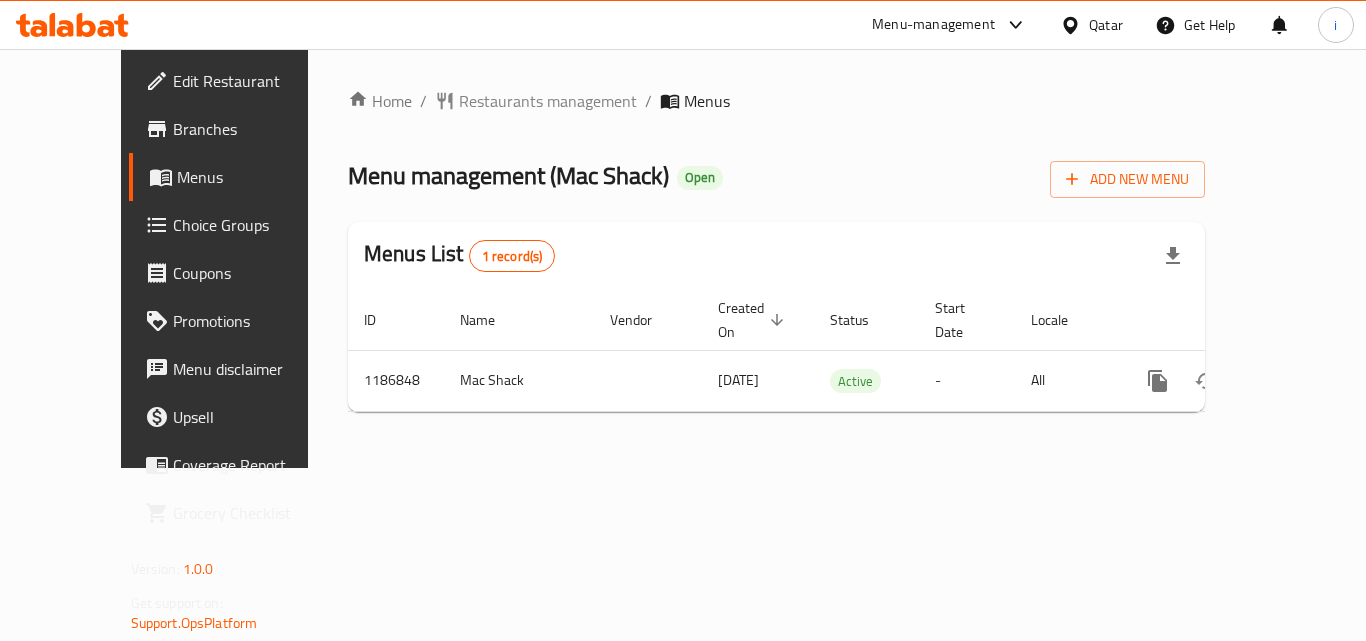 click on "Restaurants management" at bounding box center [548, 101] 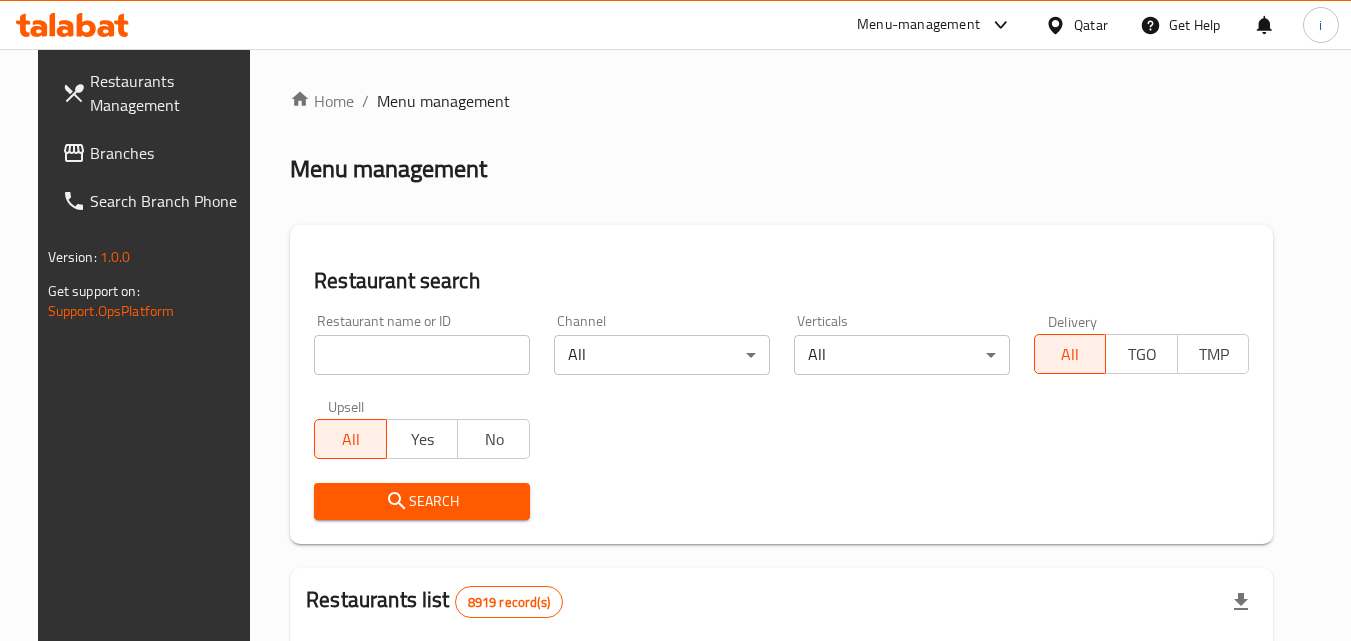 click at bounding box center [422, 355] 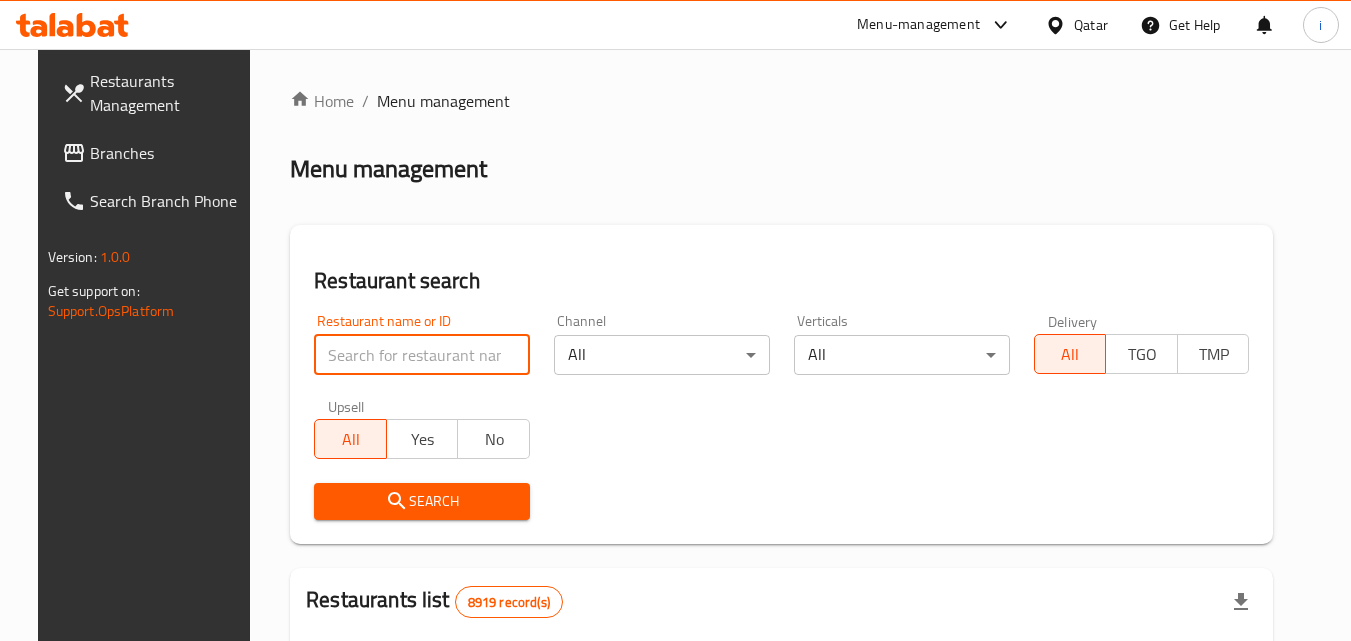 paste on "666841" 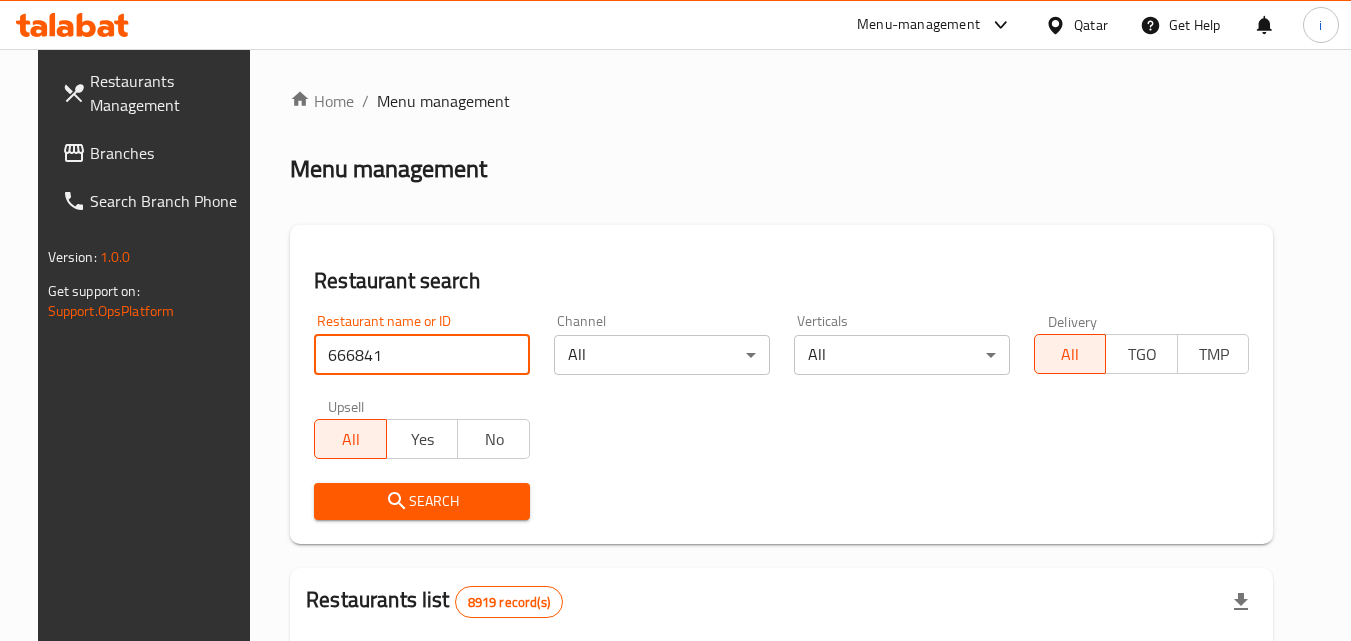 type on "666841" 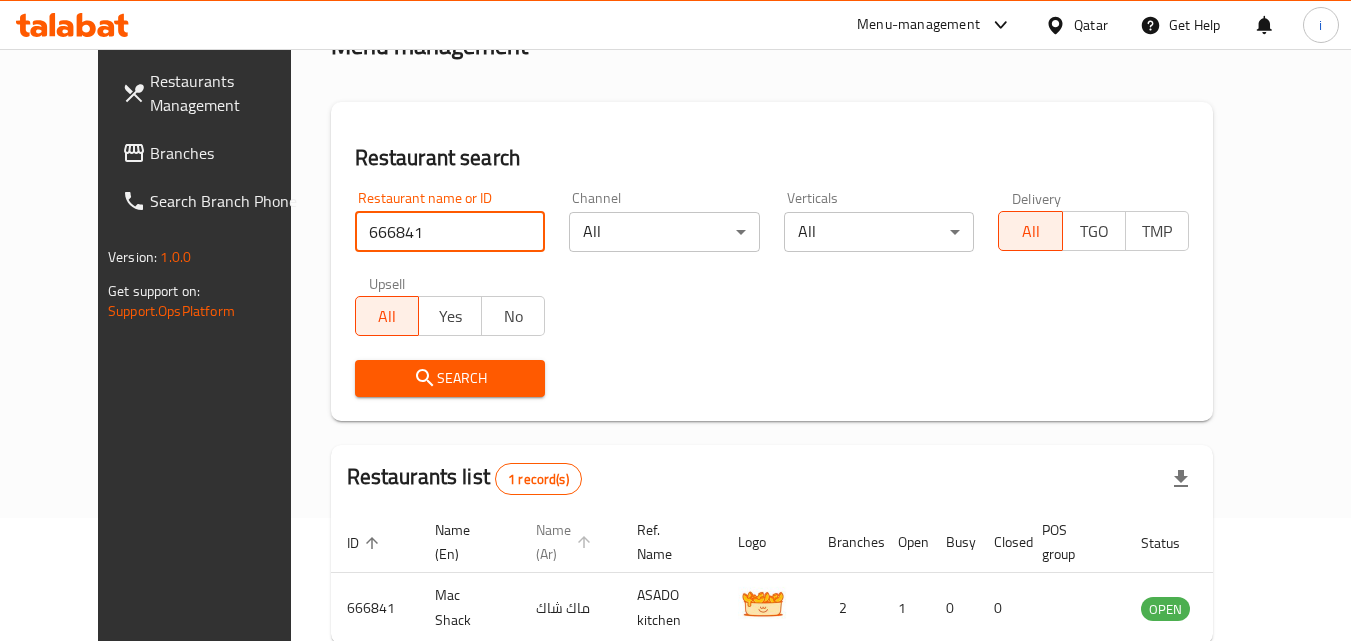 scroll, scrollTop: 234, scrollLeft: 0, axis: vertical 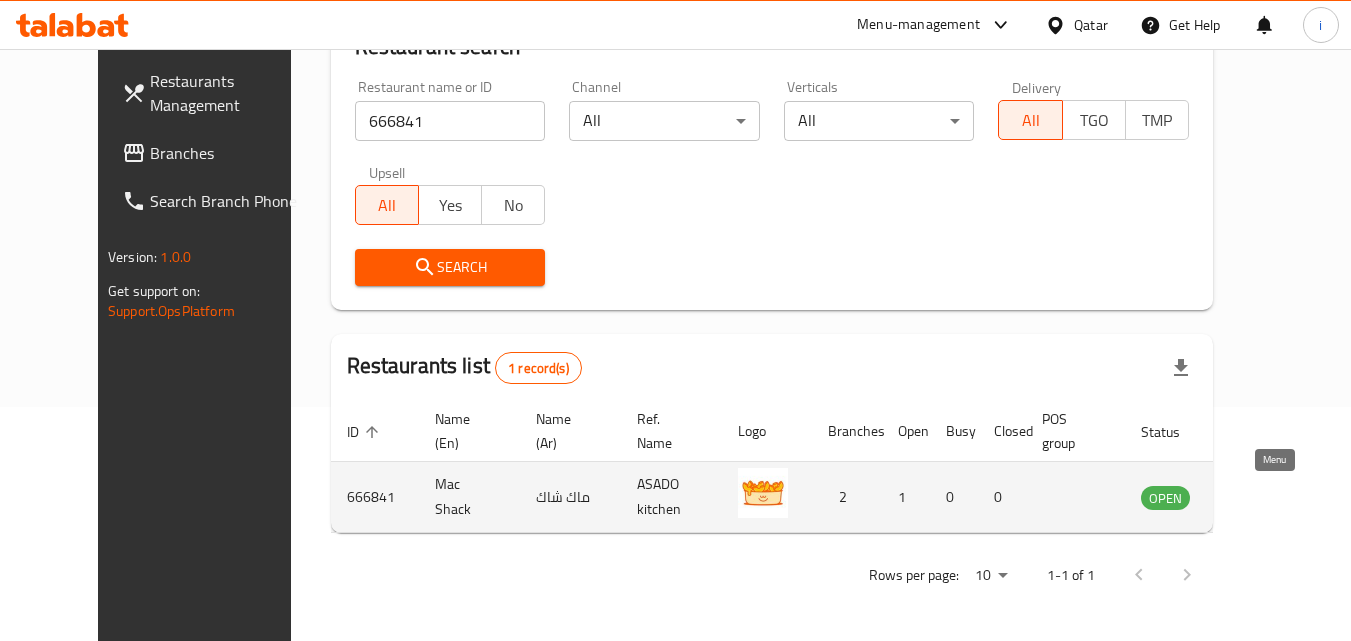 click 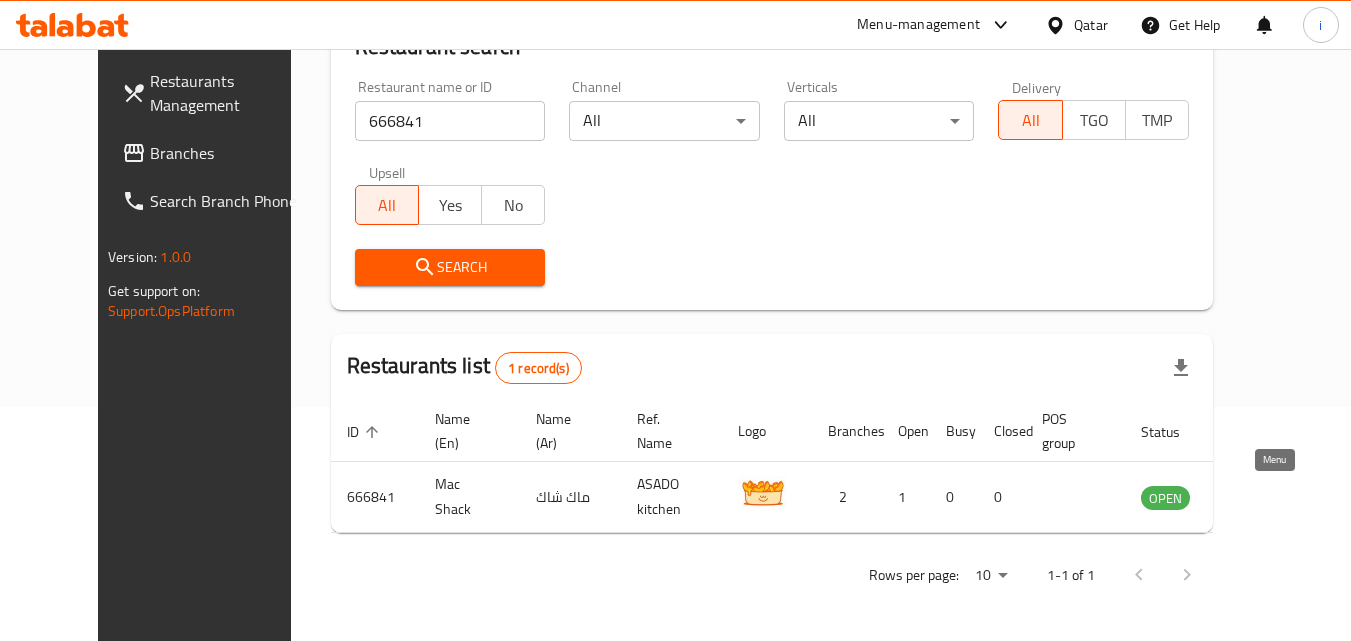 scroll, scrollTop: 0, scrollLeft: 0, axis: both 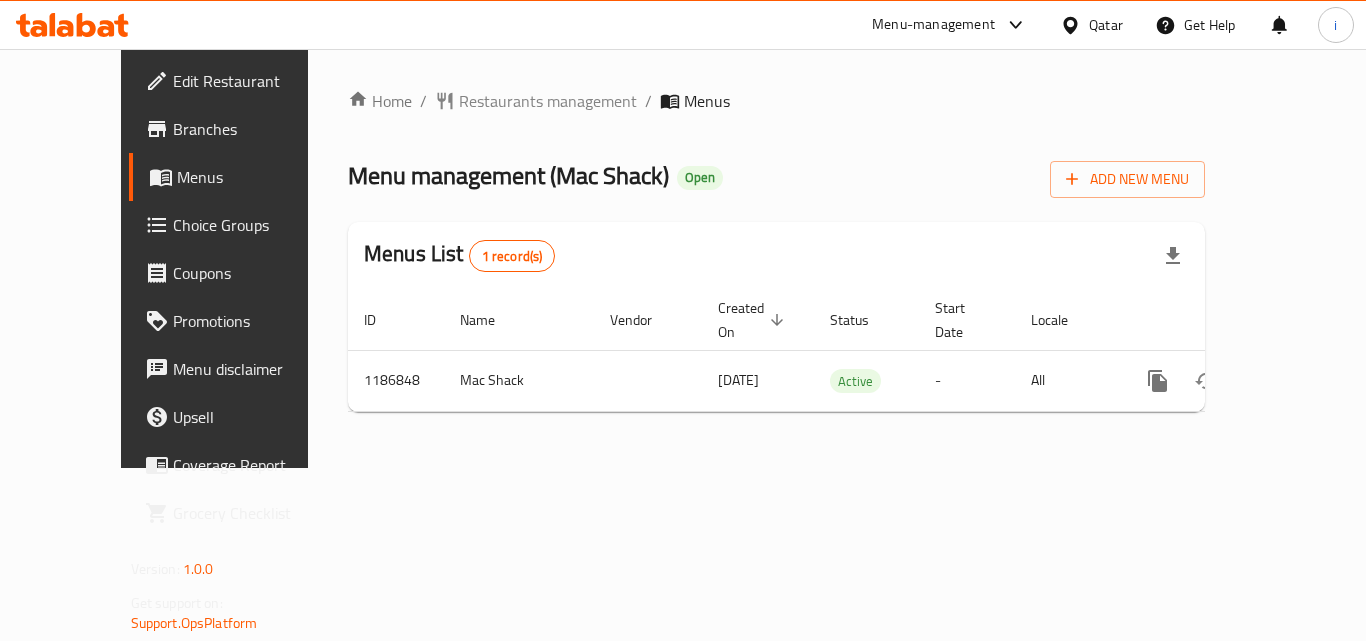 click 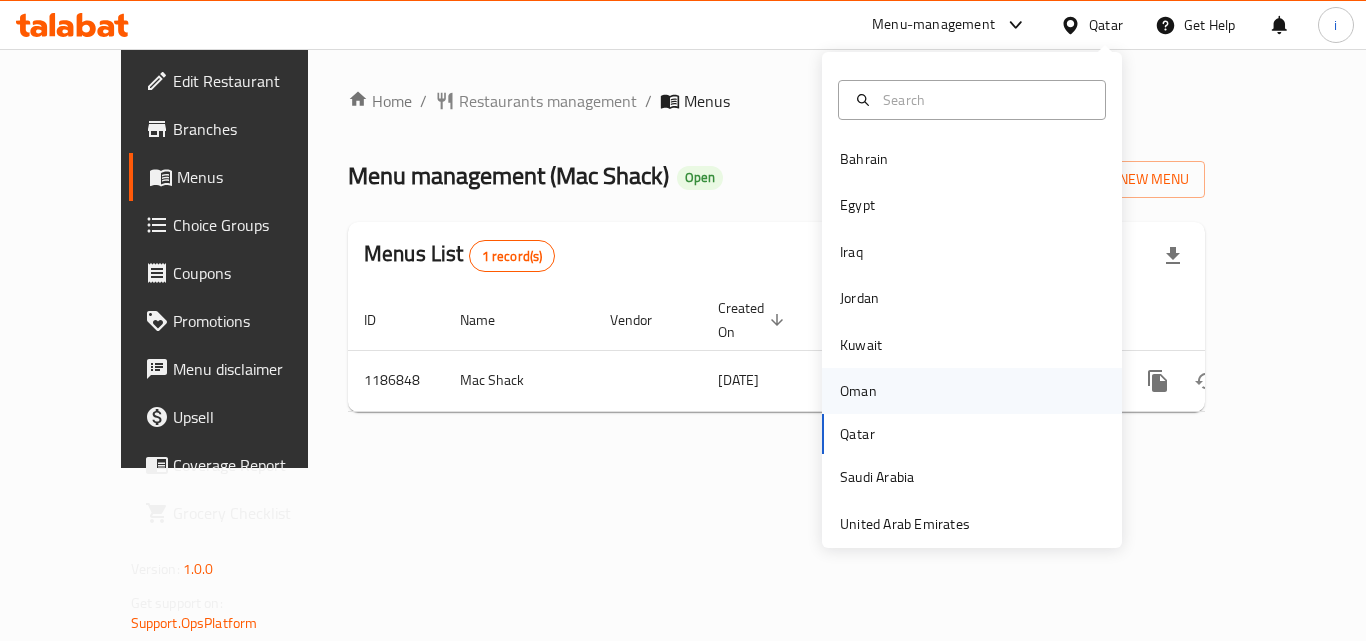 click on "Oman" at bounding box center [858, 391] 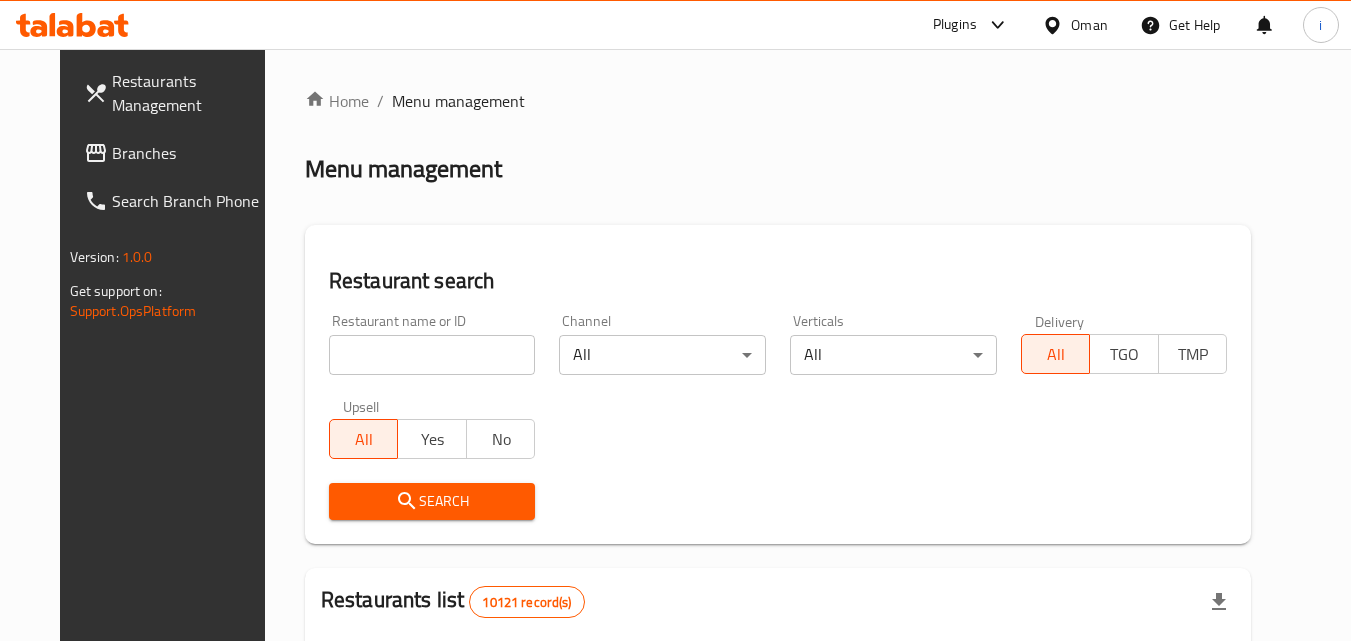 click 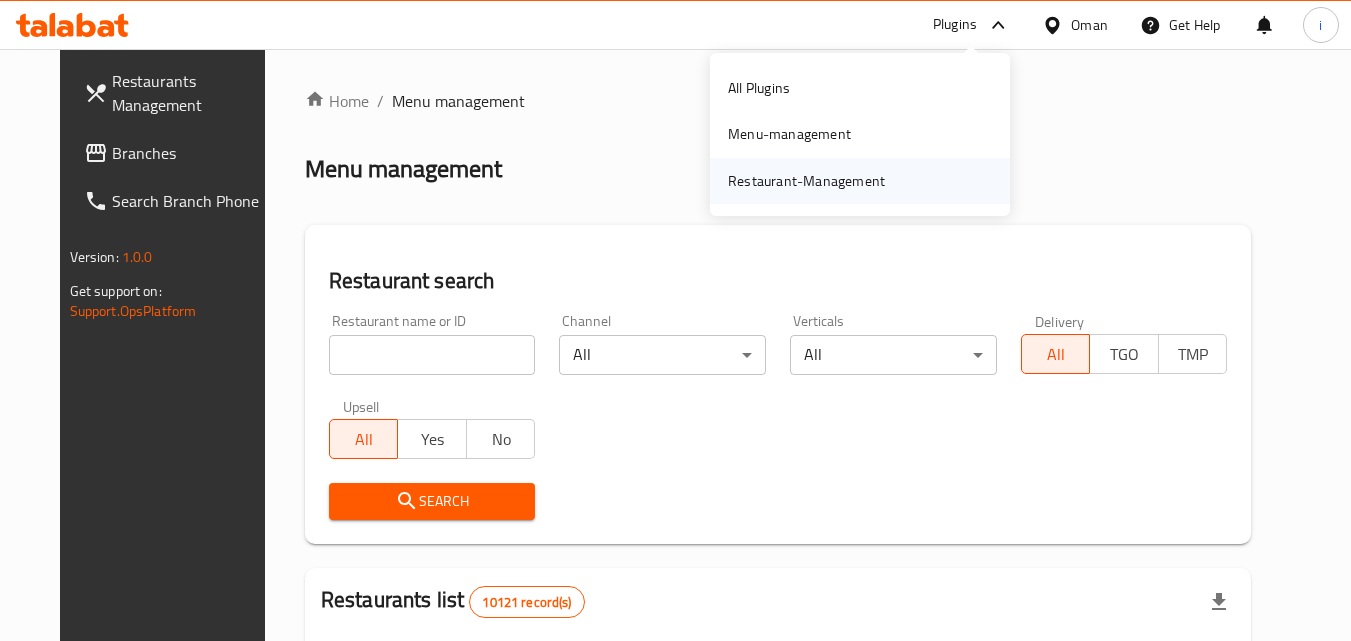 click on "Restaurant-Management" at bounding box center (806, 181) 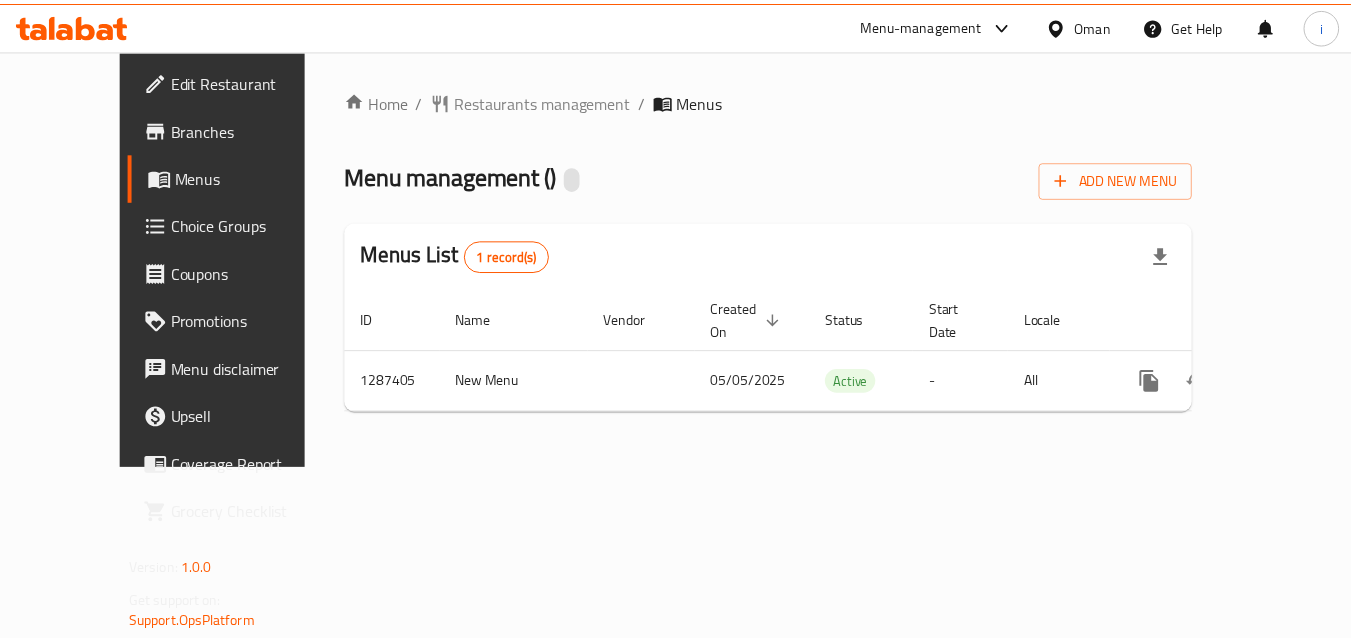 scroll, scrollTop: 0, scrollLeft: 0, axis: both 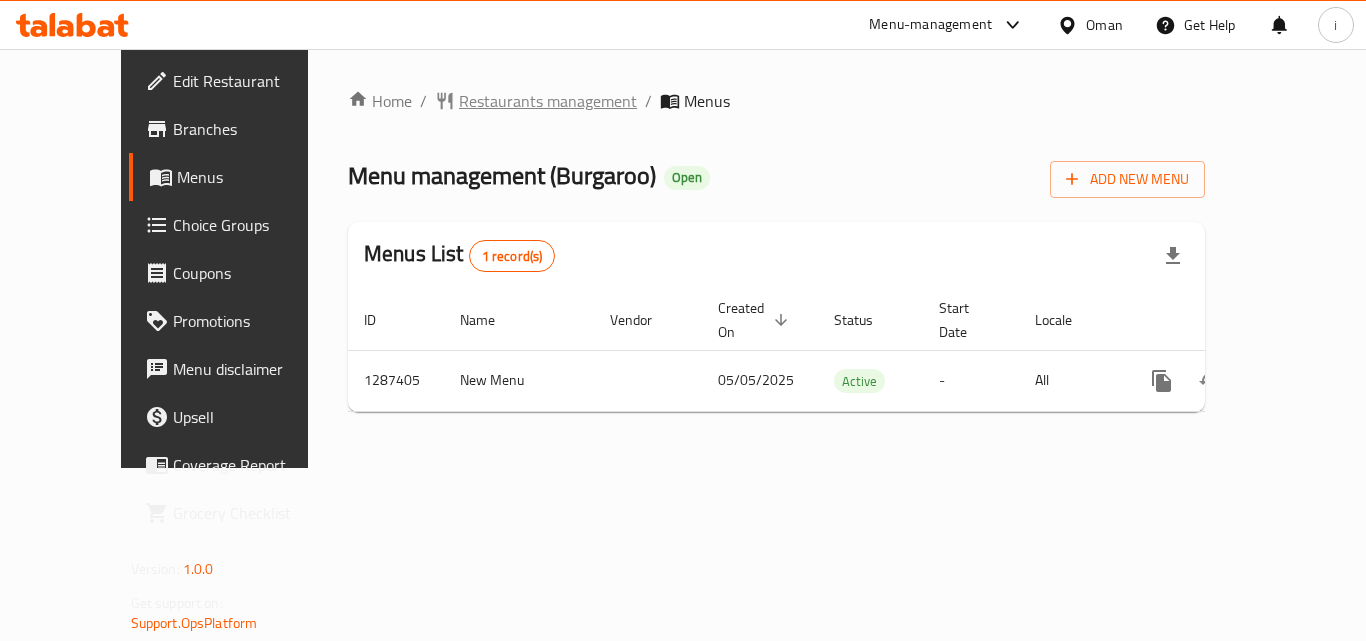 click on "Restaurants management" at bounding box center [548, 101] 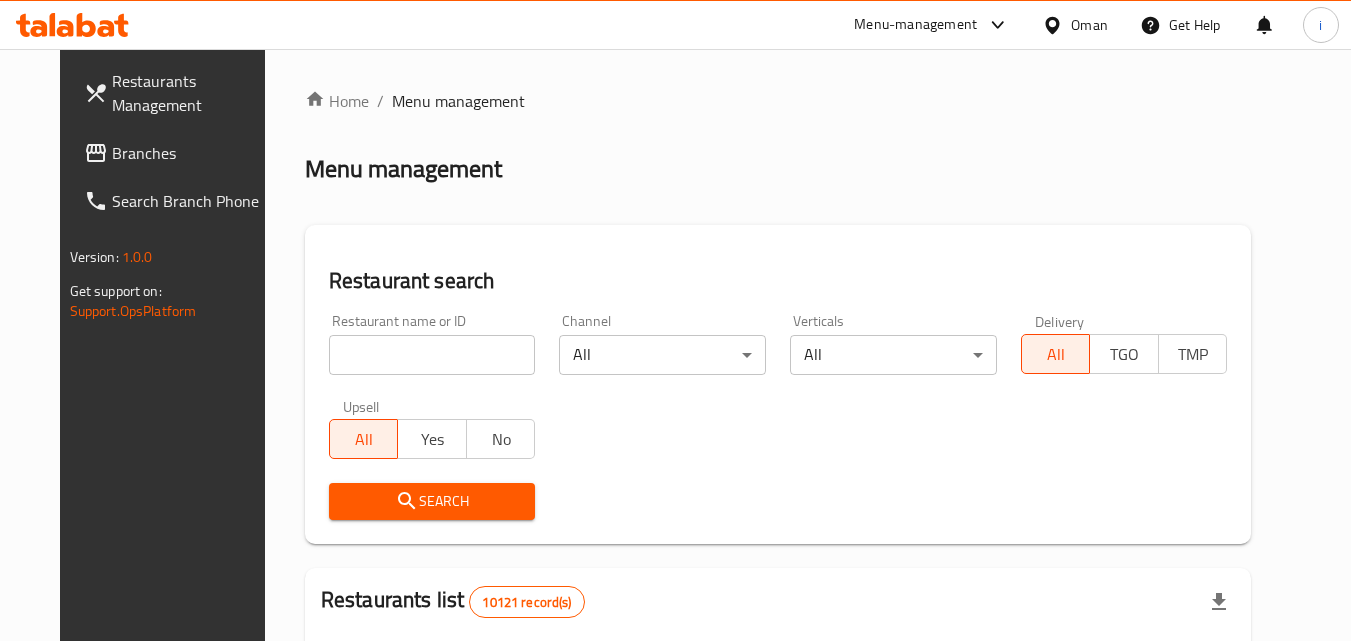click at bounding box center [432, 355] 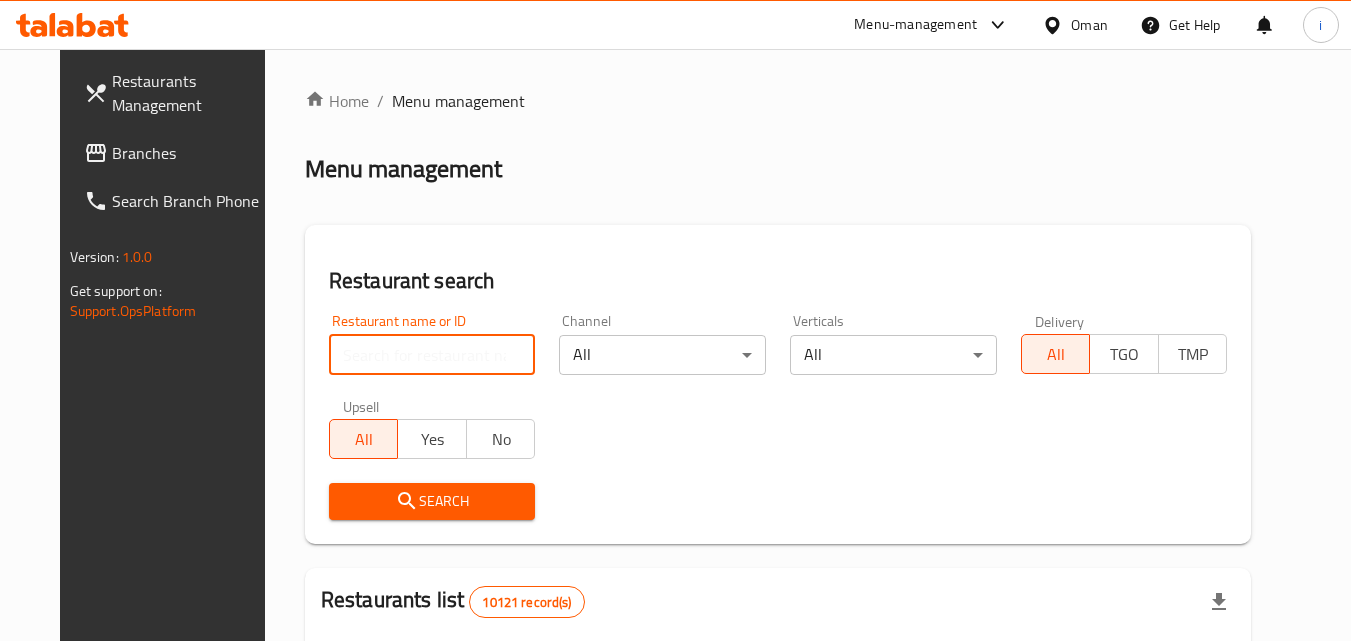 paste on "696700" 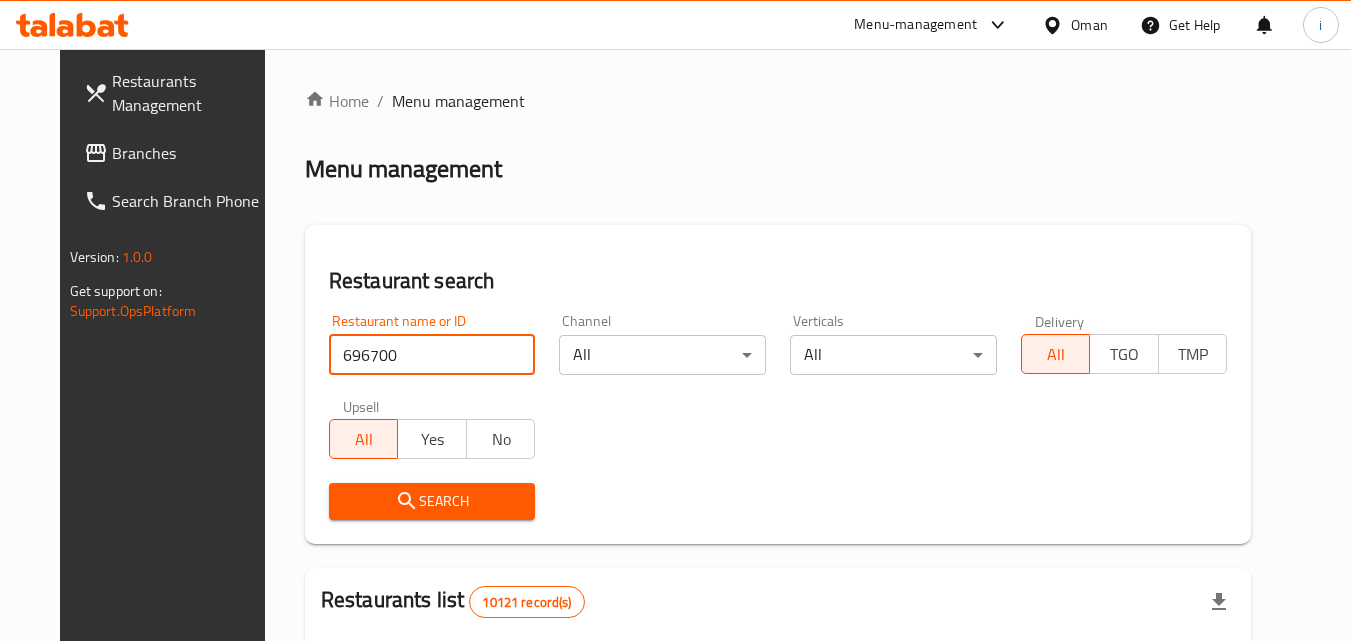 type on "696700" 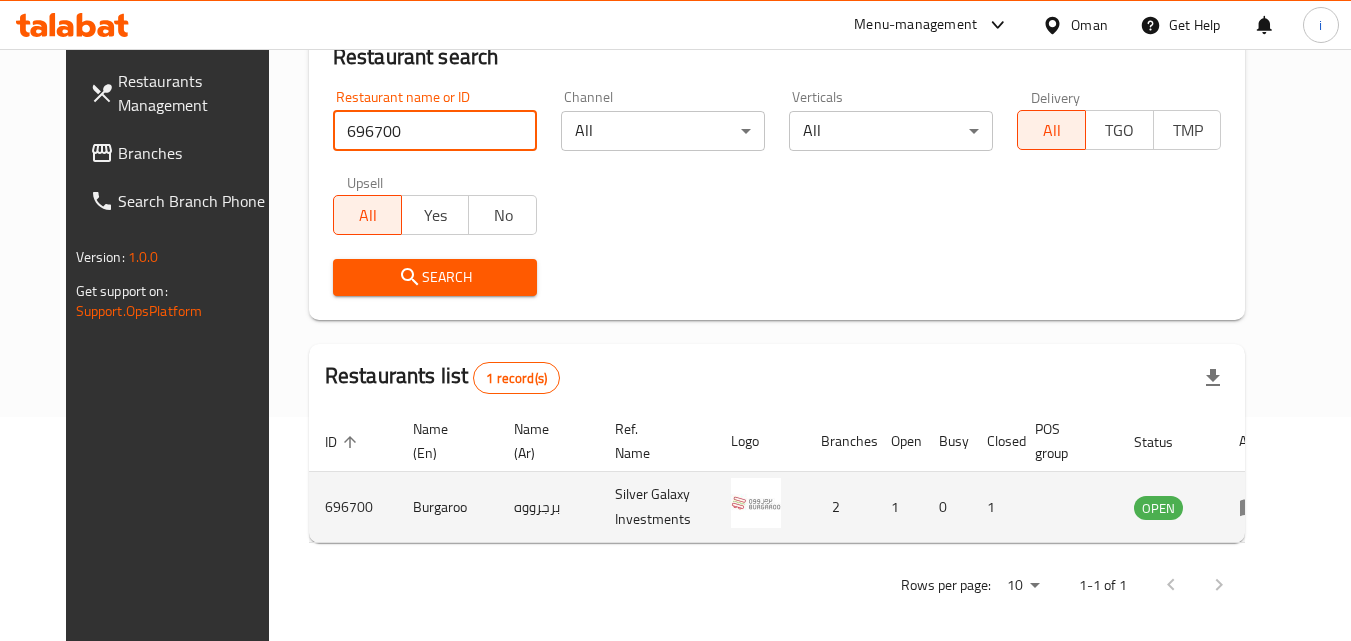 scroll, scrollTop: 234, scrollLeft: 0, axis: vertical 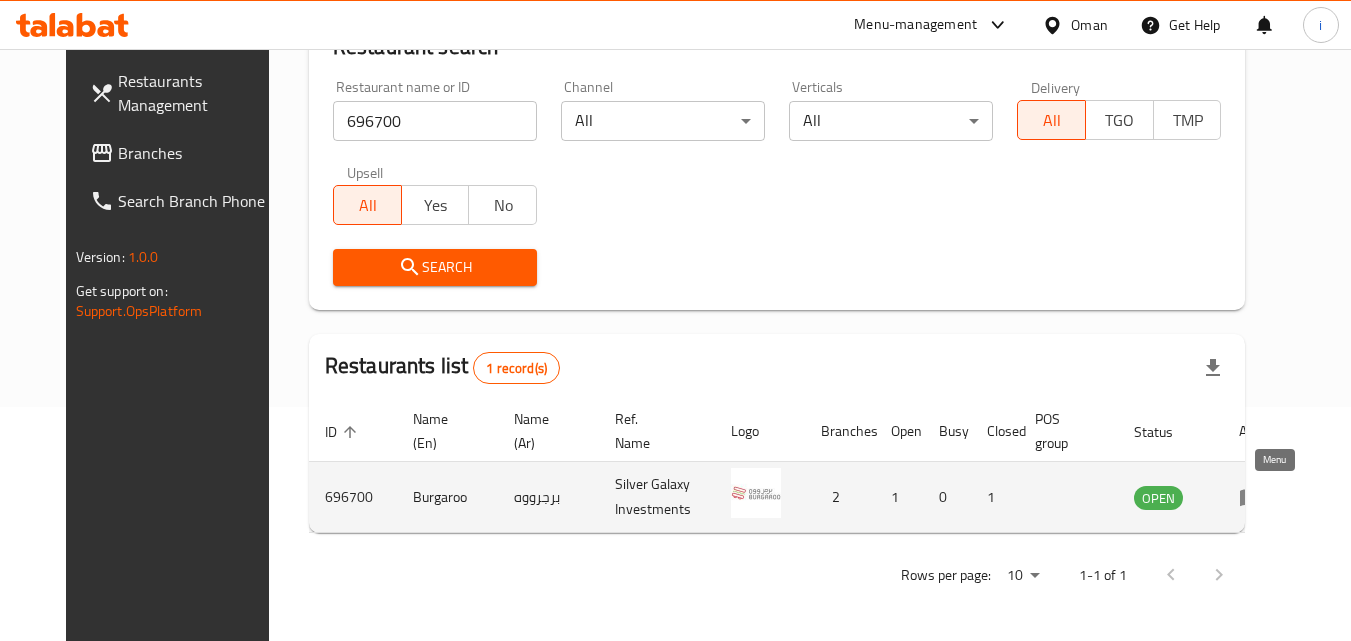 click 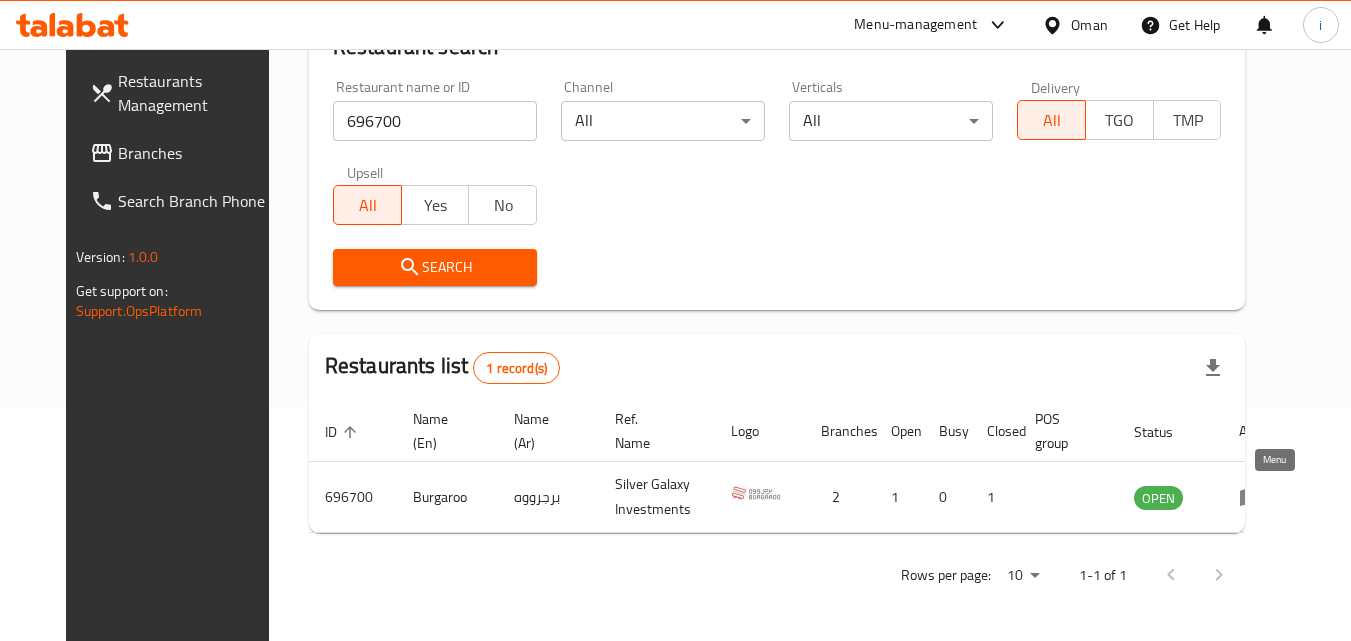 scroll, scrollTop: 0, scrollLeft: 0, axis: both 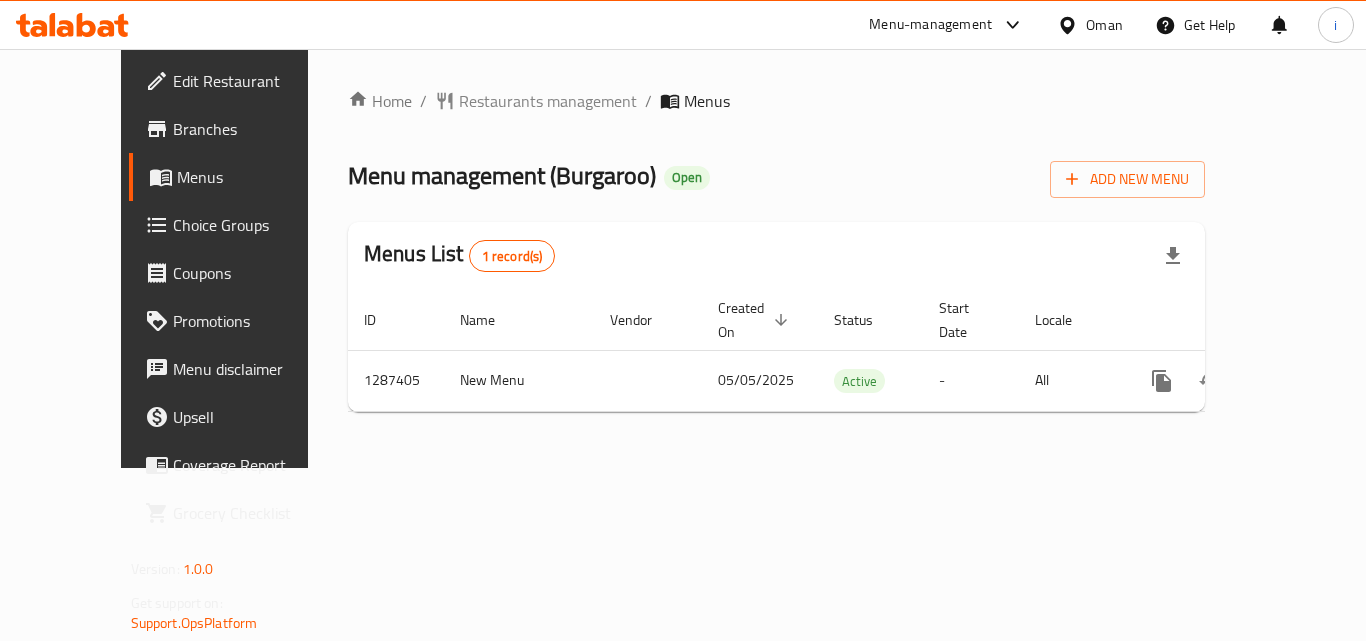 click on "Oman" at bounding box center (1104, 25) 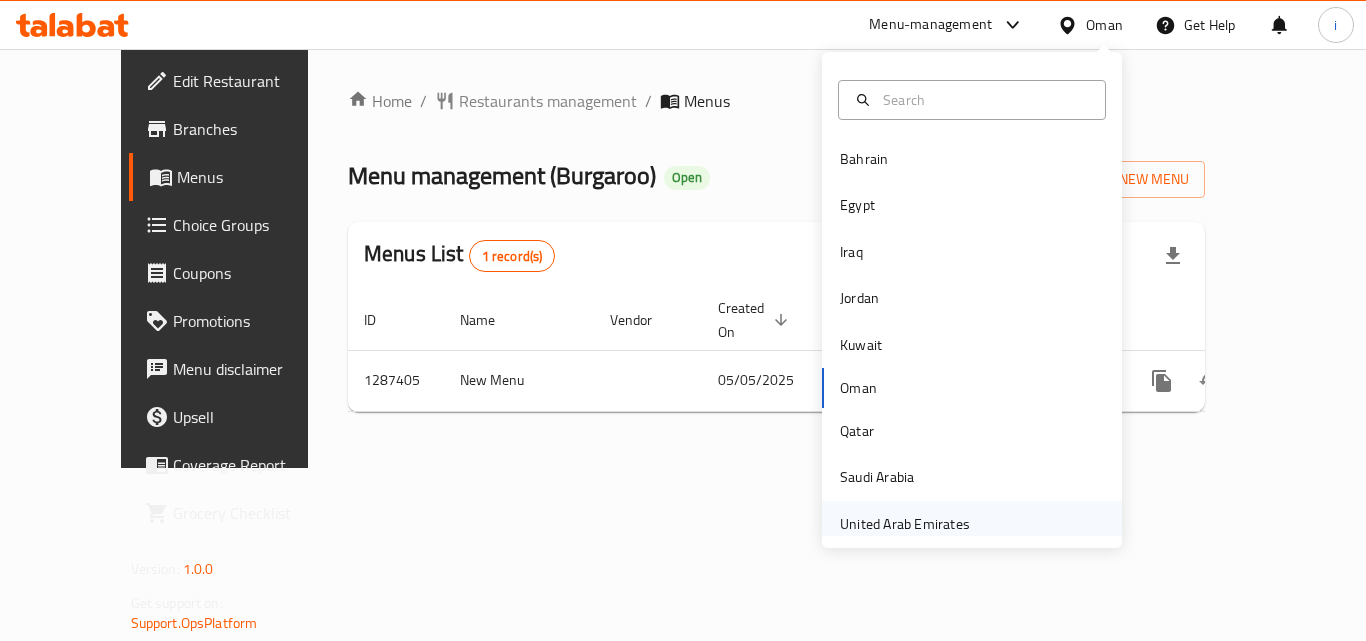 click on "United Arab Emirates" at bounding box center (905, 524) 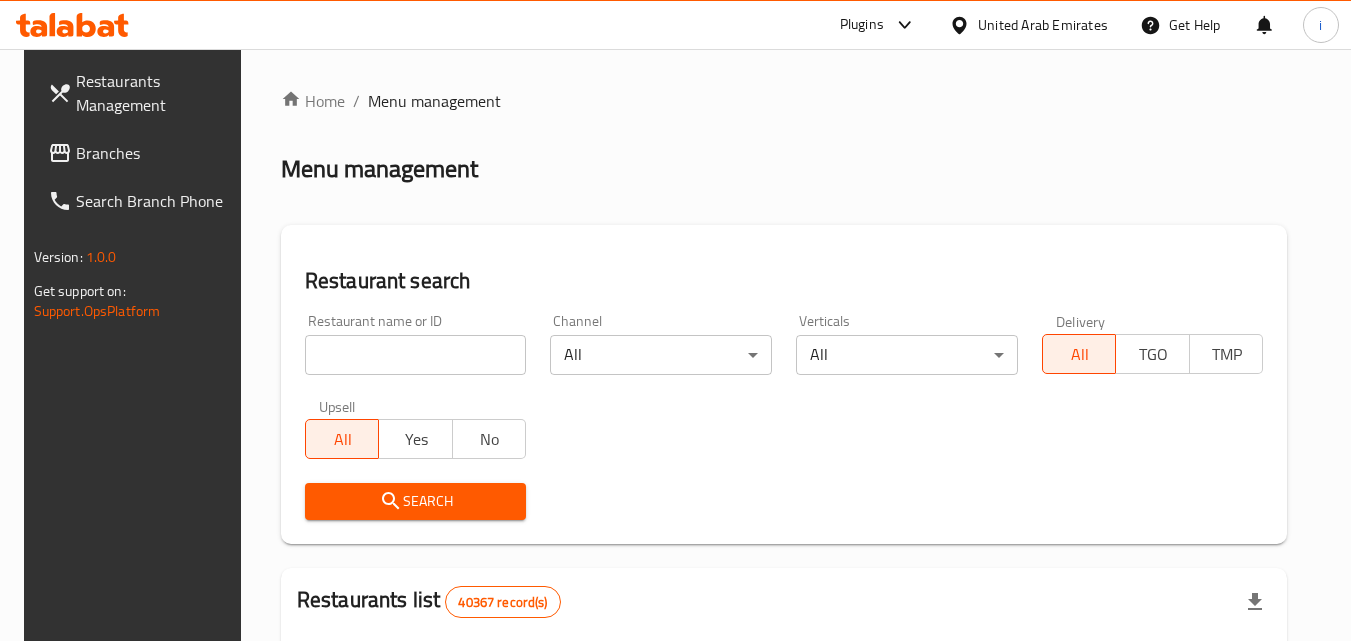click on "Plugins" at bounding box center (862, 25) 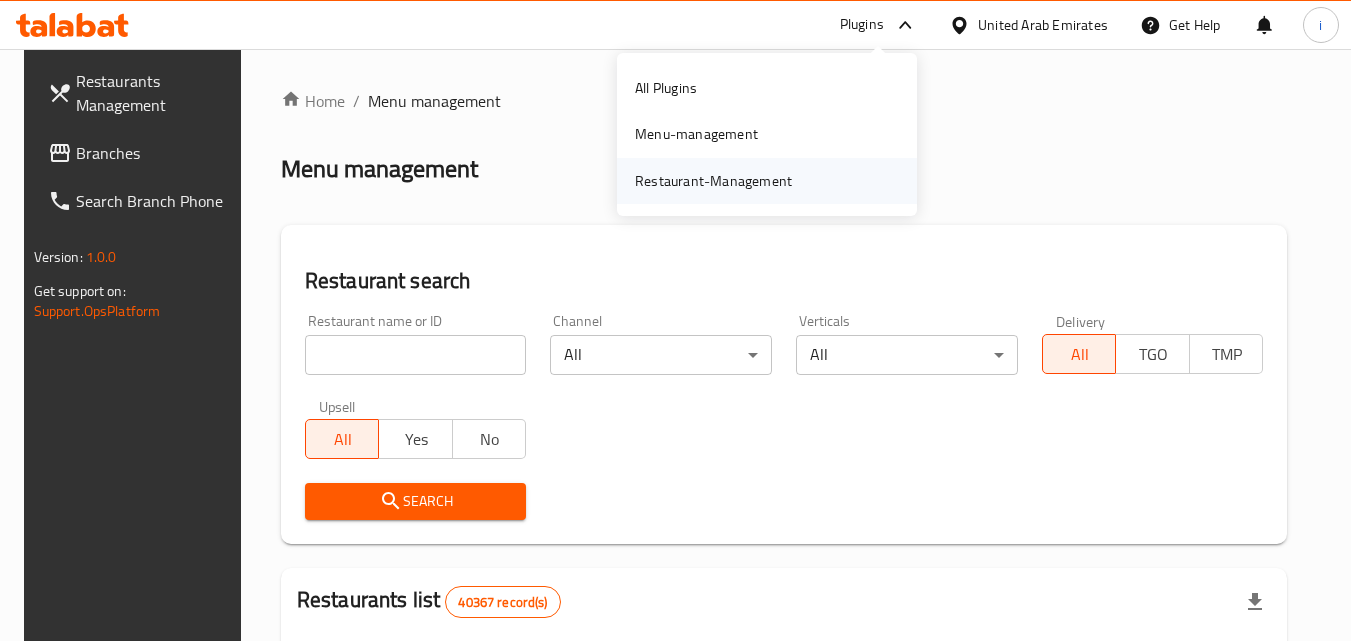click on "Restaurant-Management" at bounding box center [767, 181] 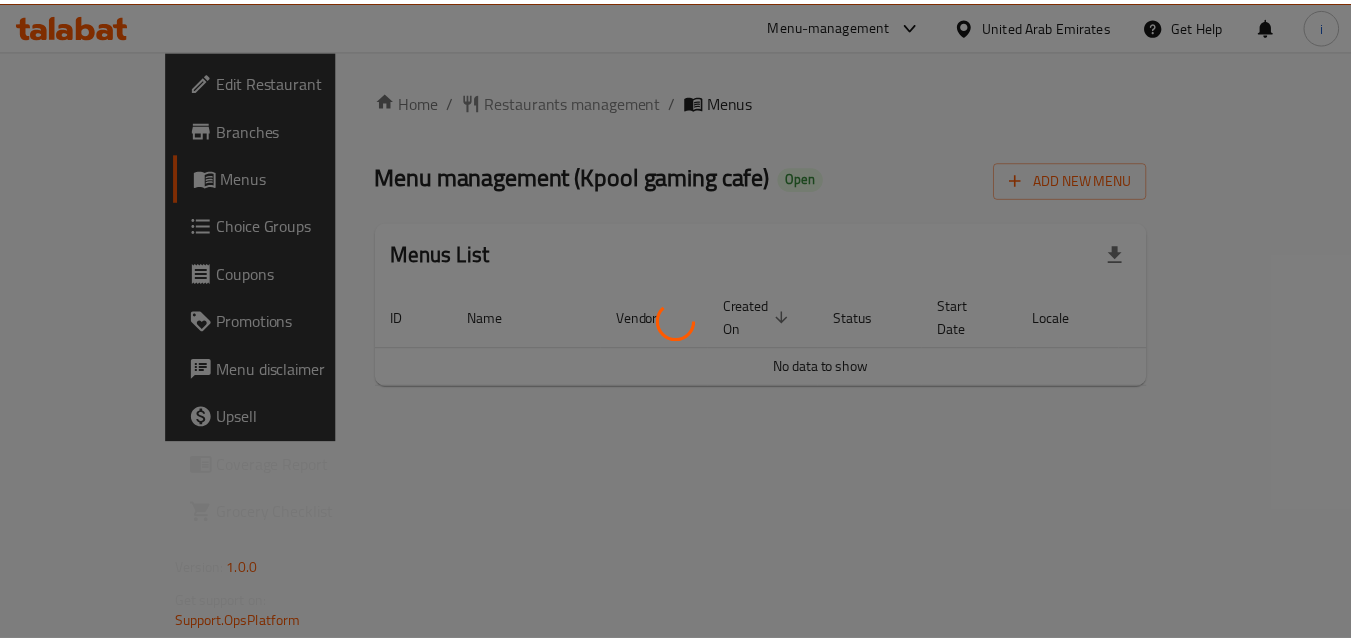 scroll, scrollTop: 0, scrollLeft: 0, axis: both 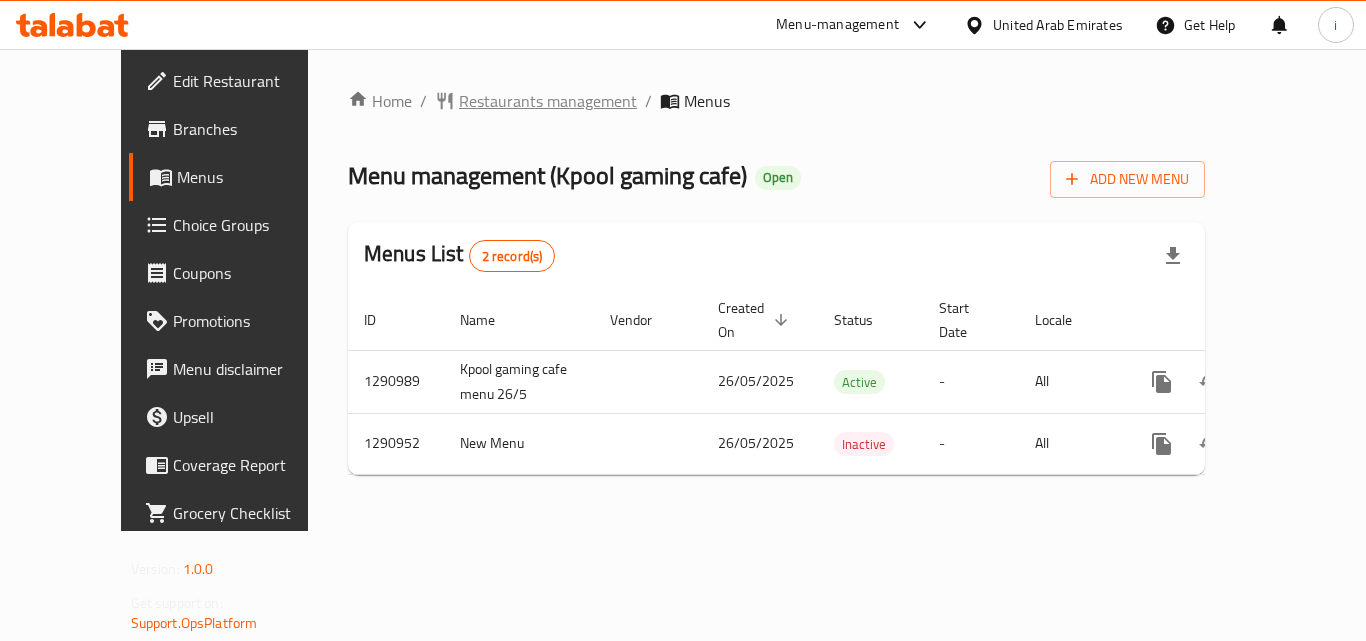 click on "Restaurants management" at bounding box center (548, 101) 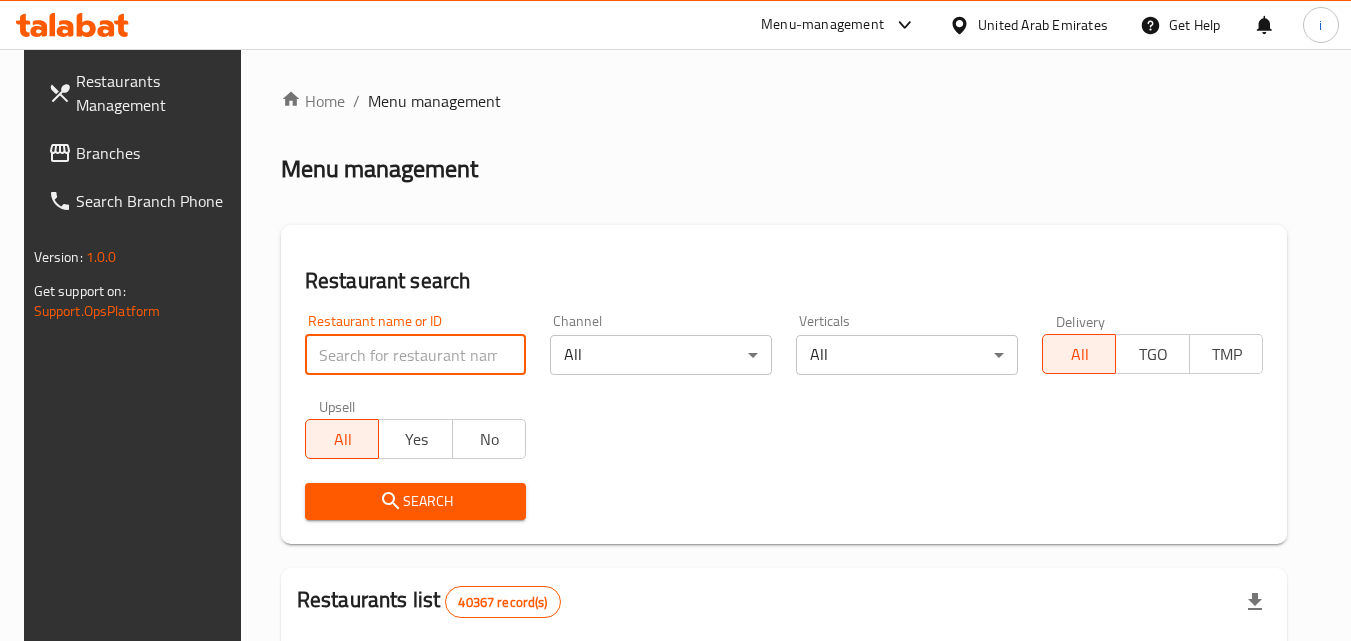 click at bounding box center (416, 355) 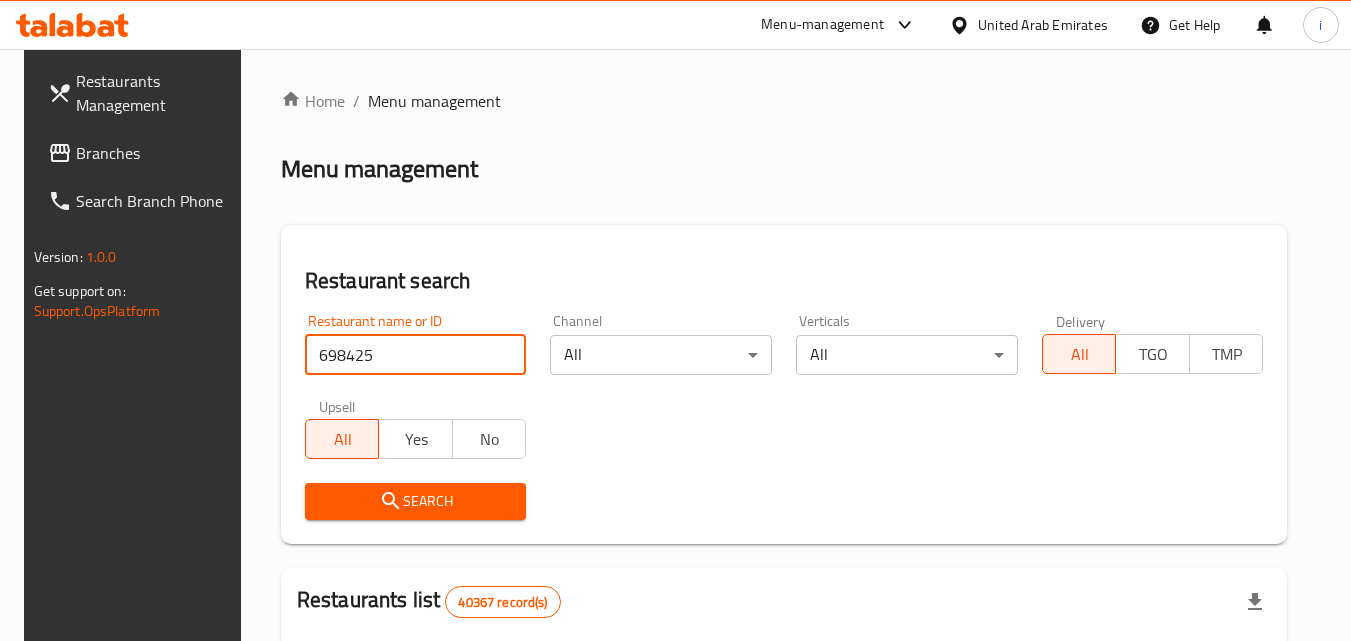 type on "698425" 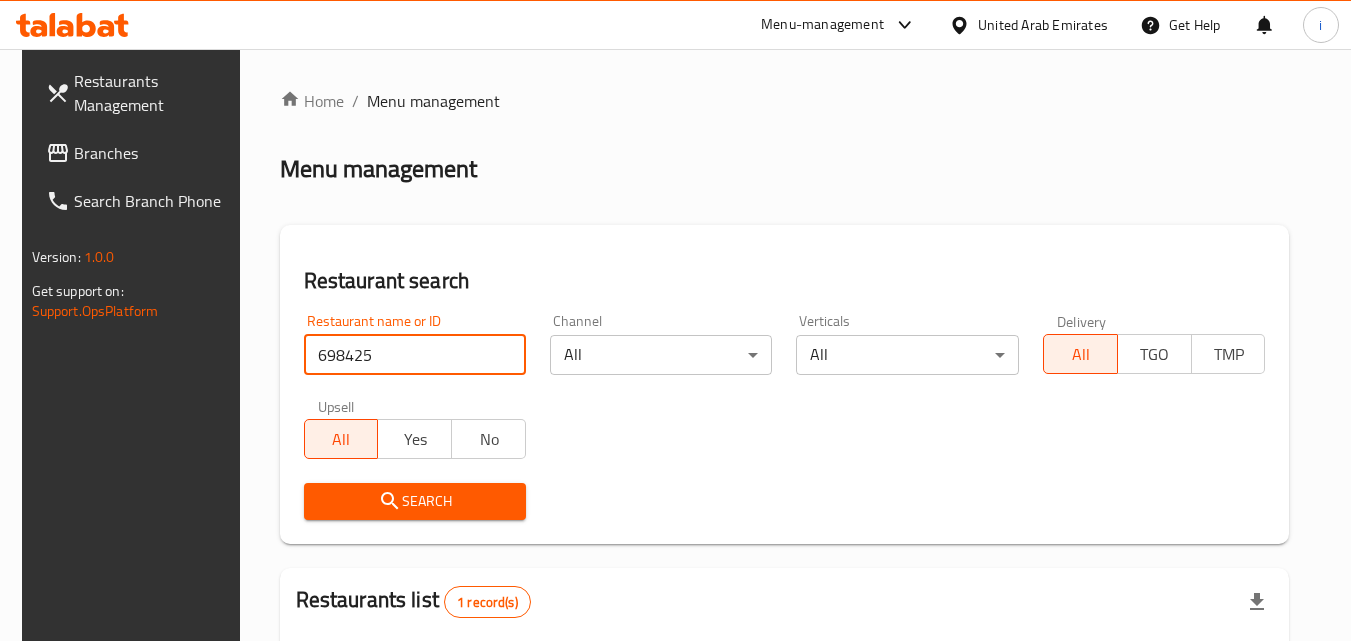 scroll, scrollTop: 234, scrollLeft: 0, axis: vertical 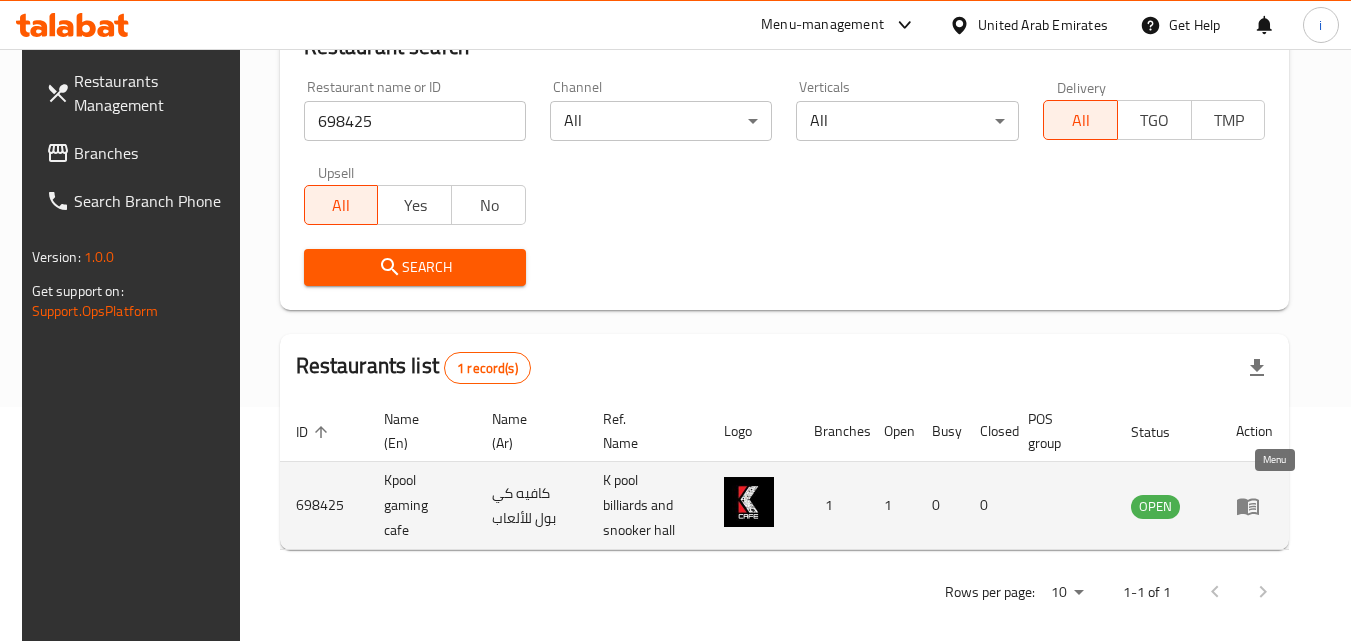 click 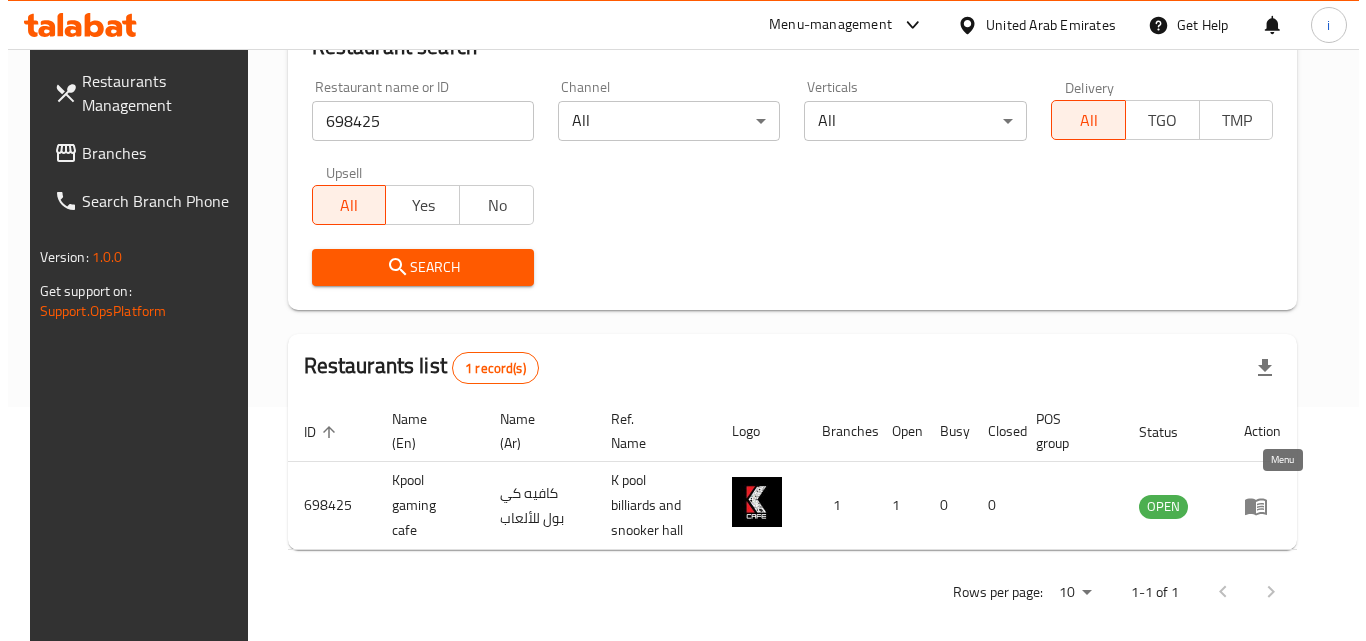 scroll, scrollTop: 0, scrollLeft: 0, axis: both 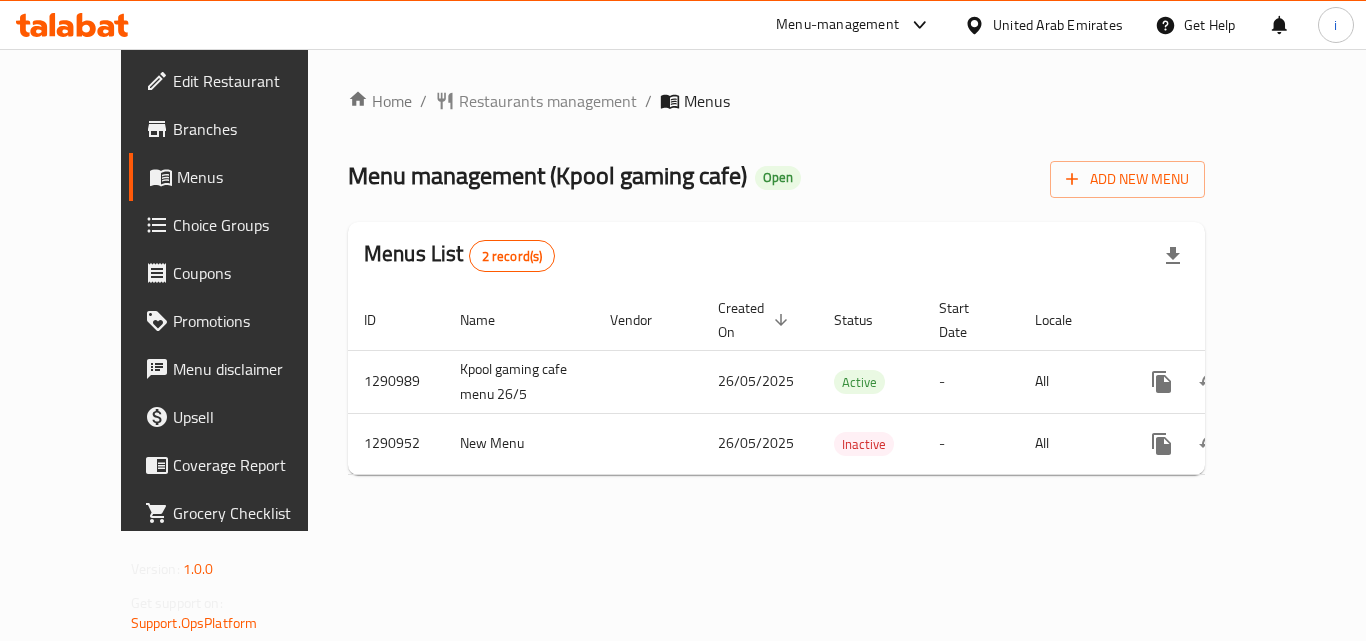 click on "Menu-management" at bounding box center [837, 25] 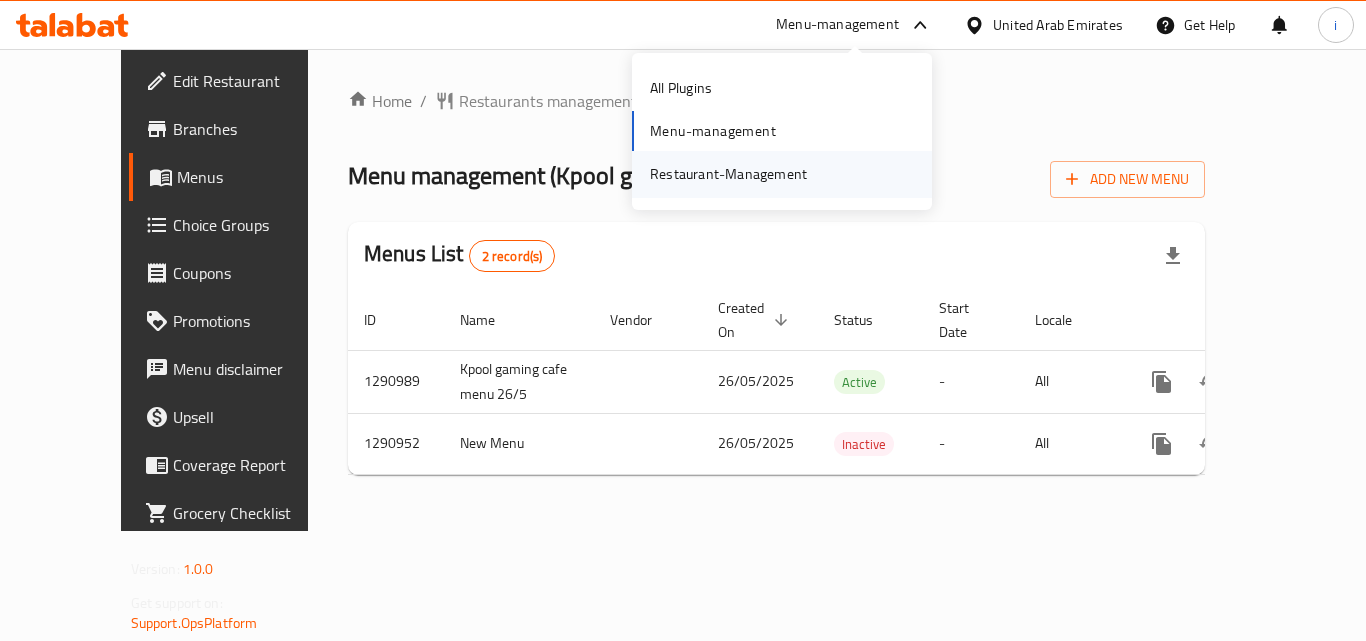 click on "Restaurant-Management" at bounding box center (728, 174) 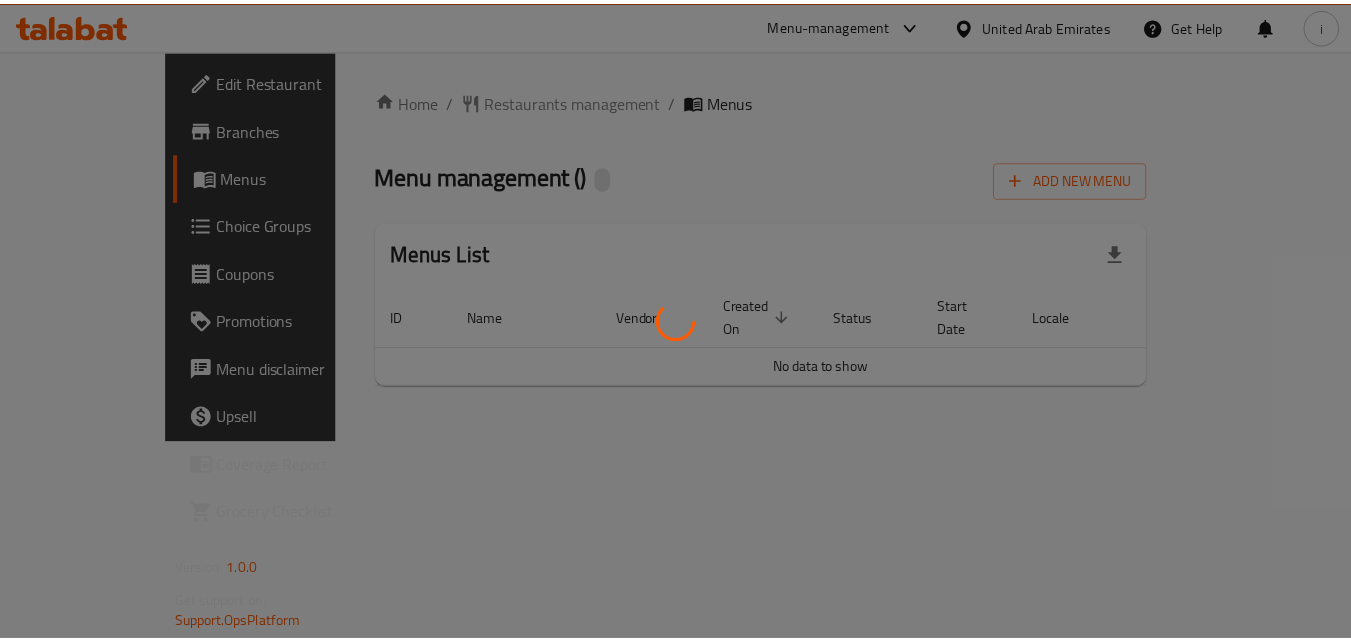 scroll, scrollTop: 0, scrollLeft: 0, axis: both 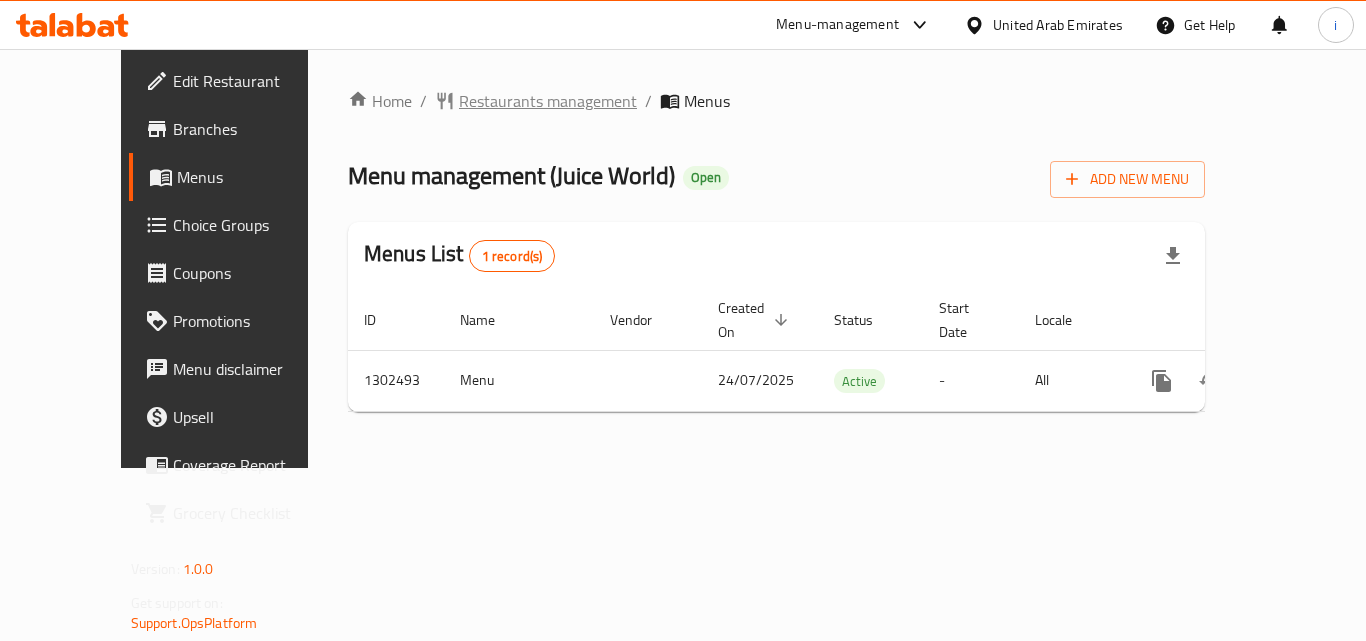 click on "Restaurants management" at bounding box center [548, 101] 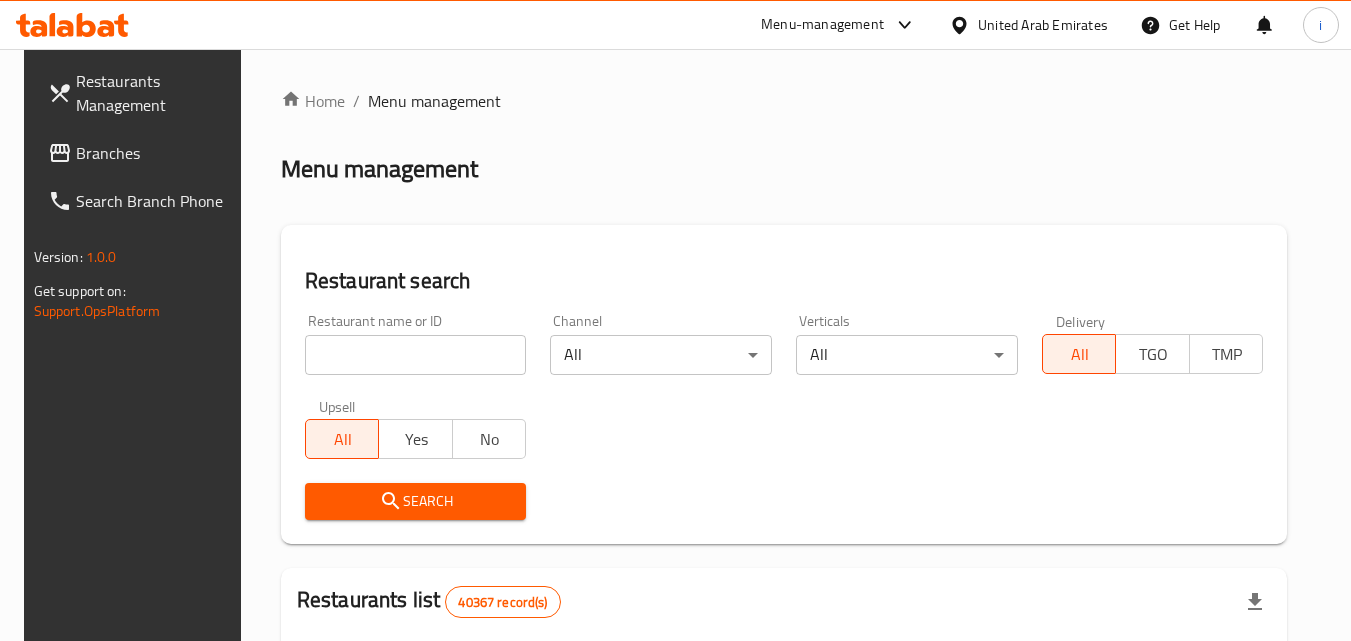 click at bounding box center (416, 355) 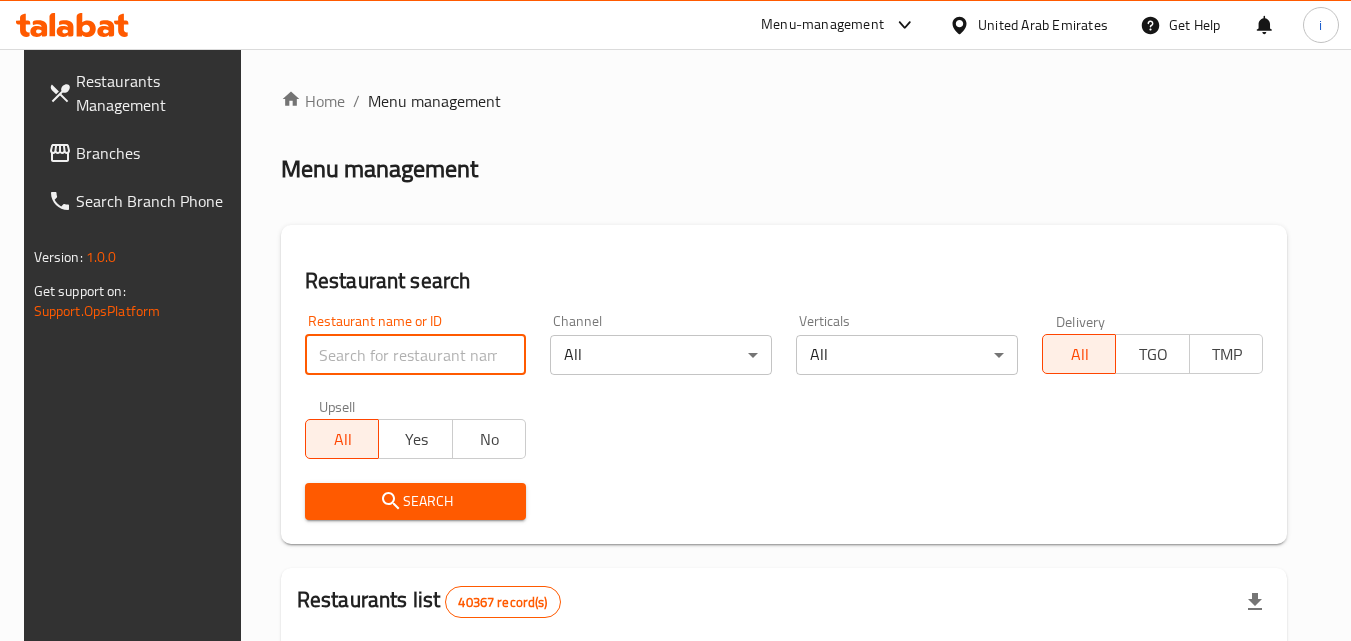 paste on "702432" 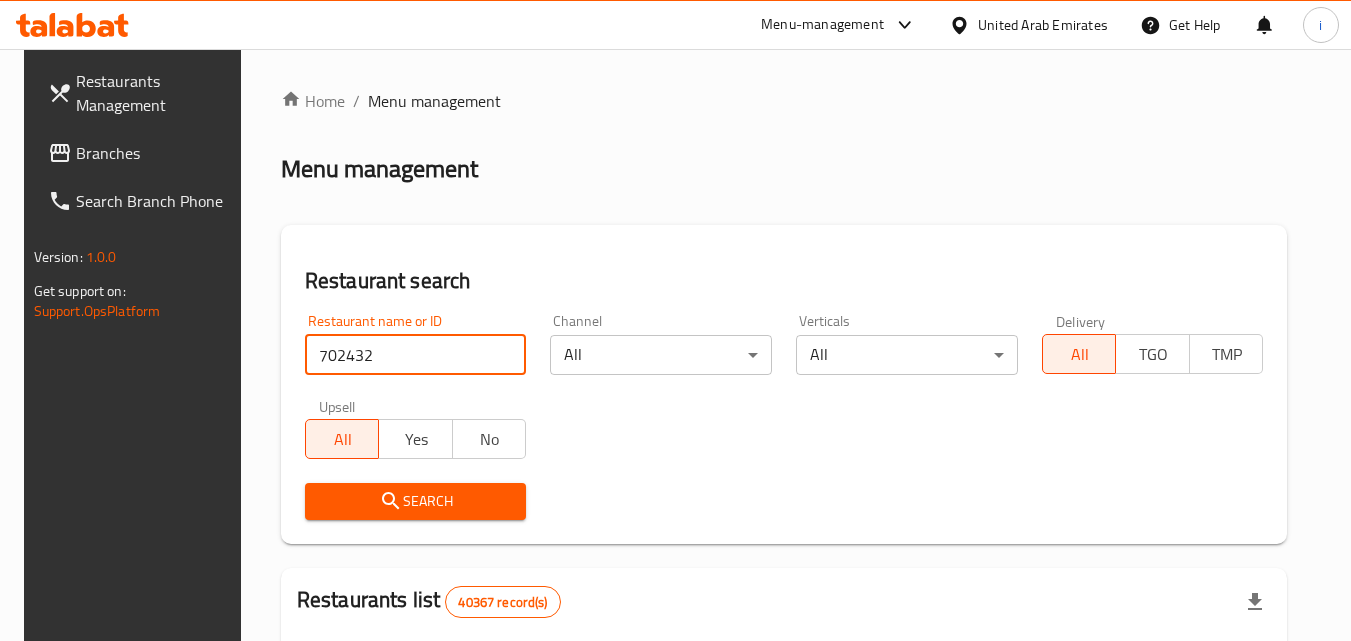 type on "702432" 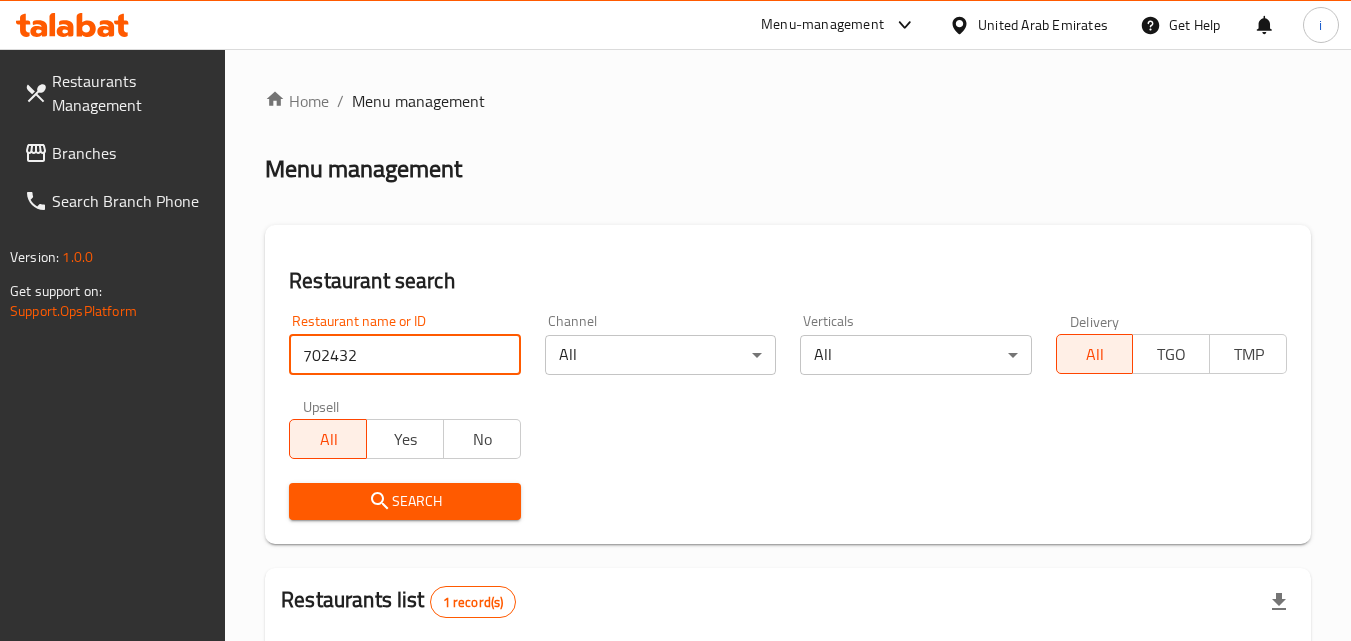 scroll, scrollTop: 251, scrollLeft: 0, axis: vertical 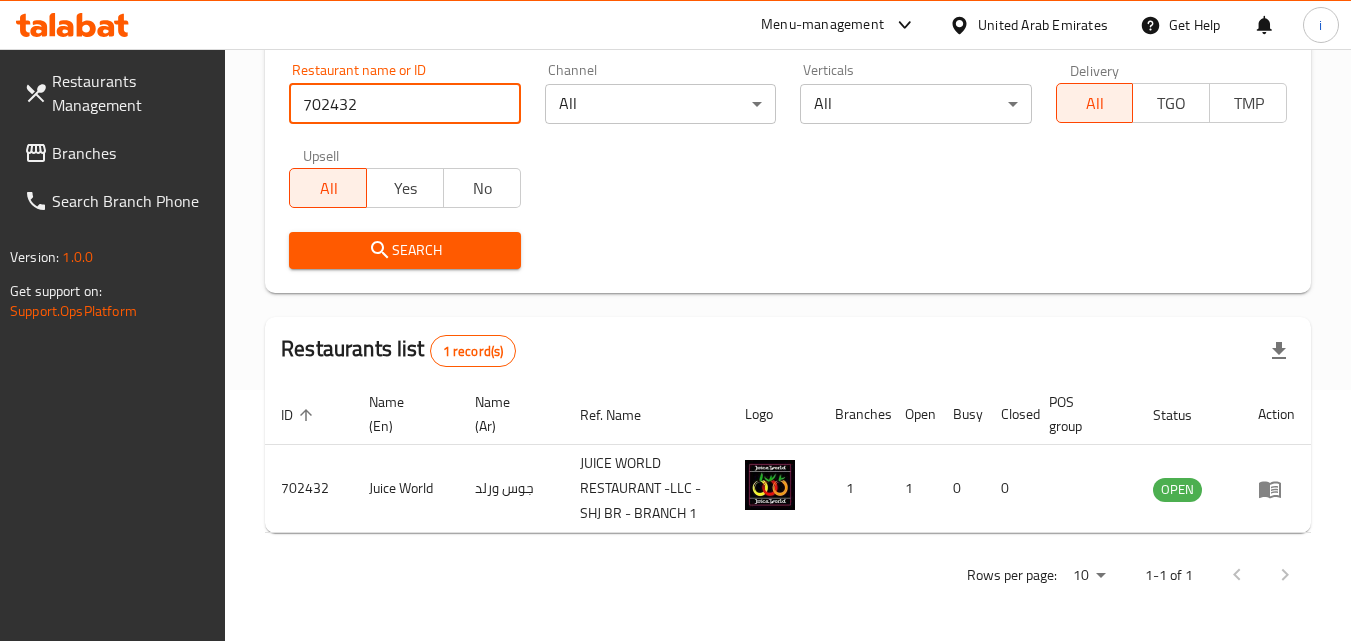 click on "Menu-management" at bounding box center [822, 25] 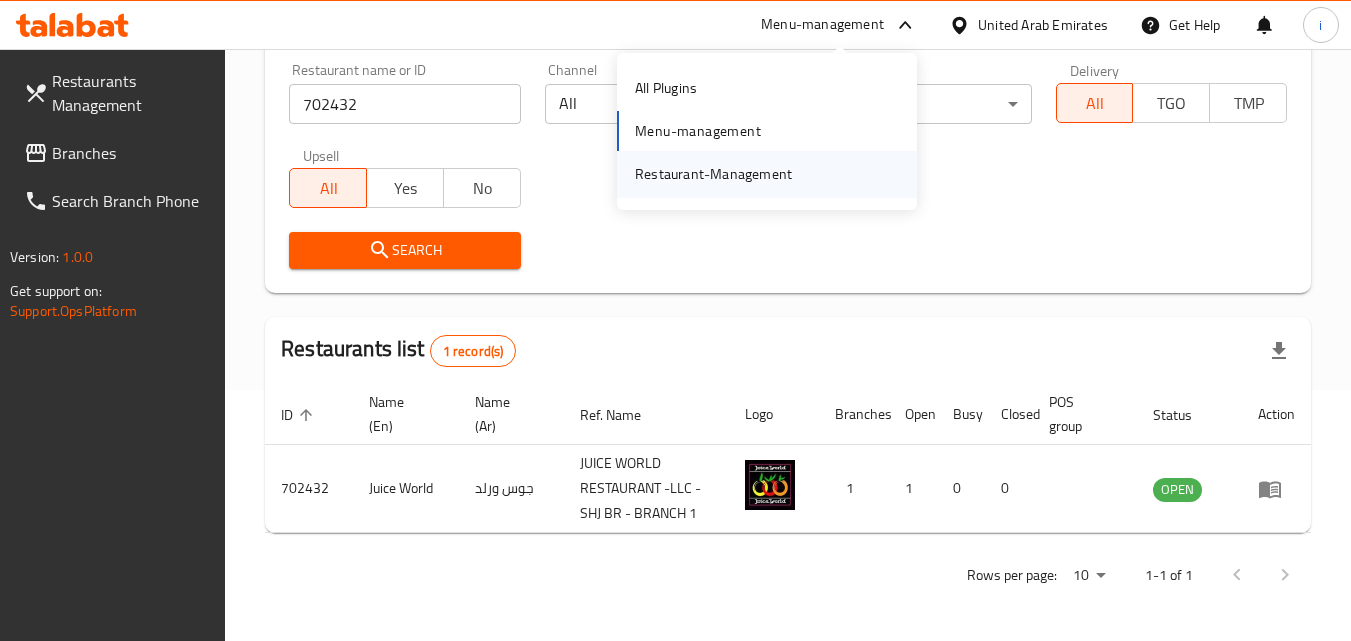 click on "Restaurant-Management" at bounding box center (713, 174) 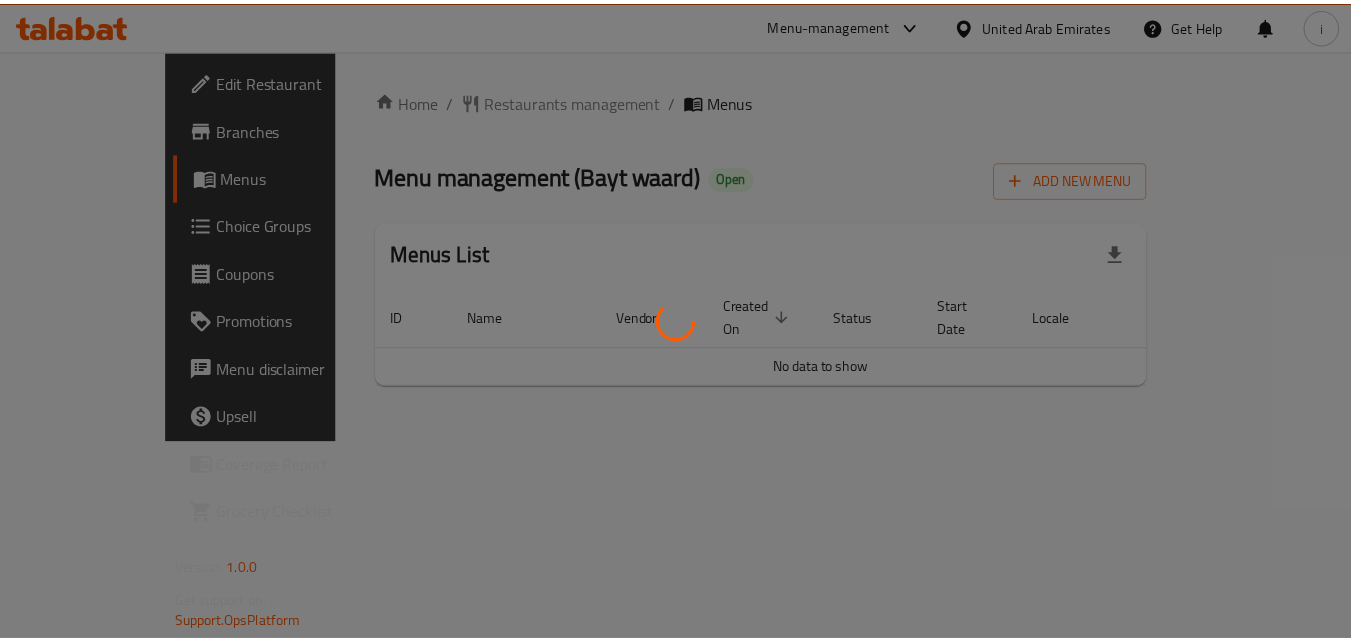 scroll, scrollTop: 0, scrollLeft: 0, axis: both 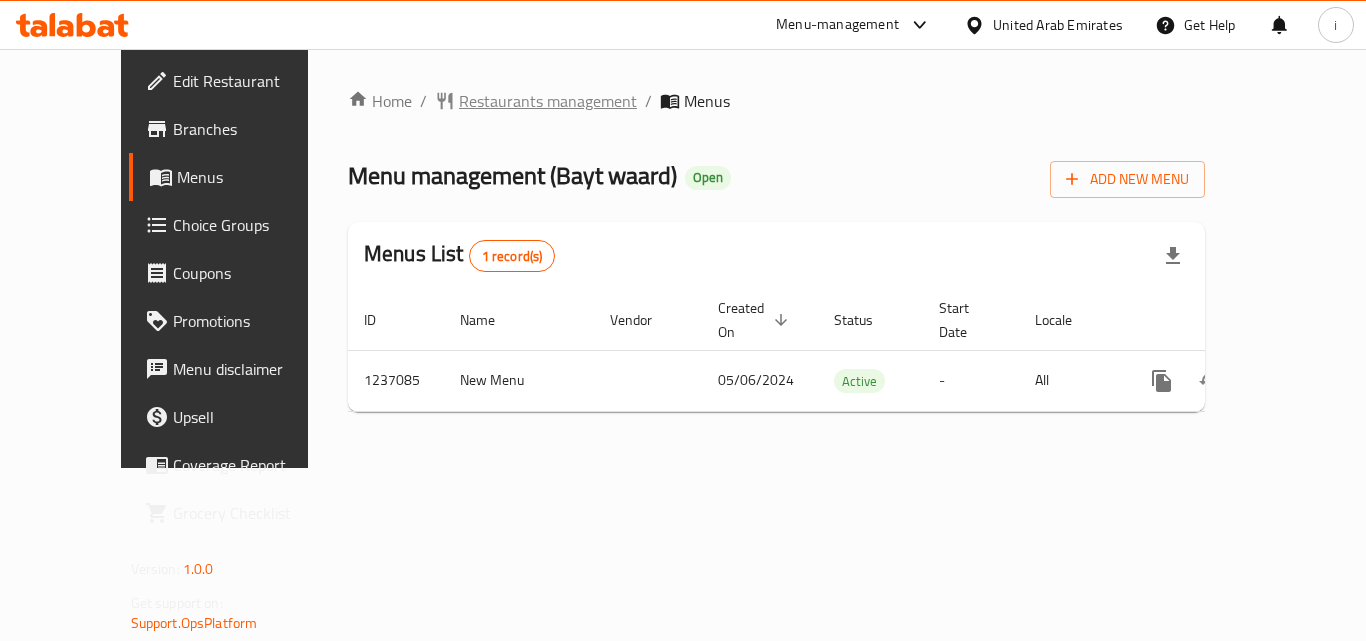 click on "Restaurants management" at bounding box center (548, 101) 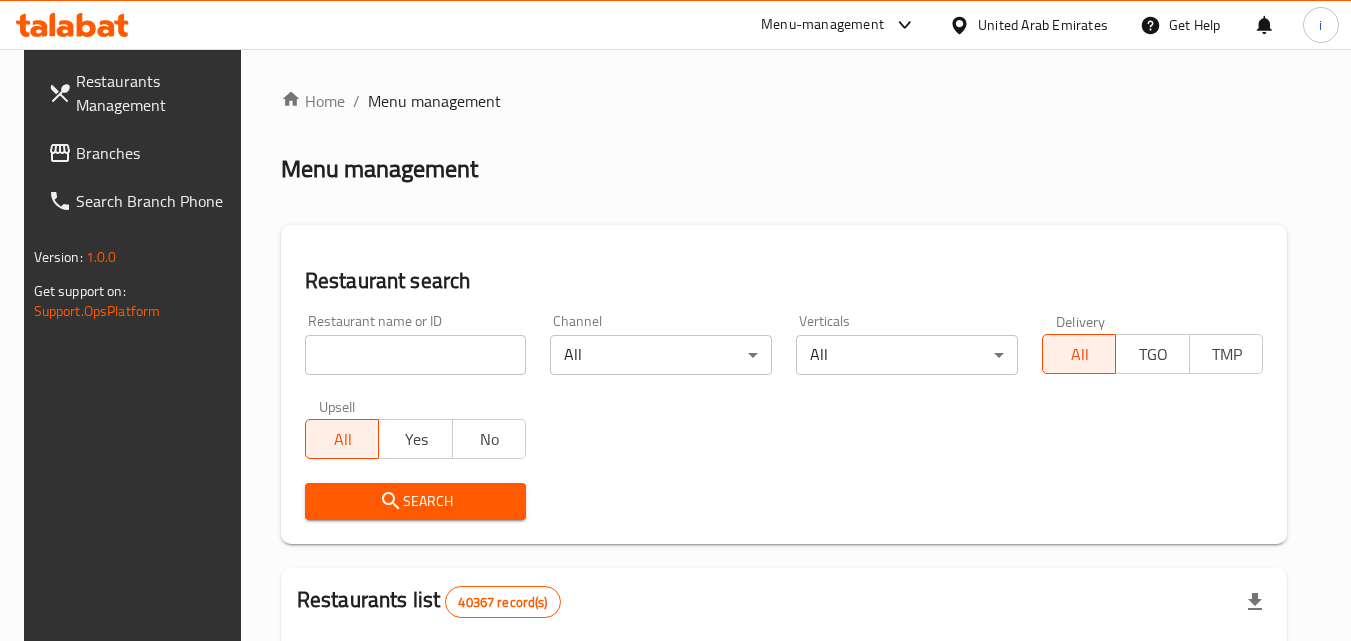 click at bounding box center [416, 355] 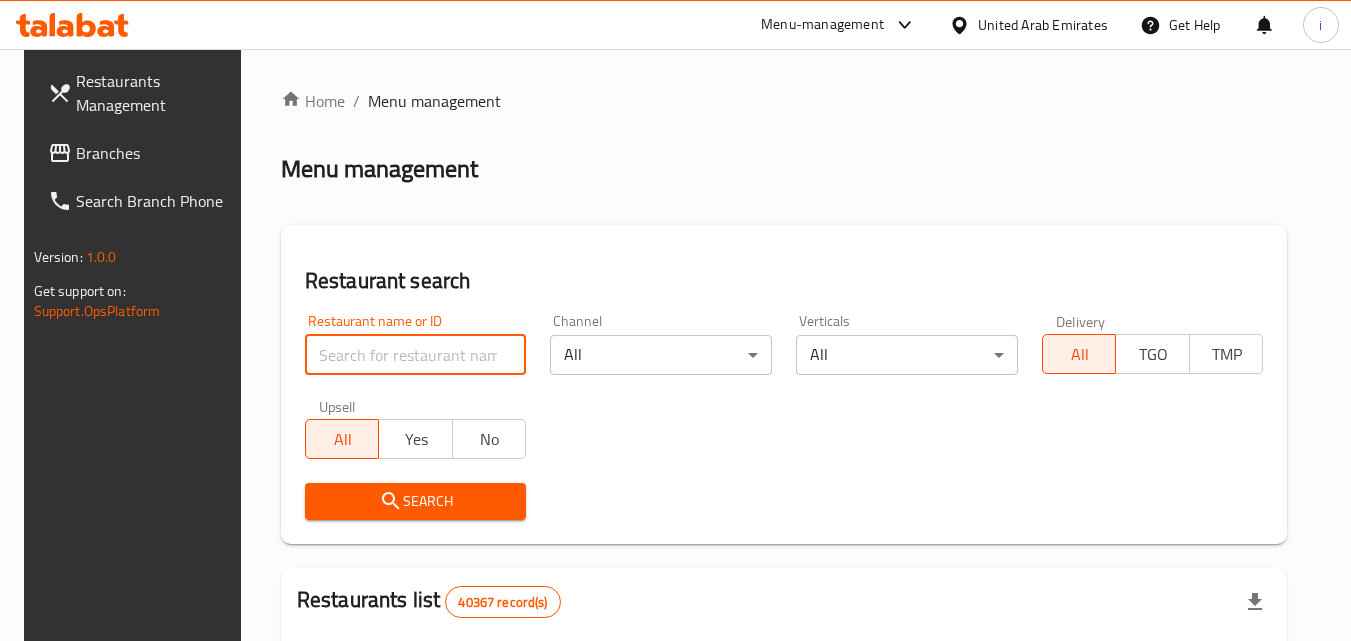 paste on "679244" 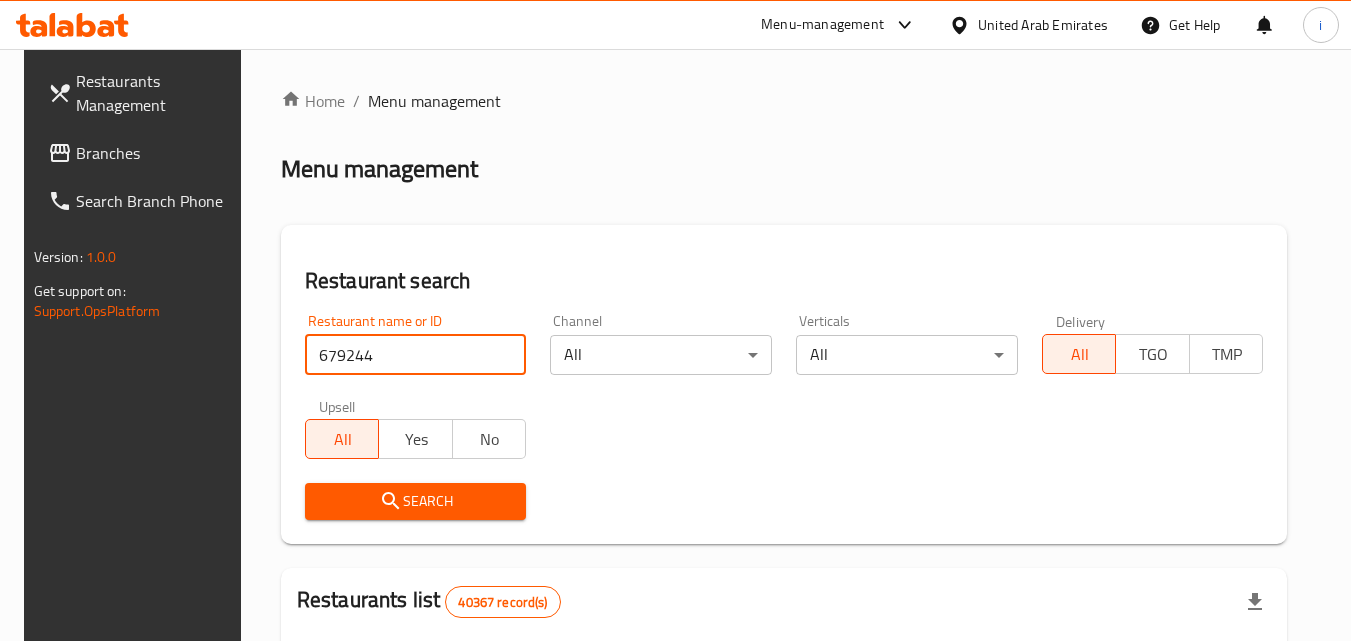 type on "679244" 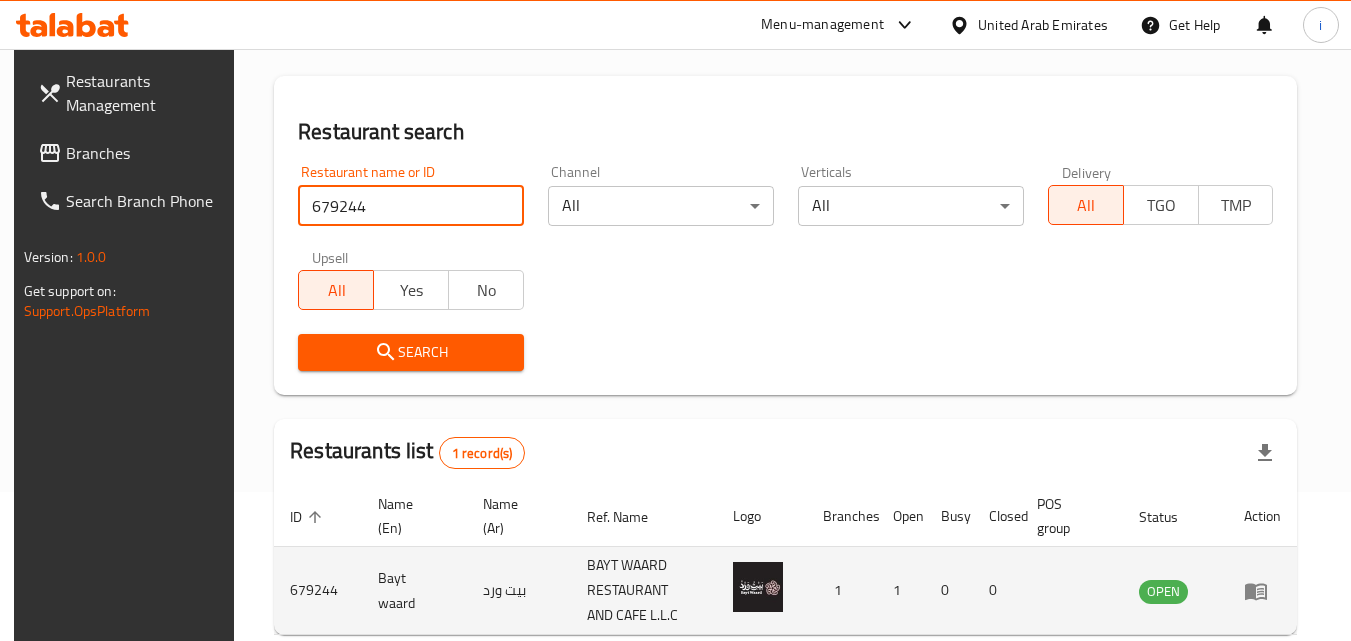scroll, scrollTop: 251, scrollLeft: 0, axis: vertical 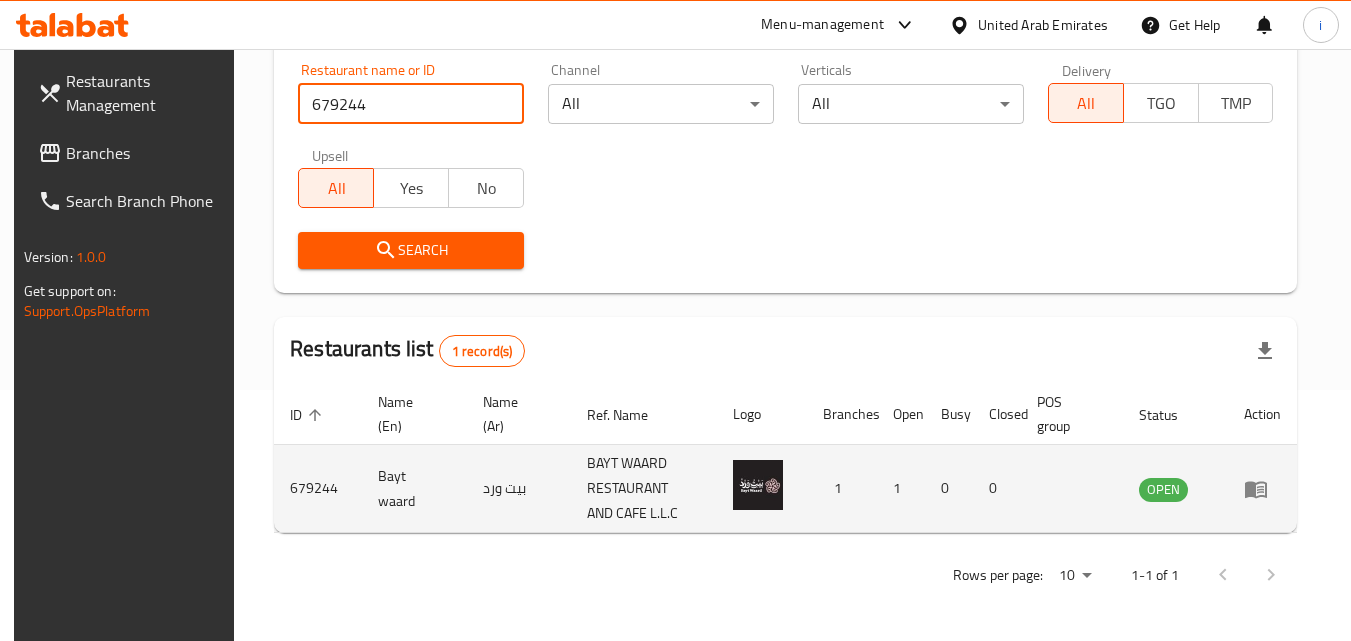 click at bounding box center [1262, 489] 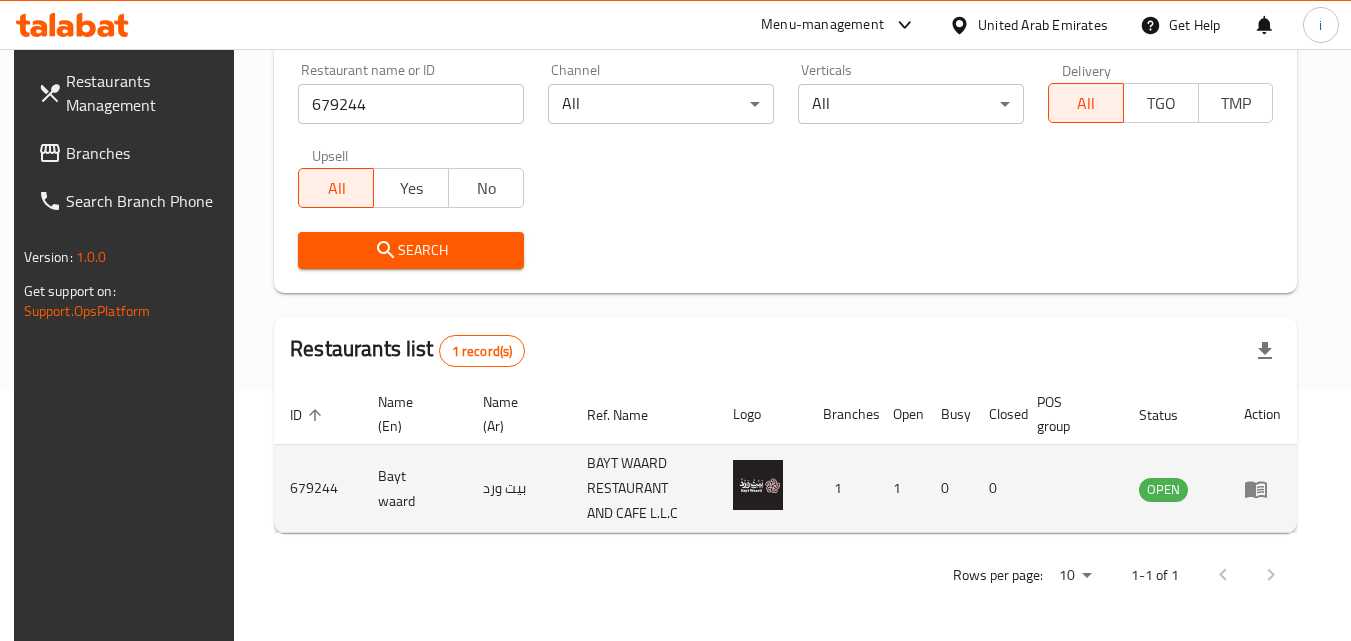 click 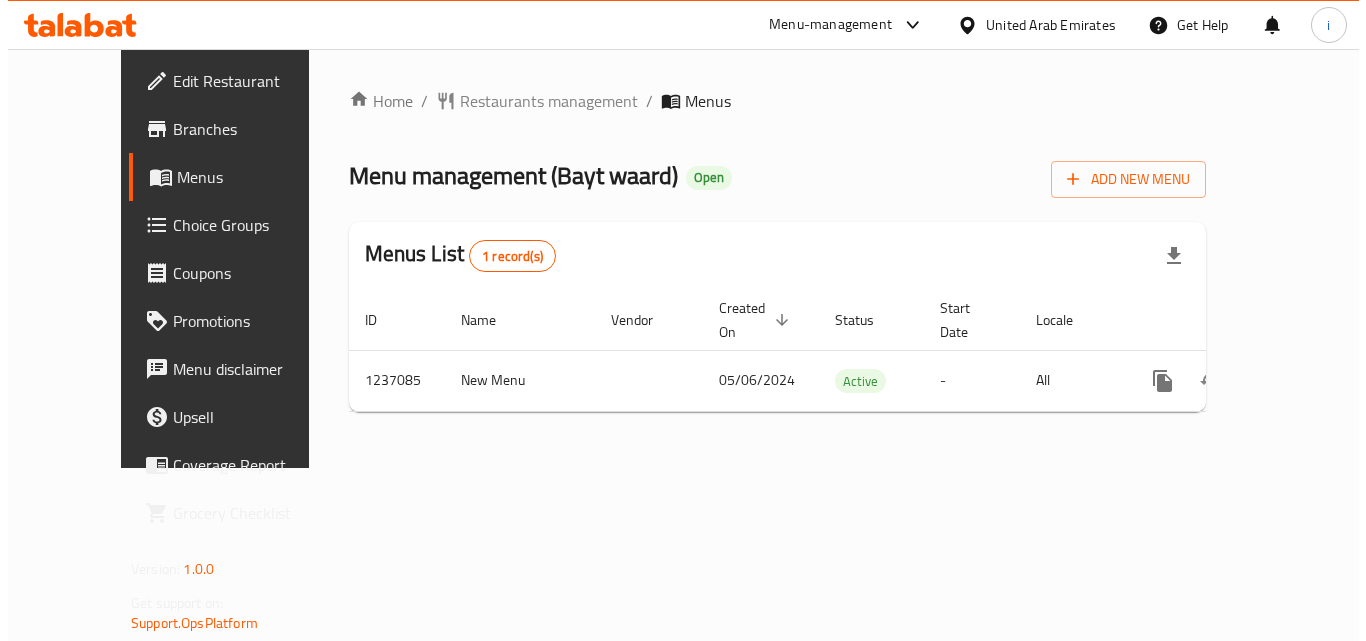scroll, scrollTop: 0, scrollLeft: 0, axis: both 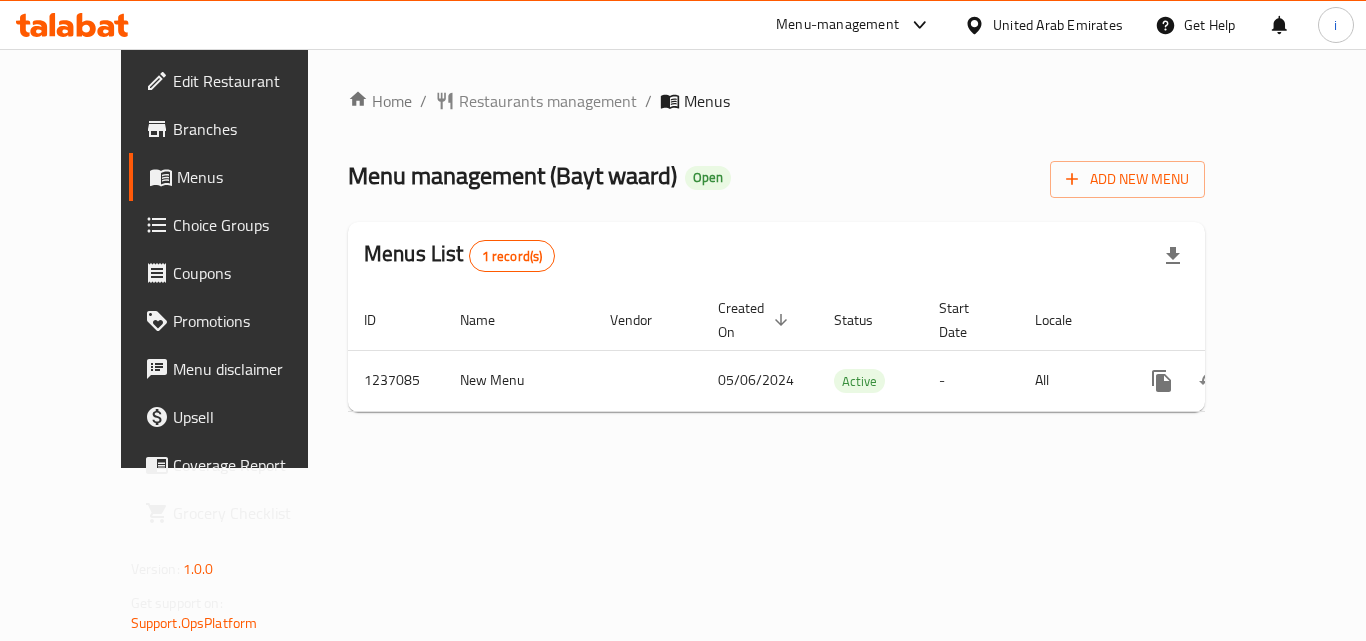 click on "United Arab Emirates" at bounding box center (1058, 25) 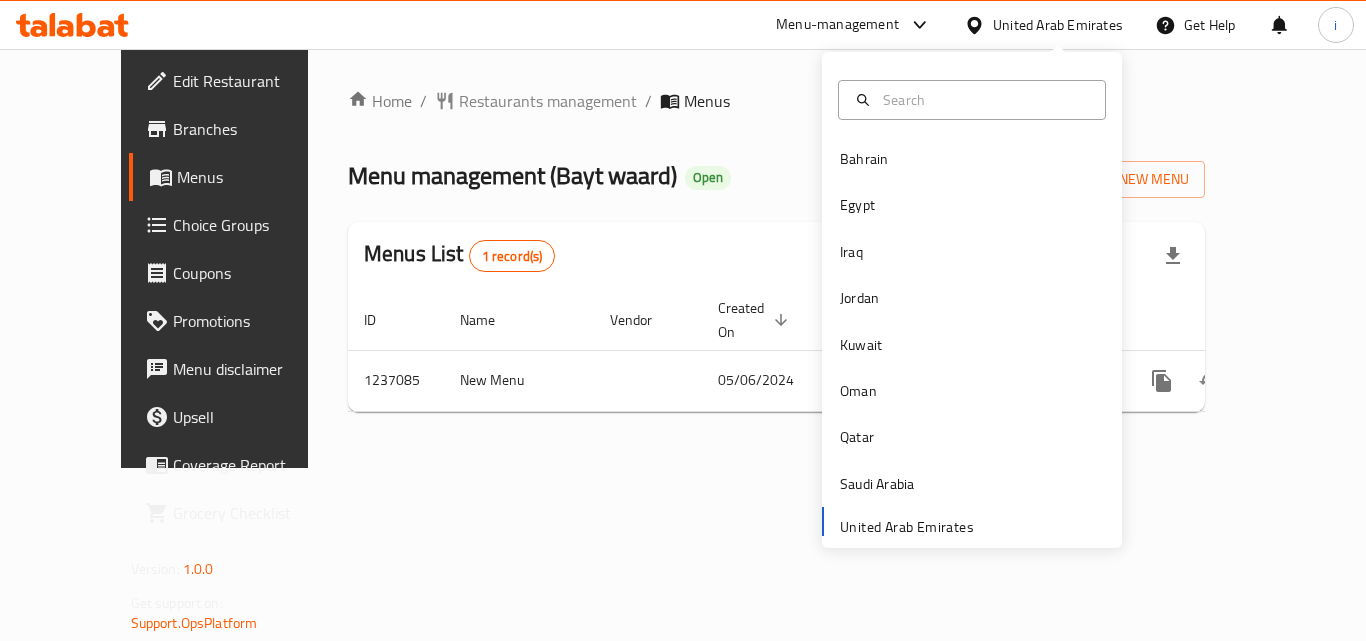 click on "Menu-management" at bounding box center (837, 25) 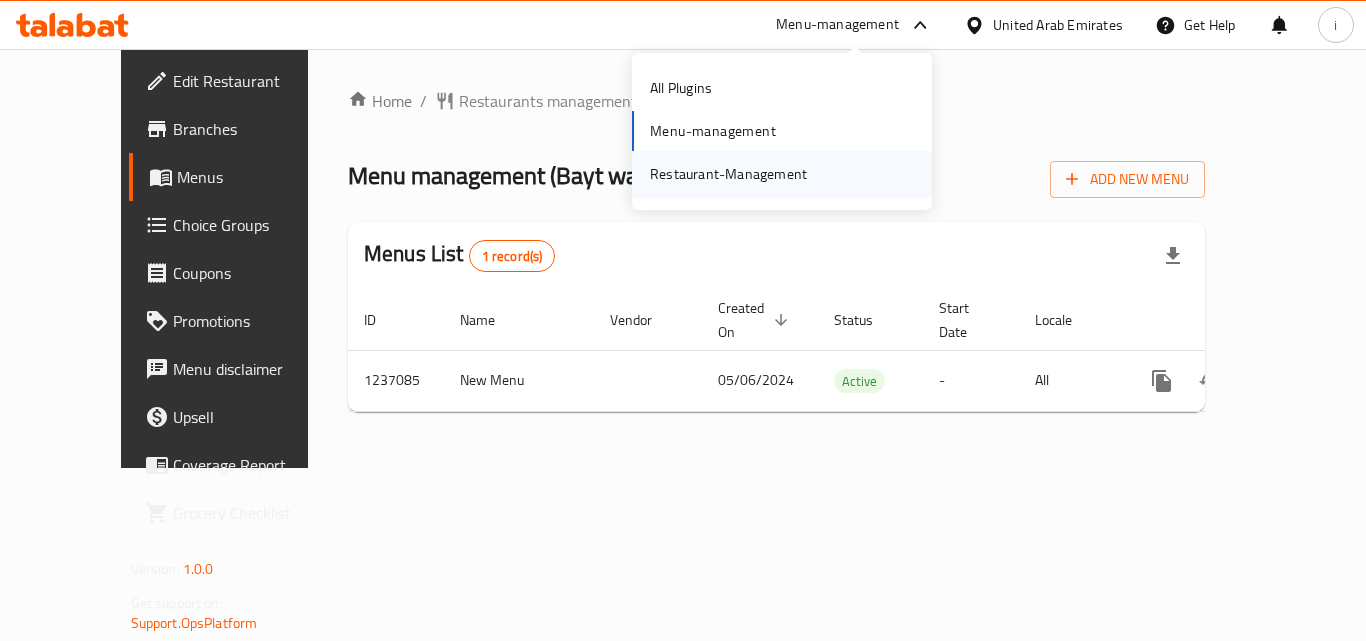 click on "Restaurant-Management" at bounding box center [728, 174] 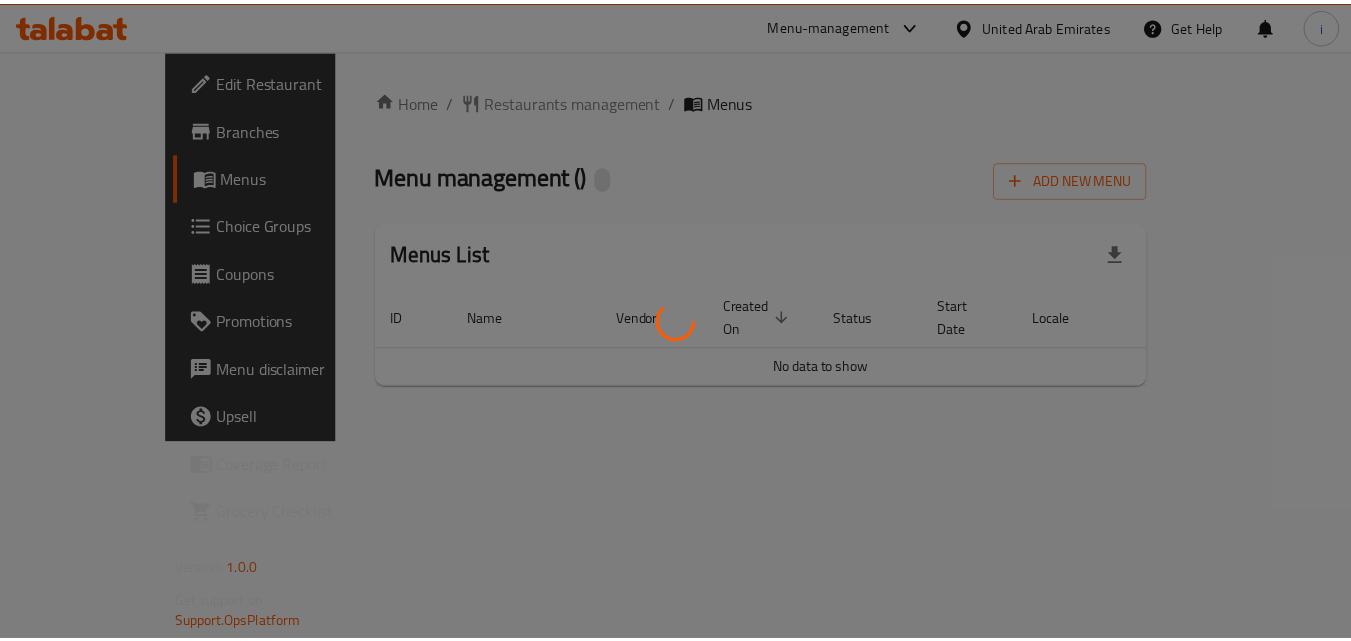 scroll, scrollTop: 0, scrollLeft: 0, axis: both 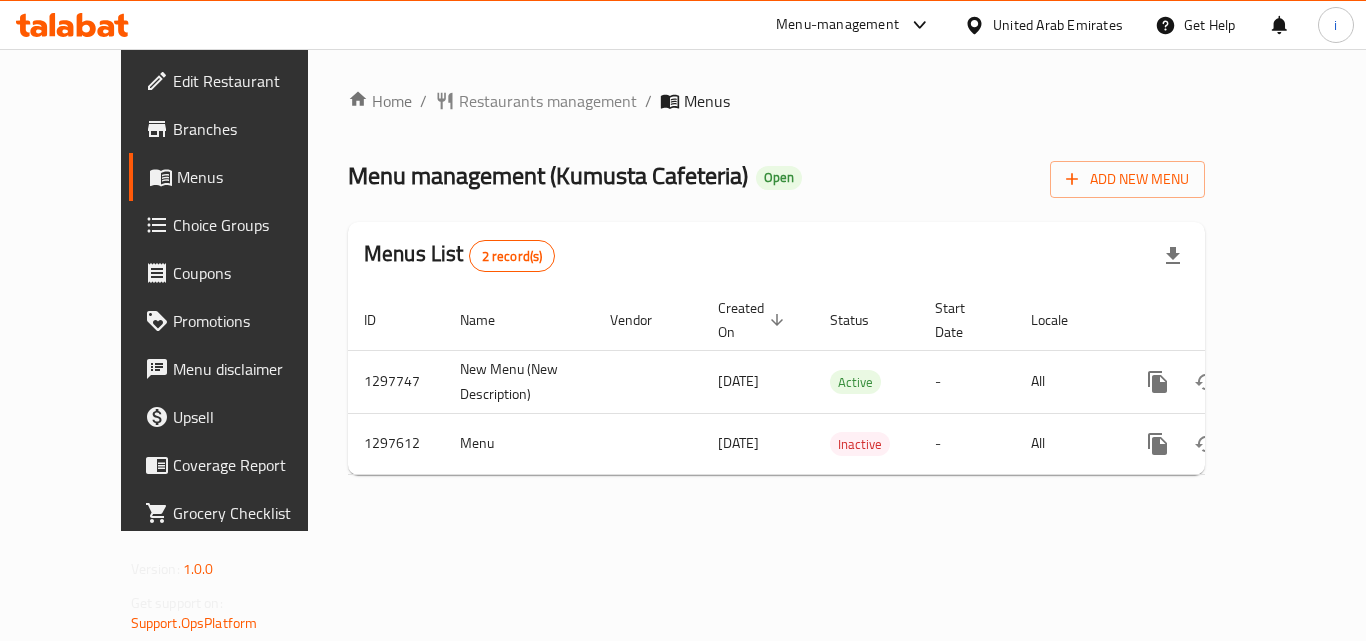 click on "Restaurants management" at bounding box center [548, 101] 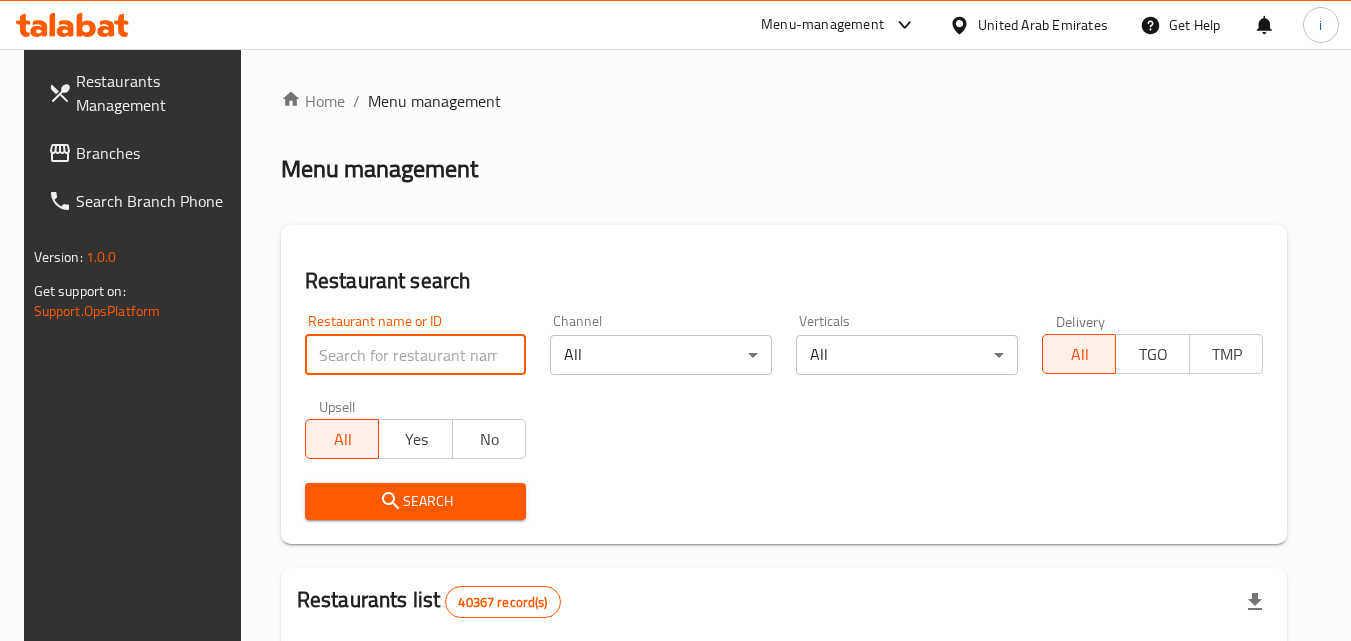 click at bounding box center (416, 355) 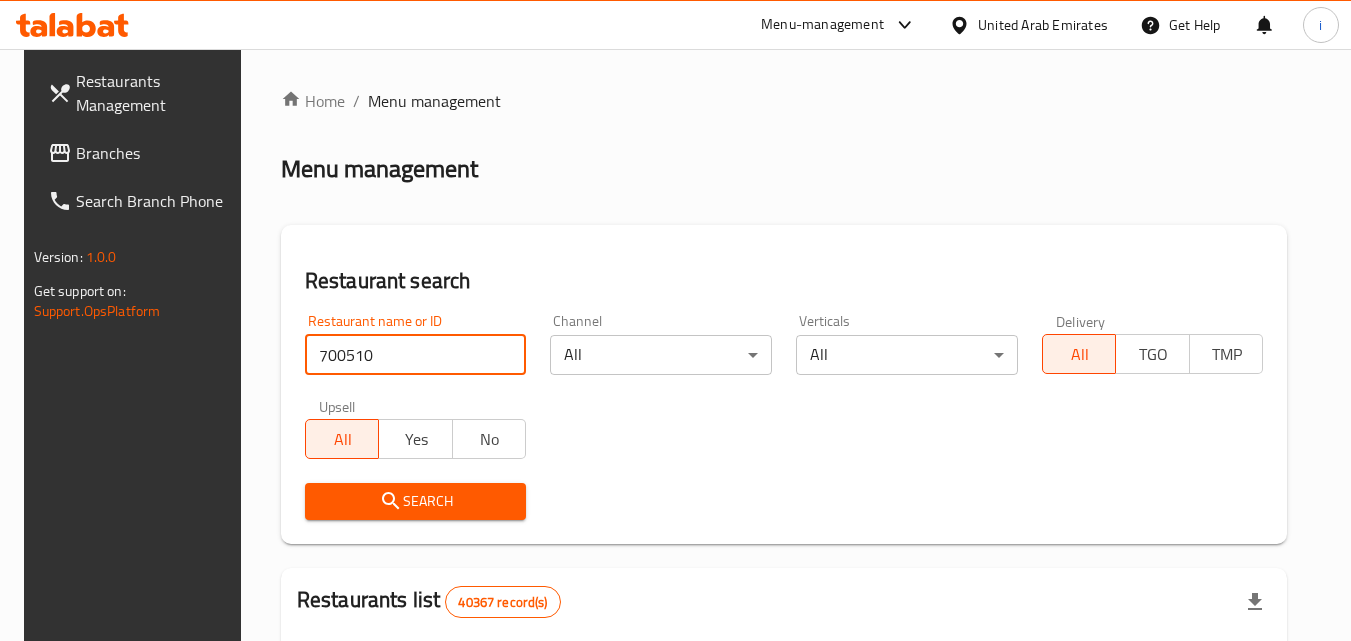 type on "700510" 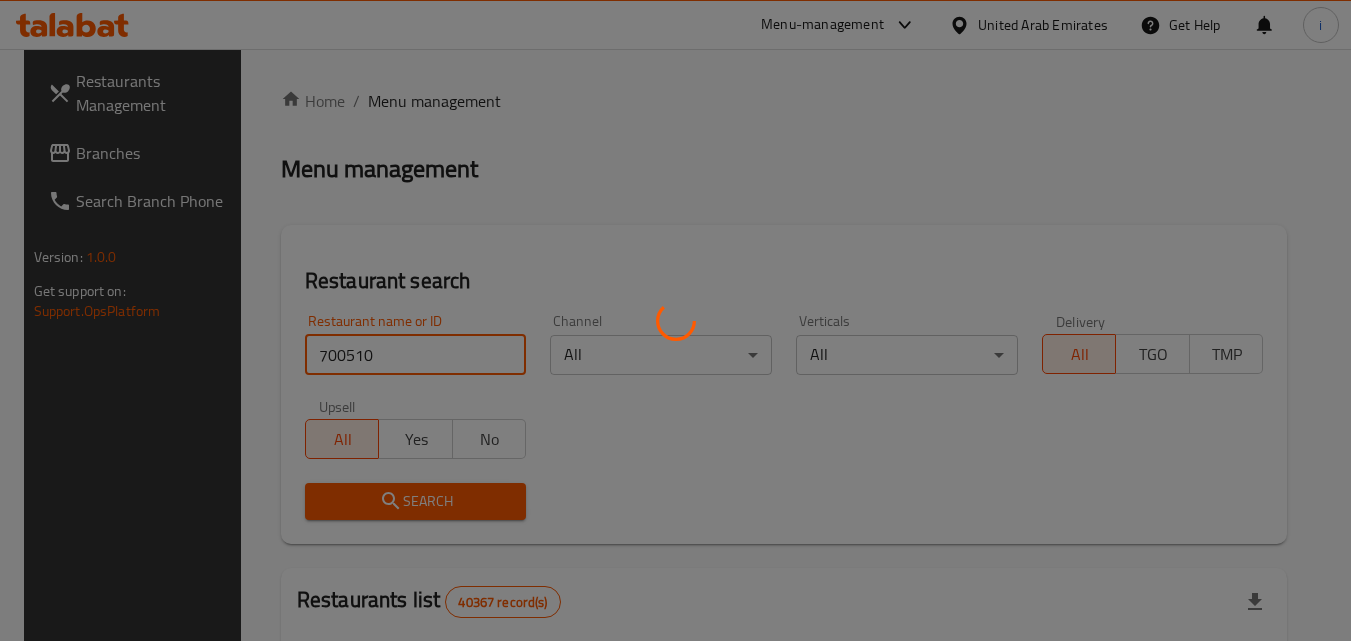 scroll, scrollTop: 251, scrollLeft: 0, axis: vertical 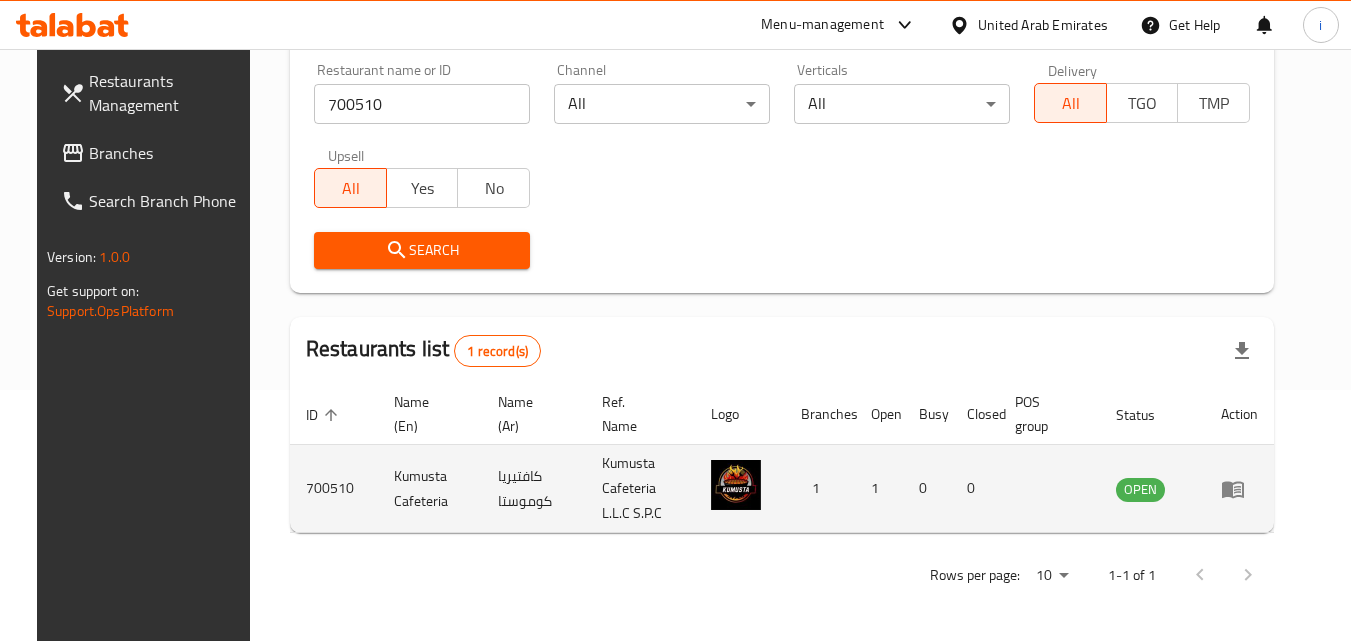 click 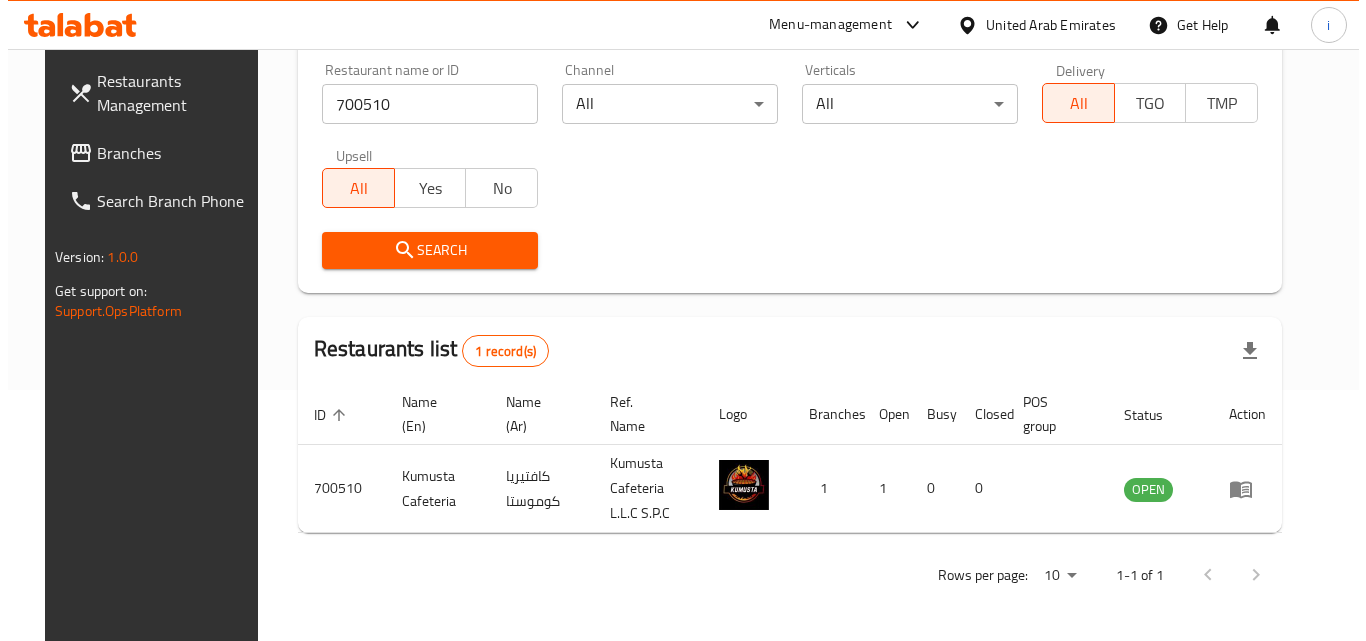 scroll, scrollTop: 0, scrollLeft: 0, axis: both 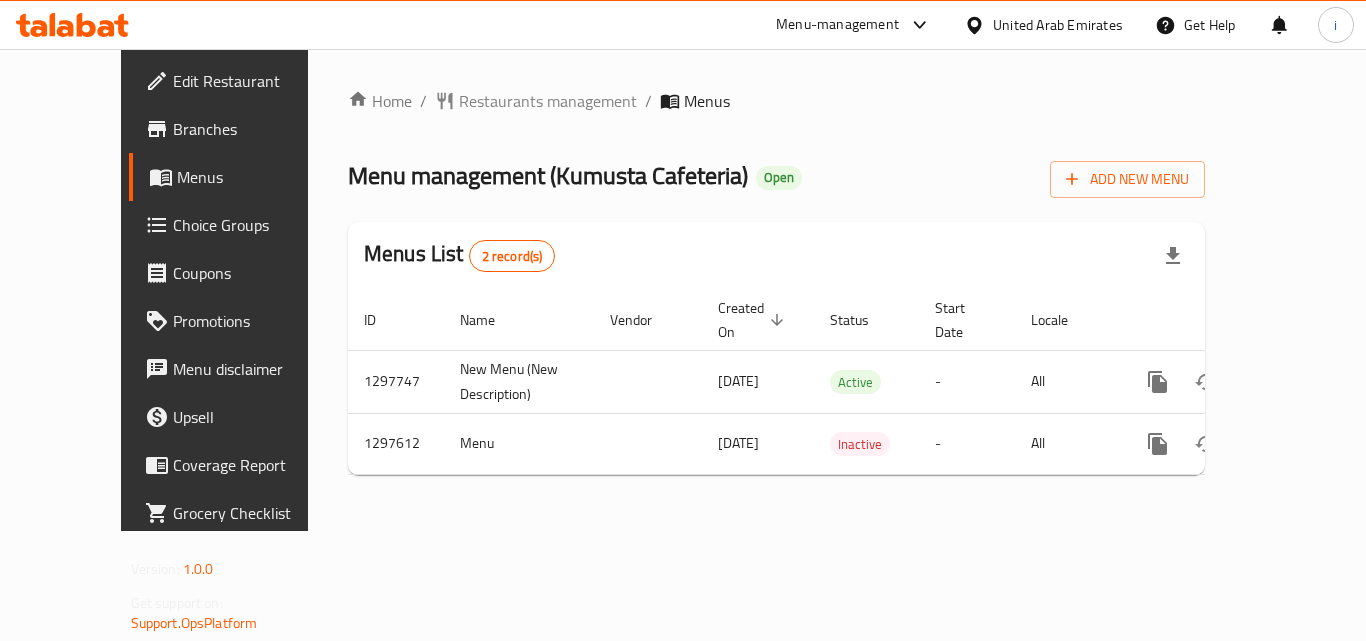 click on "Menu-management" at bounding box center (837, 25) 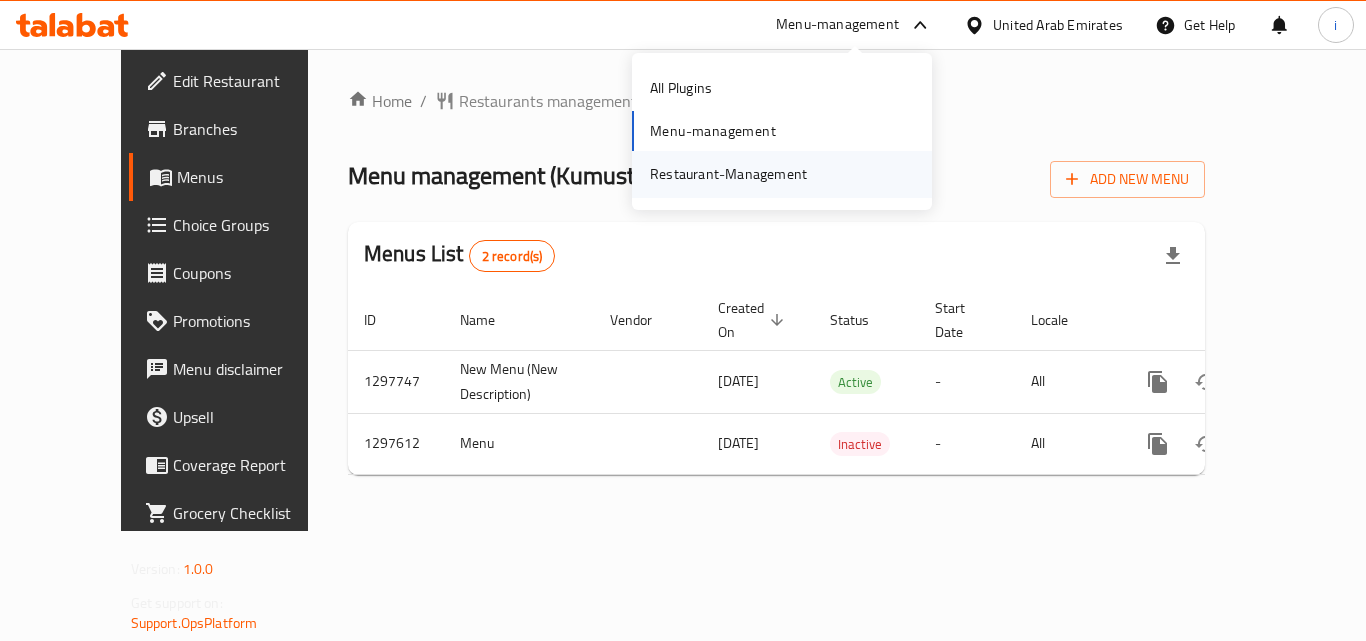 click on "Restaurant-Management" at bounding box center (728, 174) 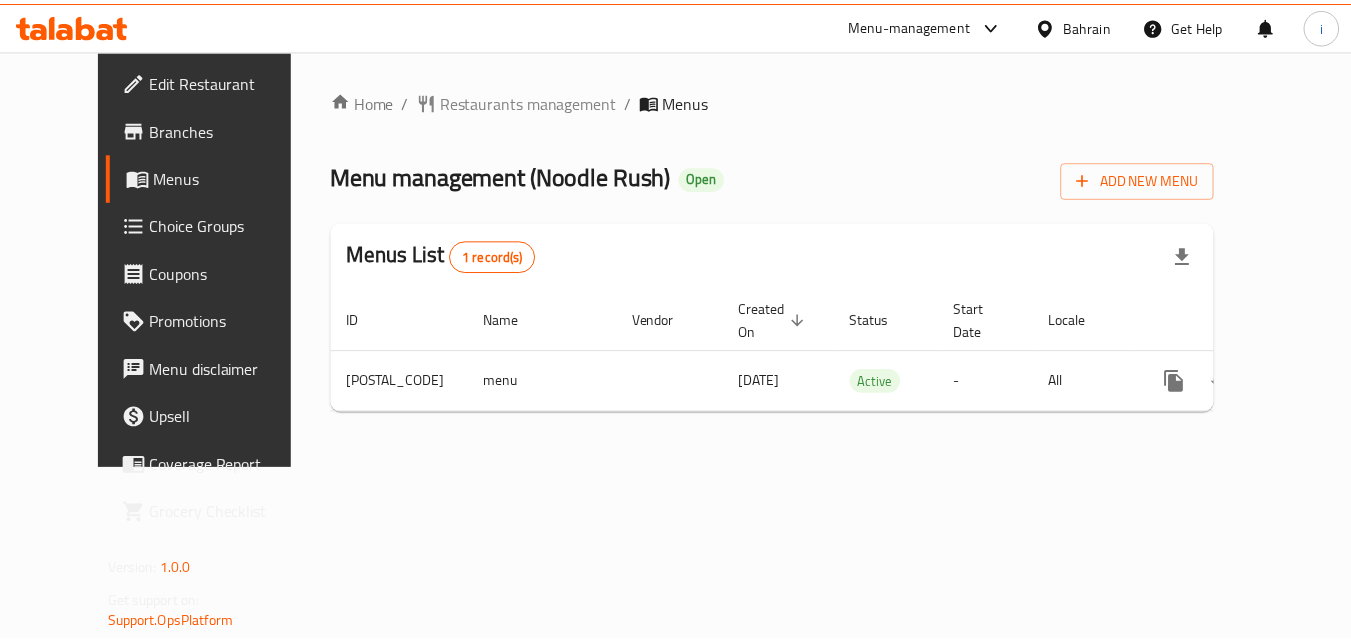 scroll, scrollTop: 0, scrollLeft: 0, axis: both 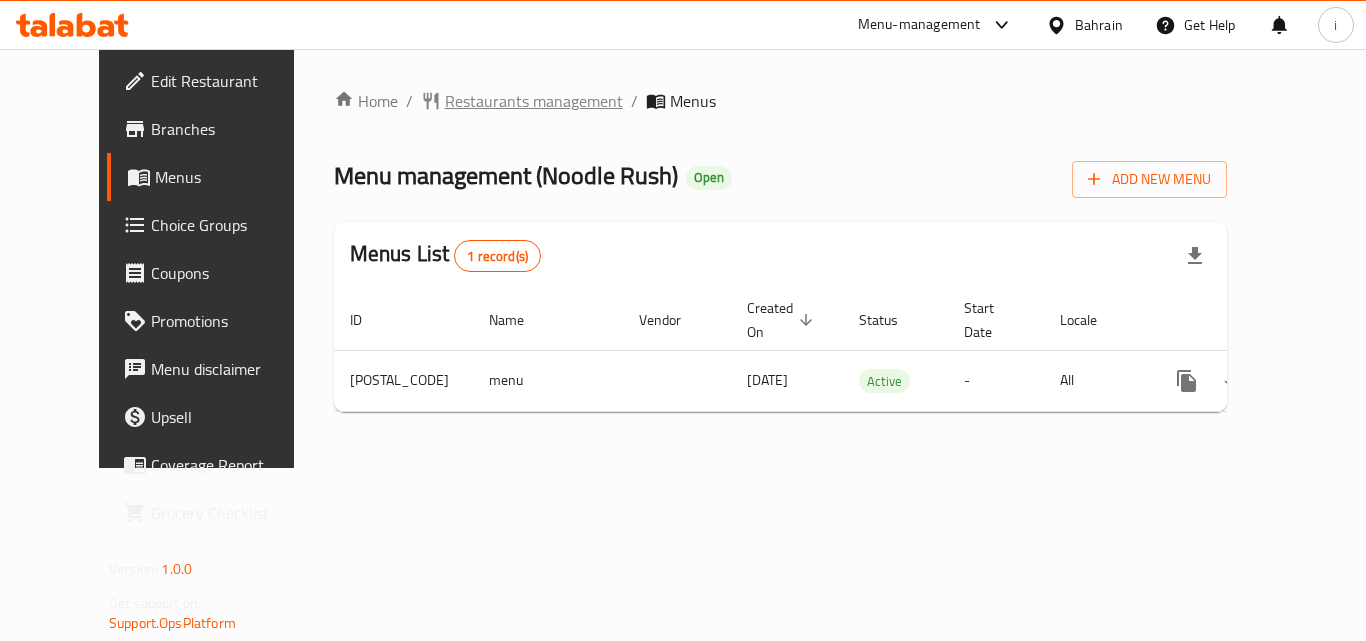 click on "Restaurants management" at bounding box center [534, 101] 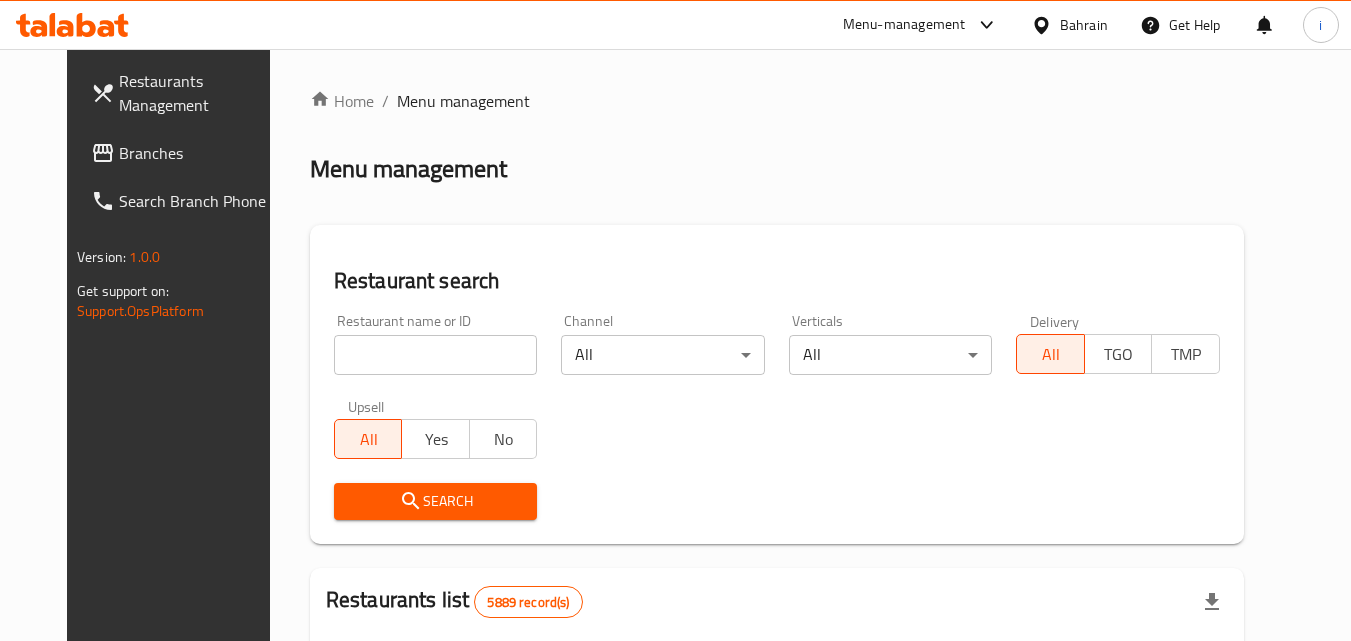 click at bounding box center (436, 355) 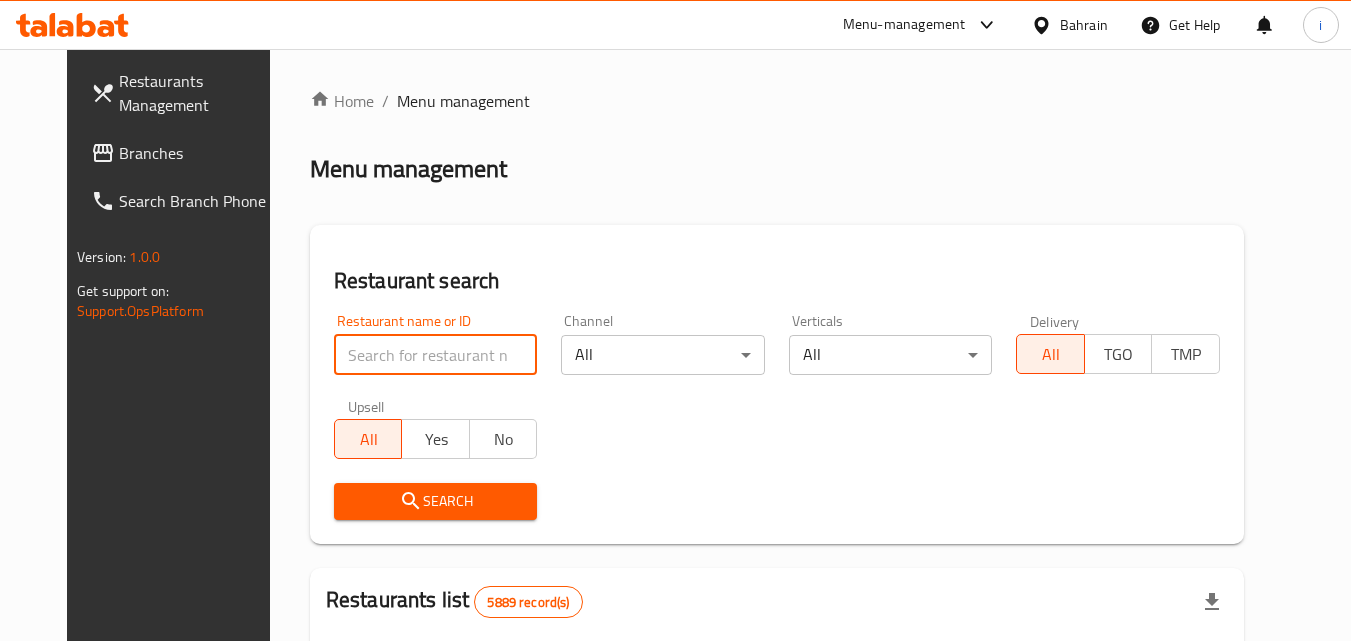 paste on "701937" 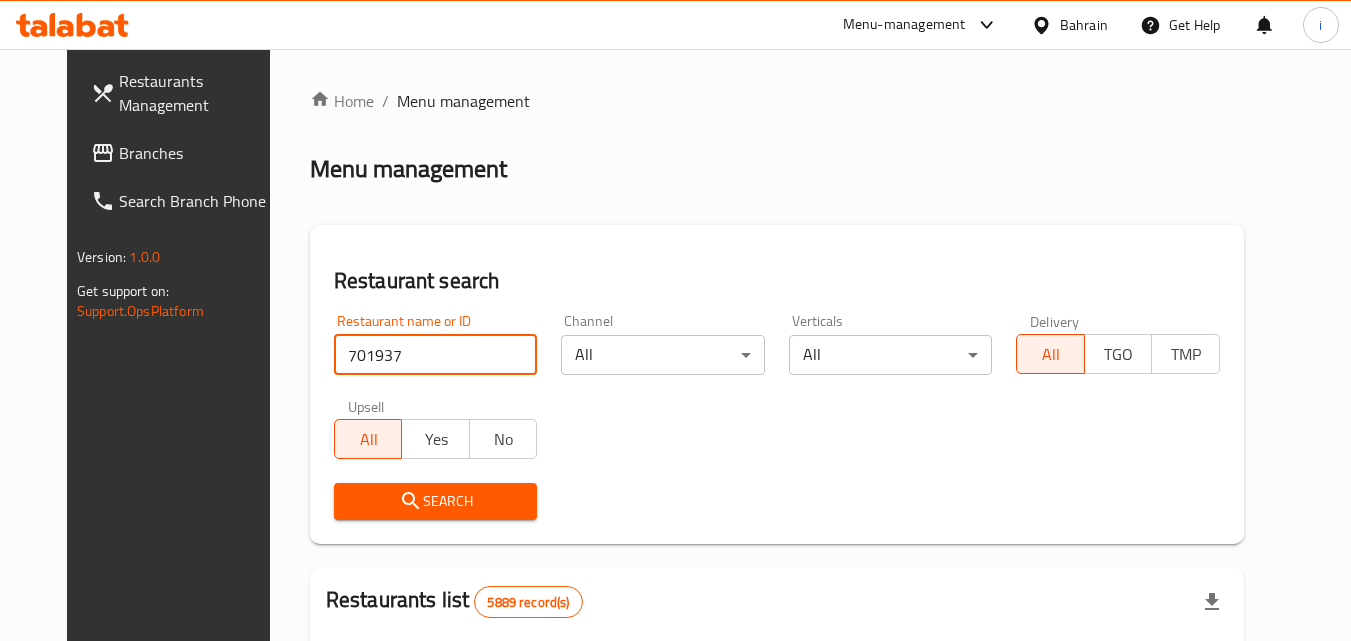 click on "701937" at bounding box center (436, 355) 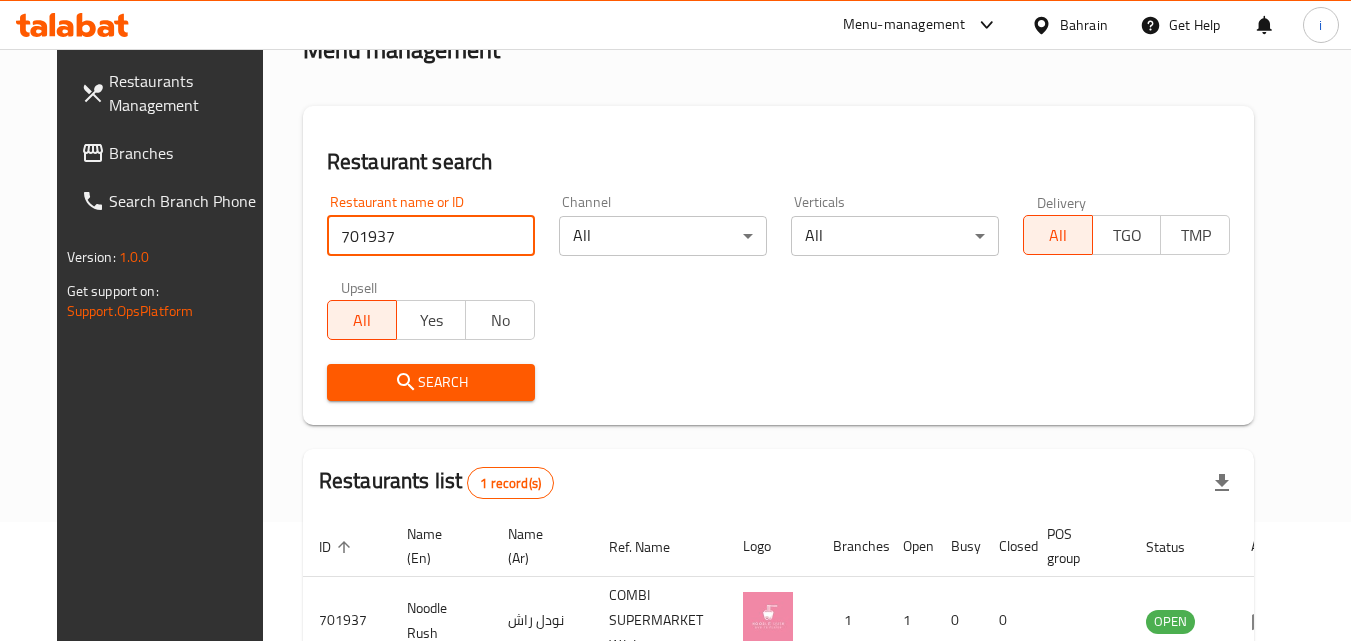 scroll, scrollTop: 251, scrollLeft: 0, axis: vertical 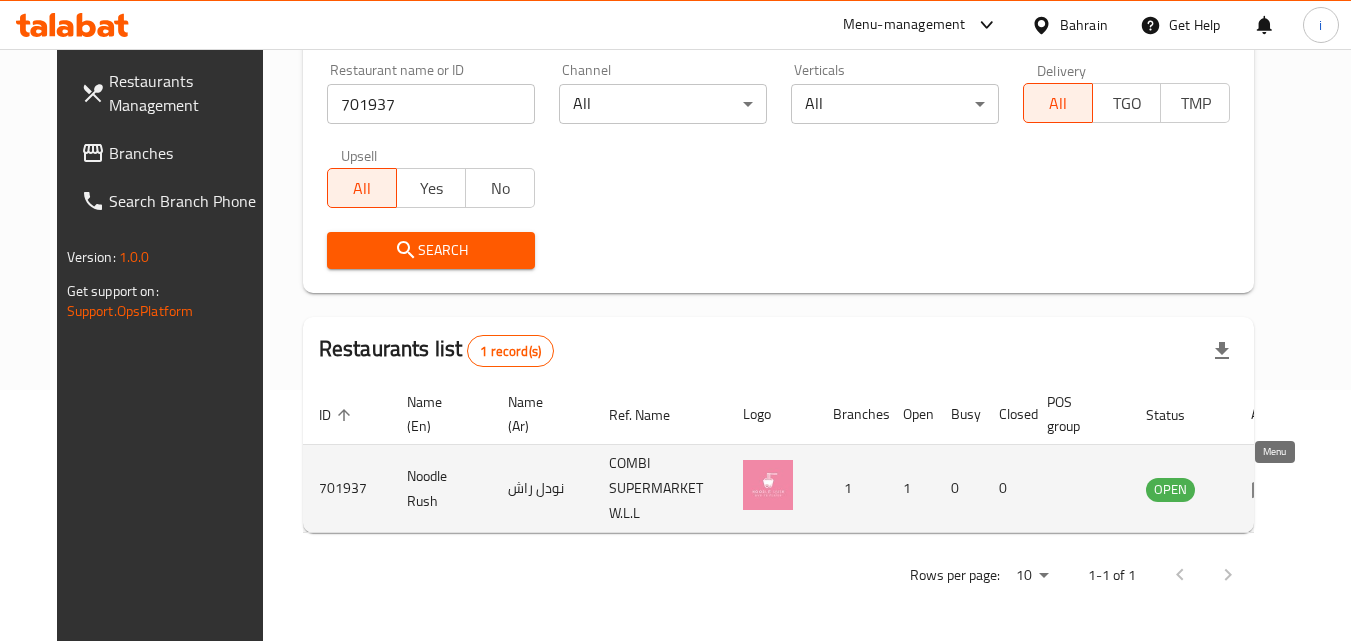 click 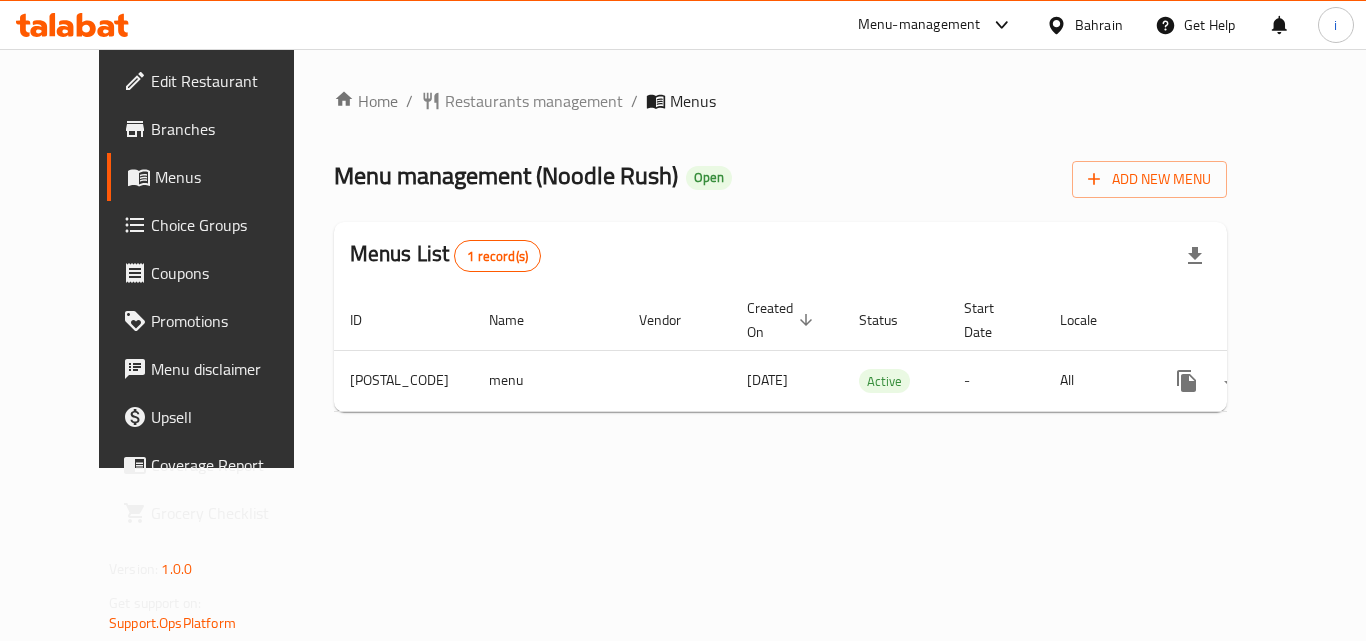 click on "Bahrain" at bounding box center (1099, 25) 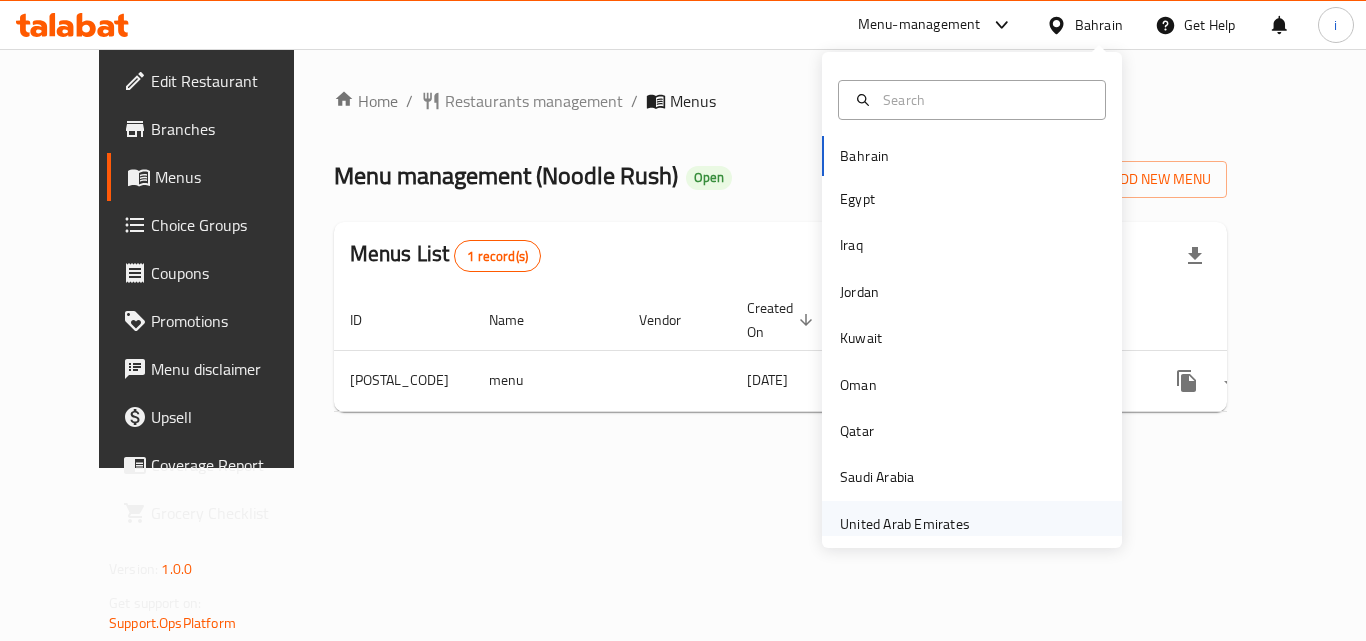 click on "United Arab Emirates" at bounding box center [905, 524] 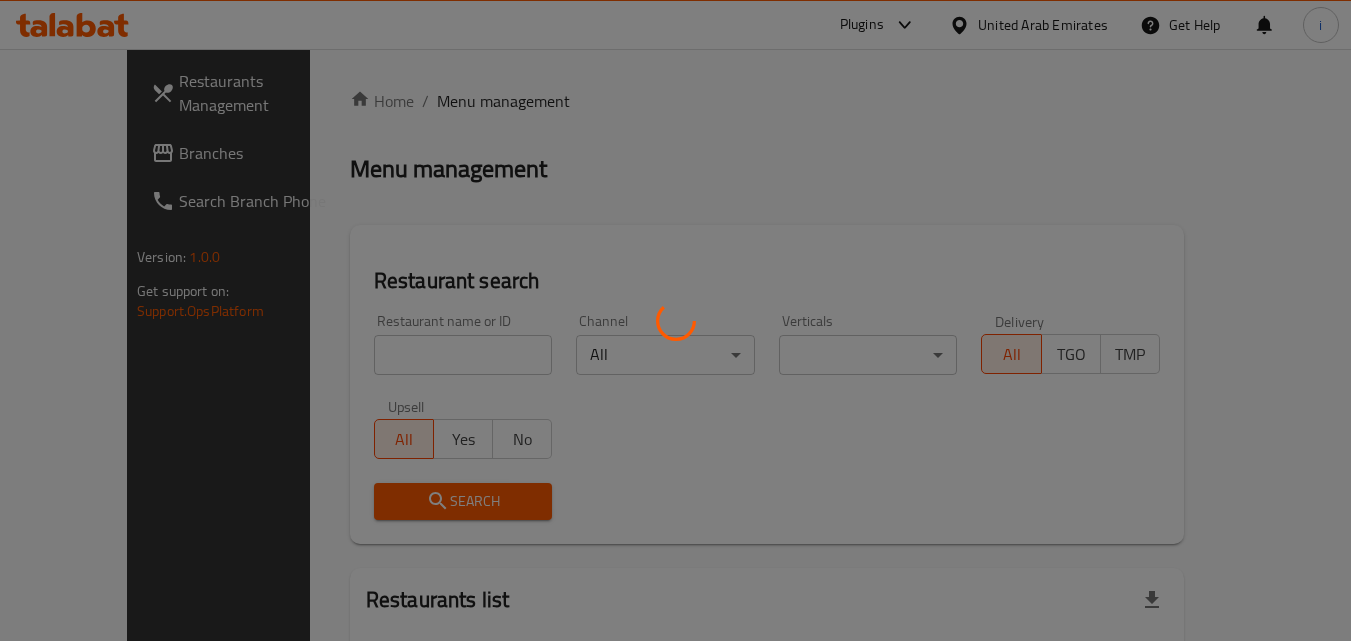 click at bounding box center [675, 320] 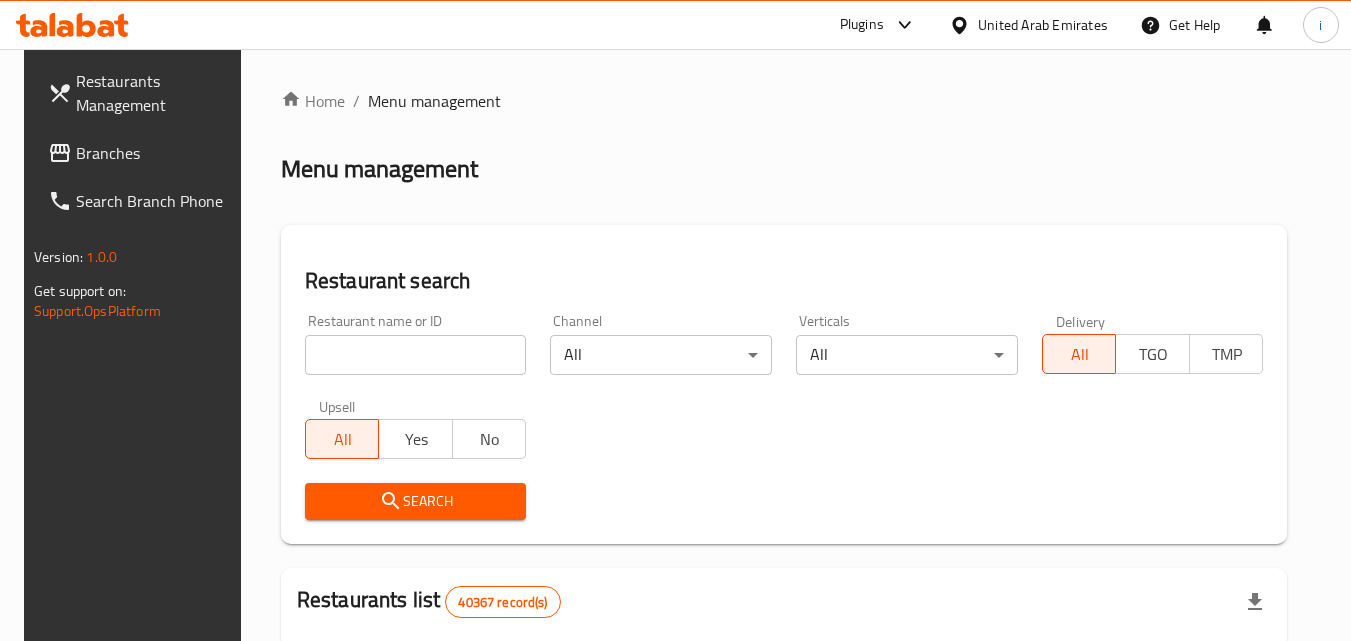 click on "Branches" at bounding box center [155, 153] 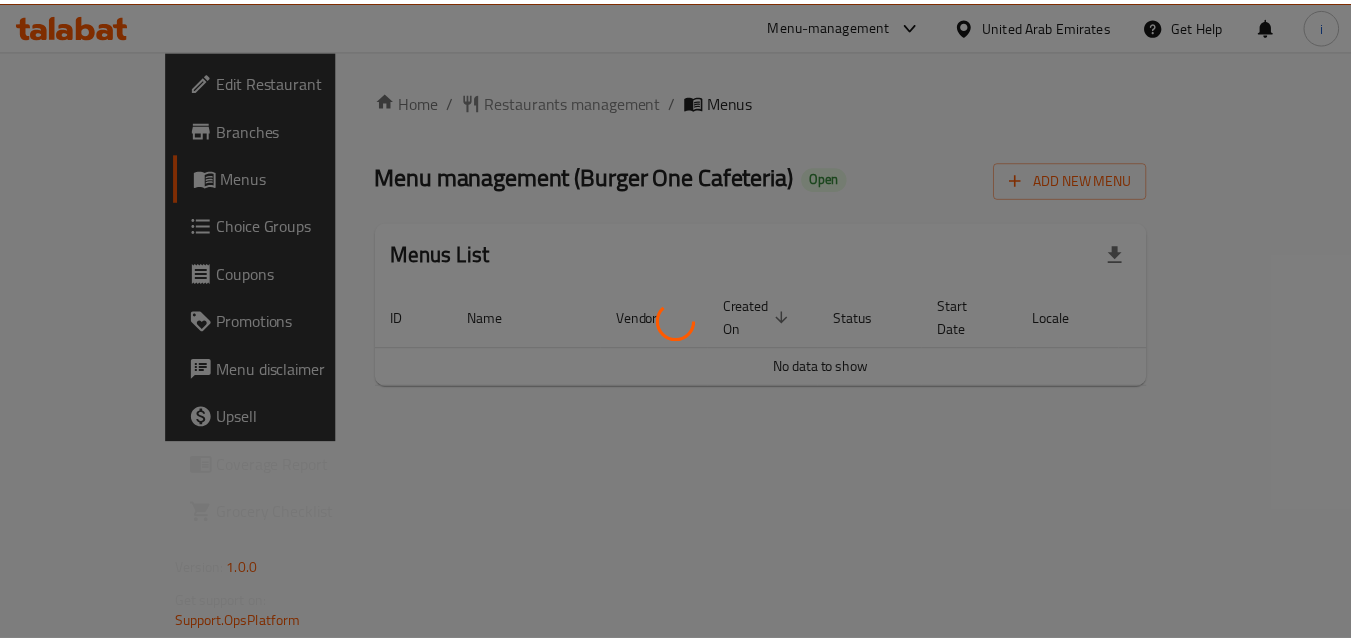 scroll, scrollTop: 0, scrollLeft: 0, axis: both 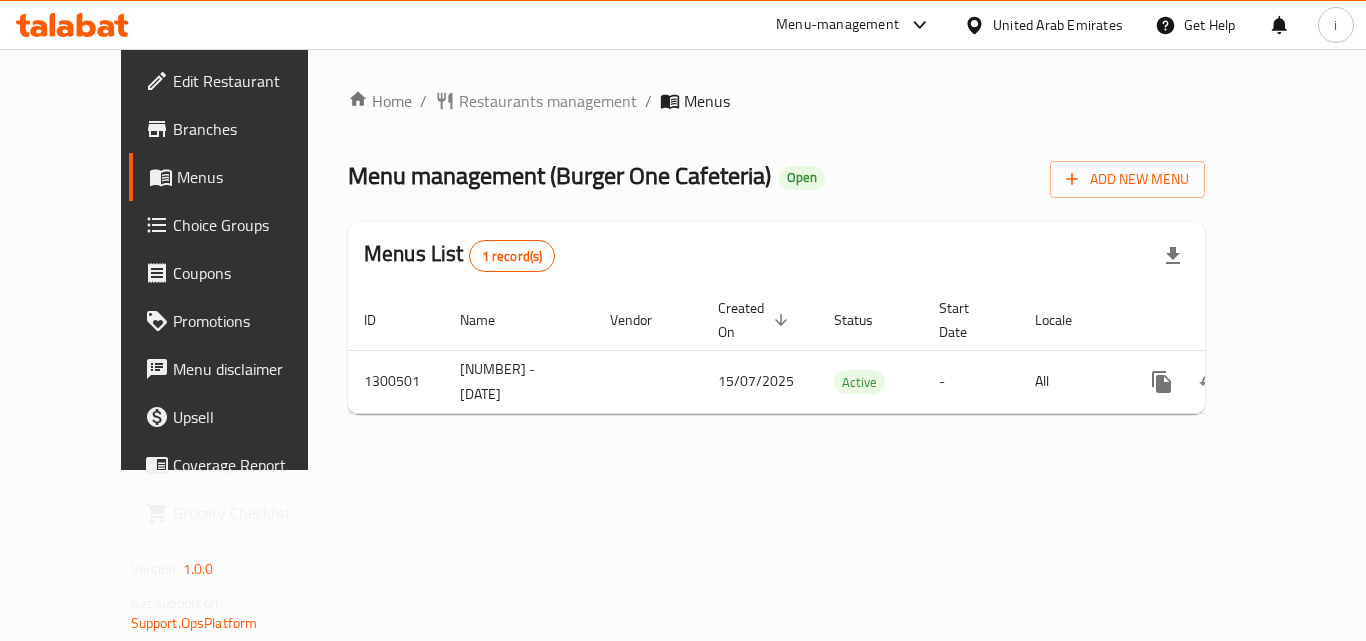 click on "Home / Restaurants management / Menus Menu management ( Burger One Cafeteria )  Open Add New Menu Menus List   1 record(s) ID Name Vendor Created On sorted descending Status Start Date Locale Actions 1300501 [NUMBER] - [DATE] [DATE] Active - All" at bounding box center [776, 259] 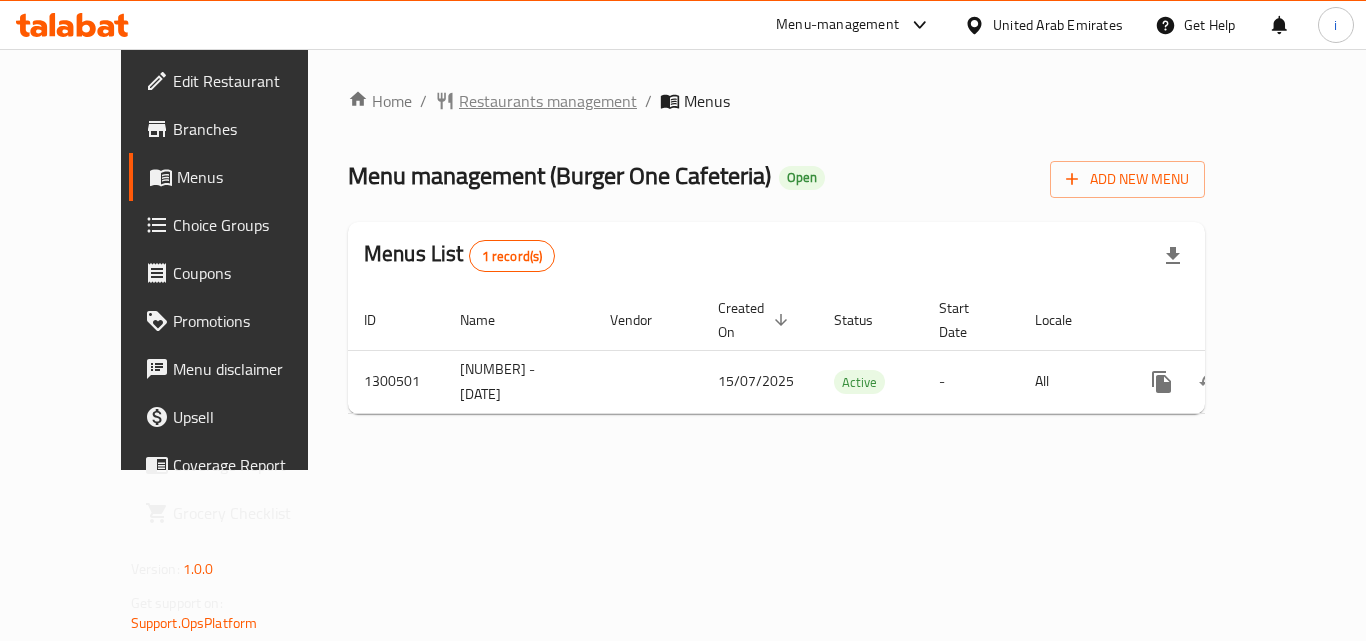 click on "Restaurants management" at bounding box center (548, 101) 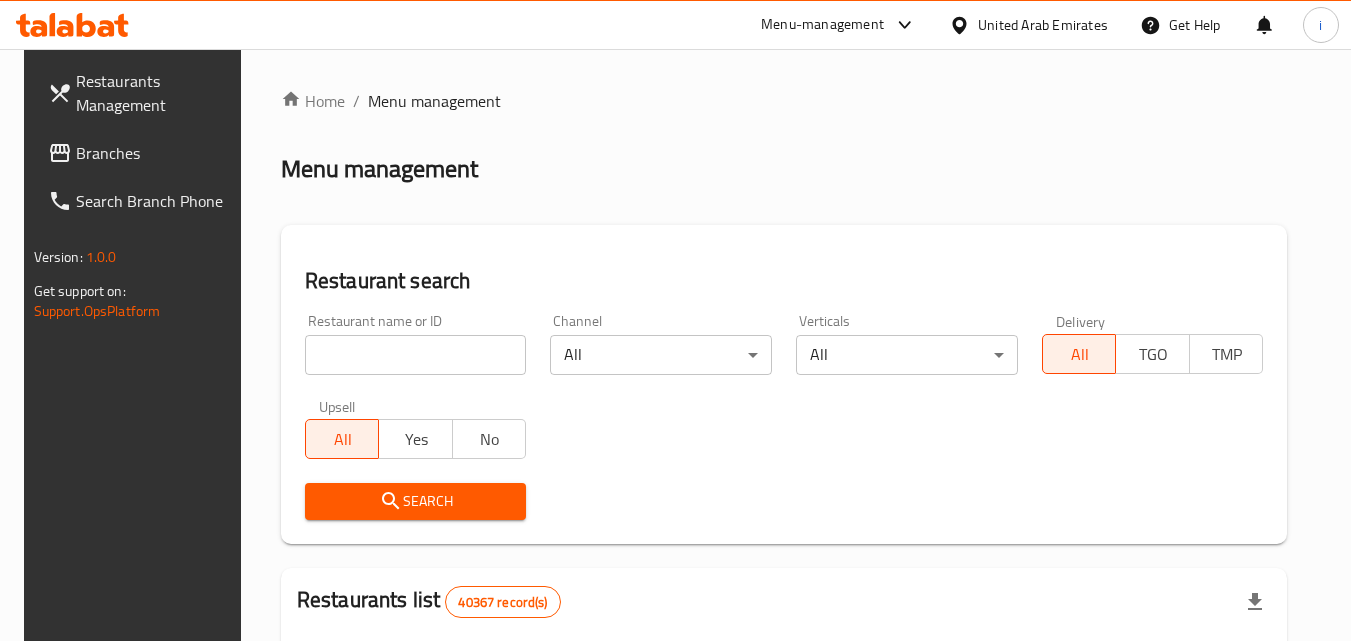 click at bounding box center (416, 355) 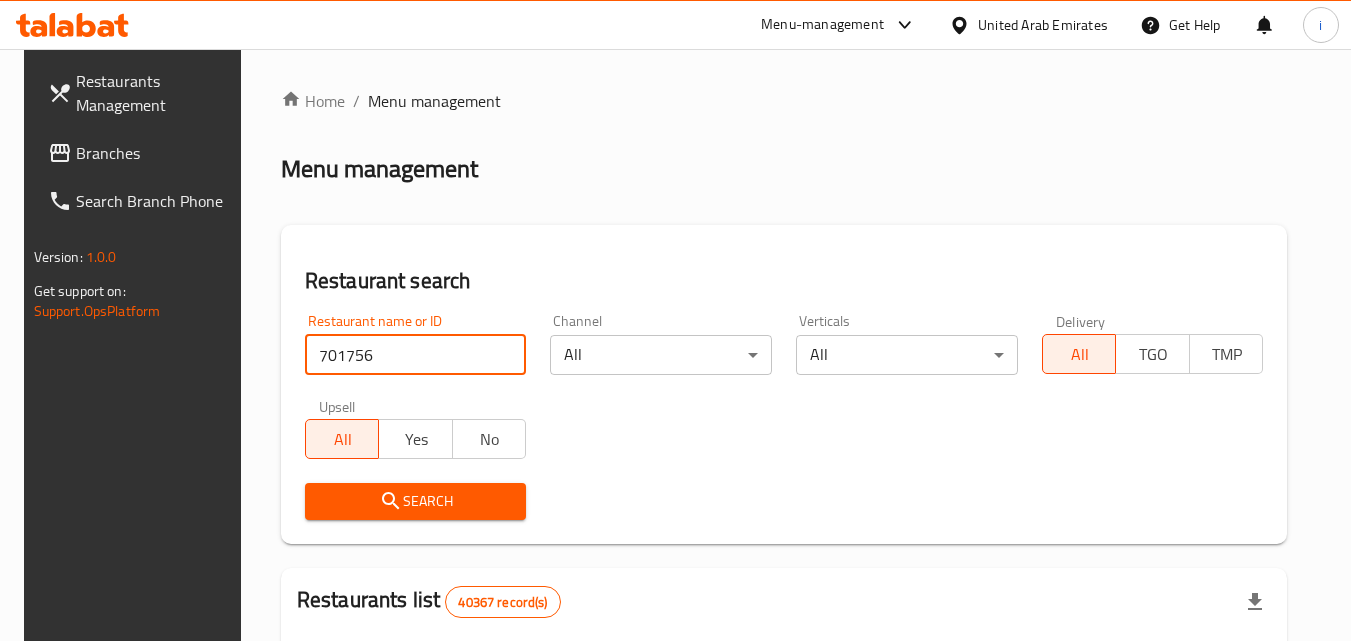 type on "701756" 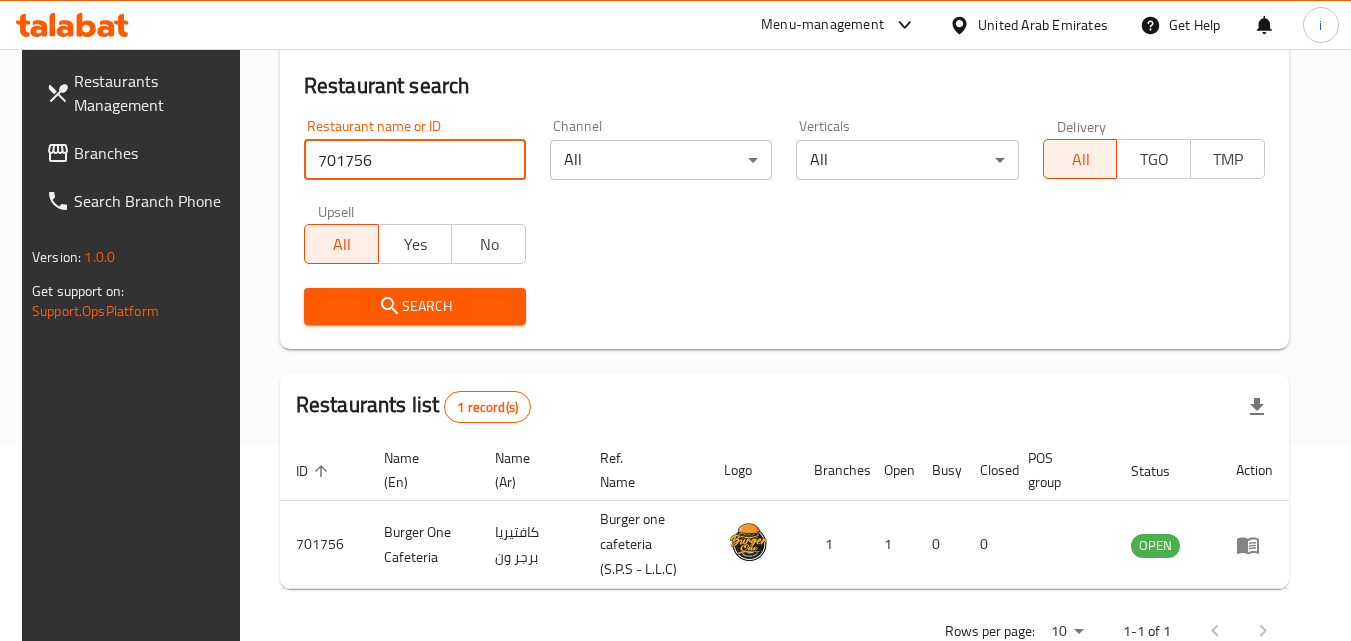 scroll, scrollTop: 251, scrollLeft: 0, axis: vertical 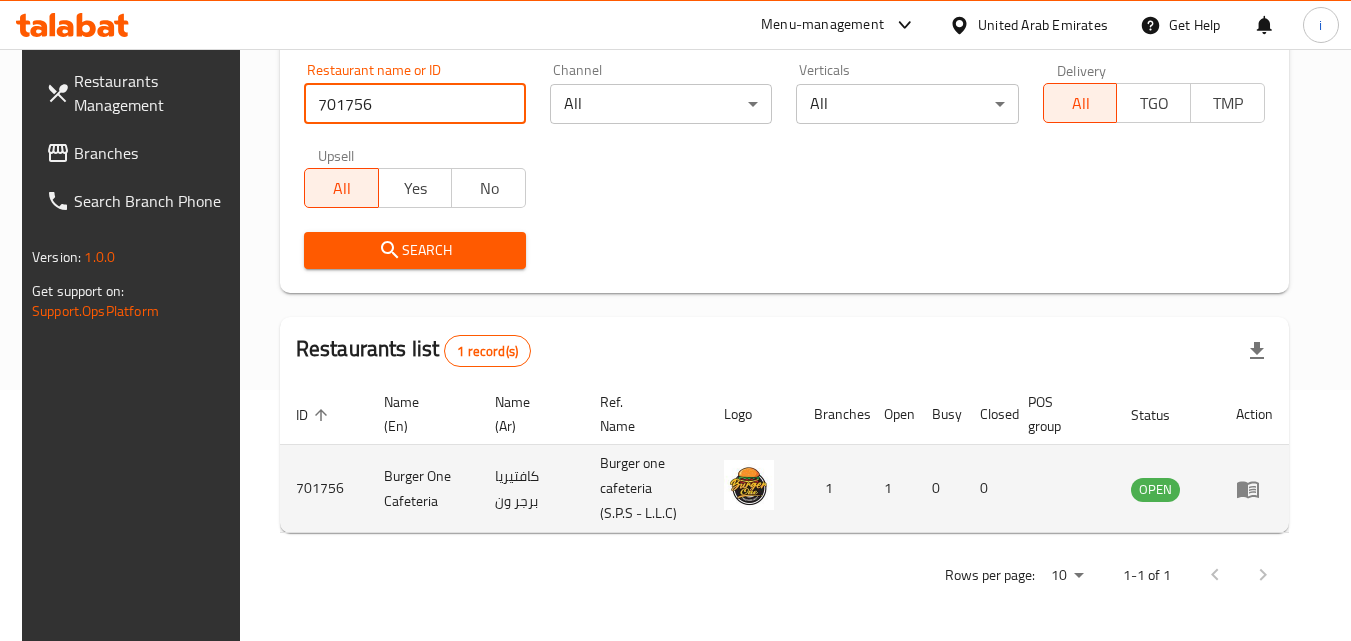 click 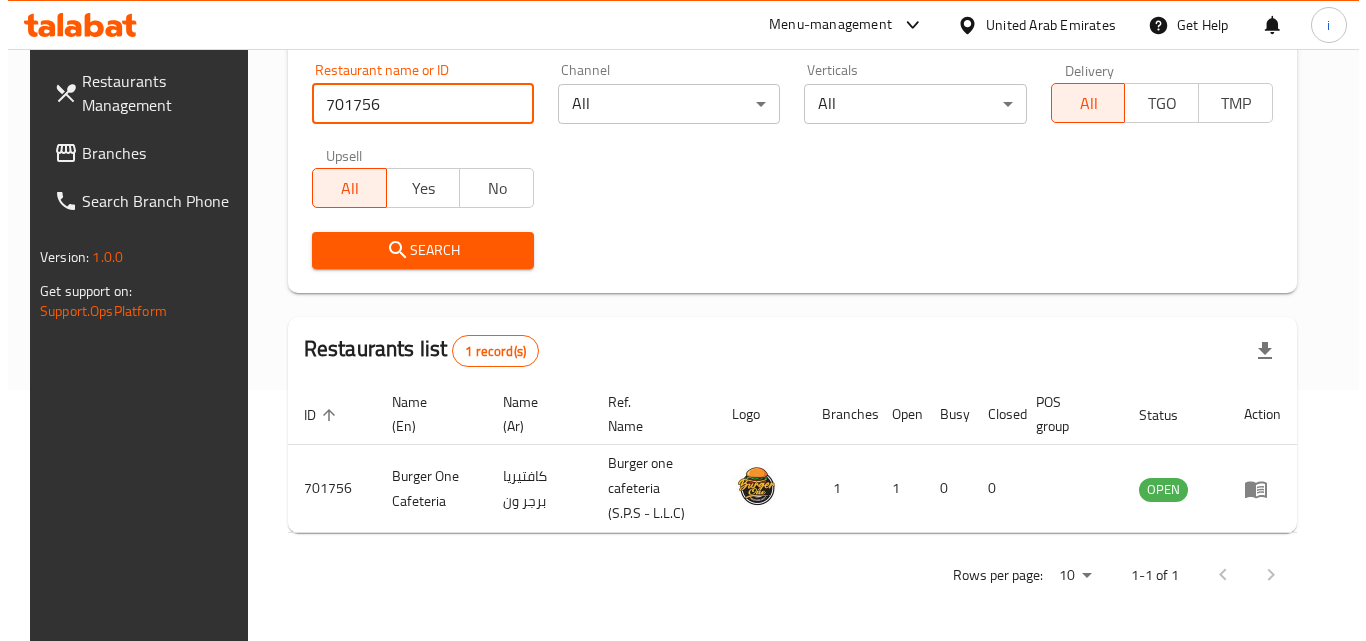 scroll, scrollTop: 0, scrollLeft: 0, axis: both 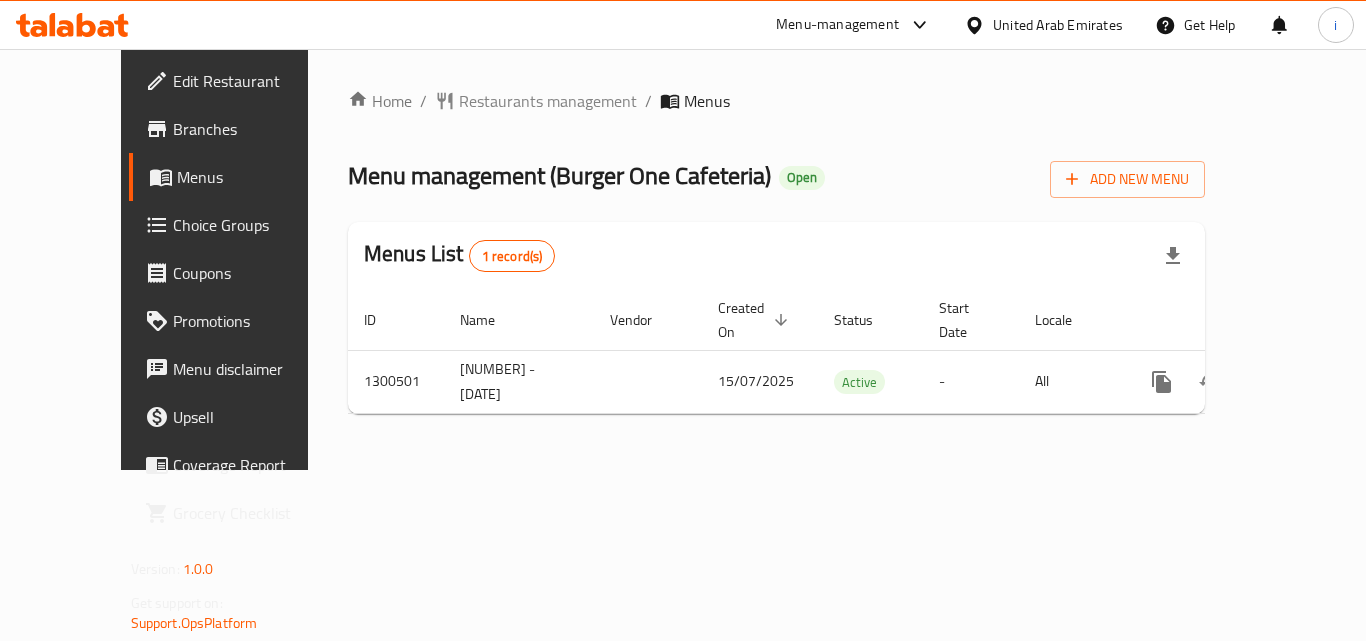 click on "Menu-management" at bounding box center (837, 25) 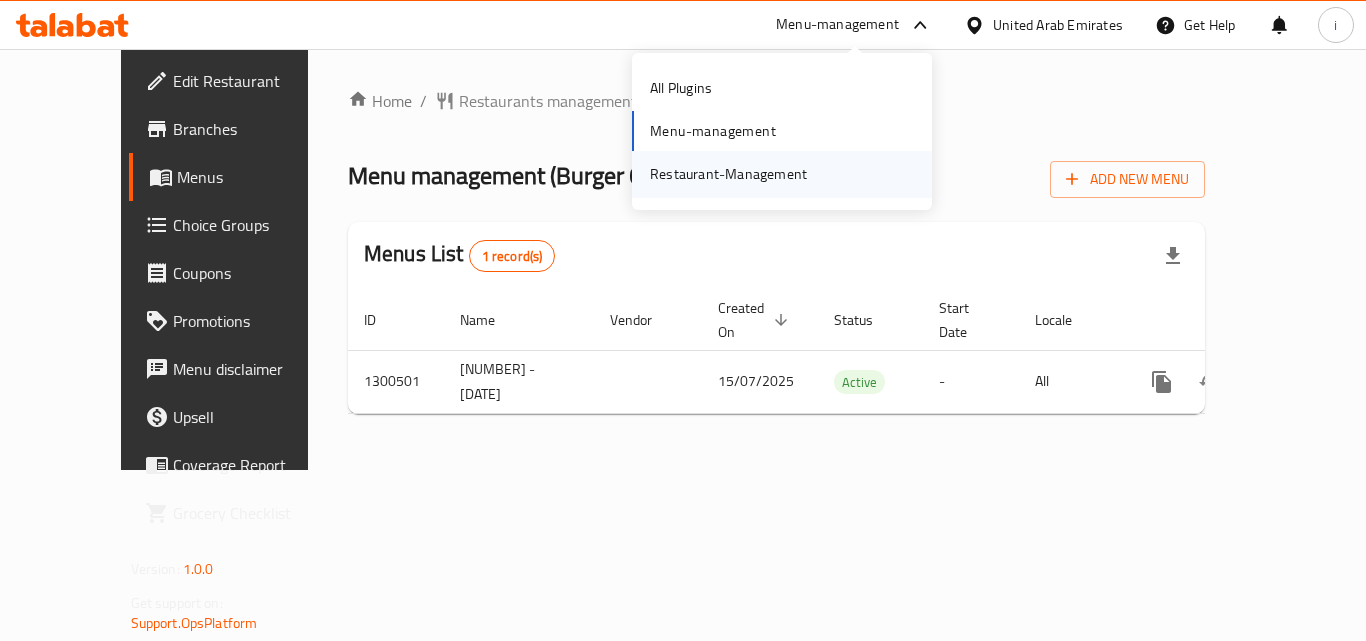 click on "Restaurant-Management" at bounding box center (728, 174) 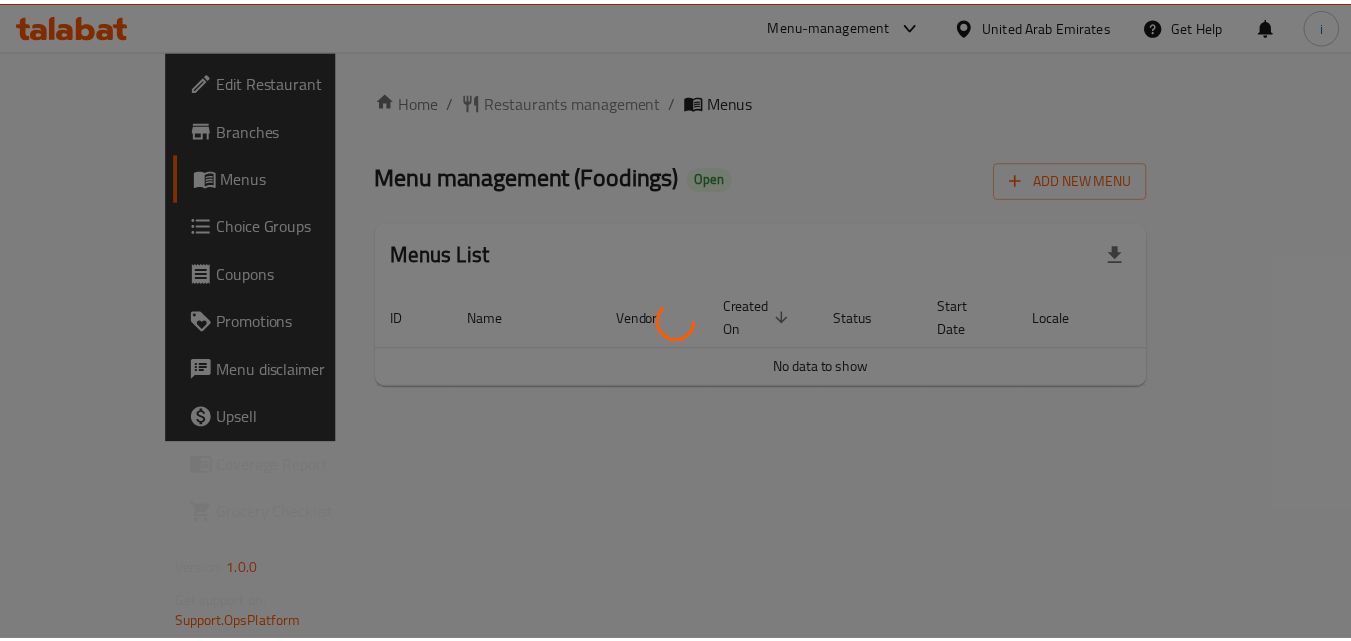 scroll, scrollTop: 0, scrollLeft: 0, axis: both 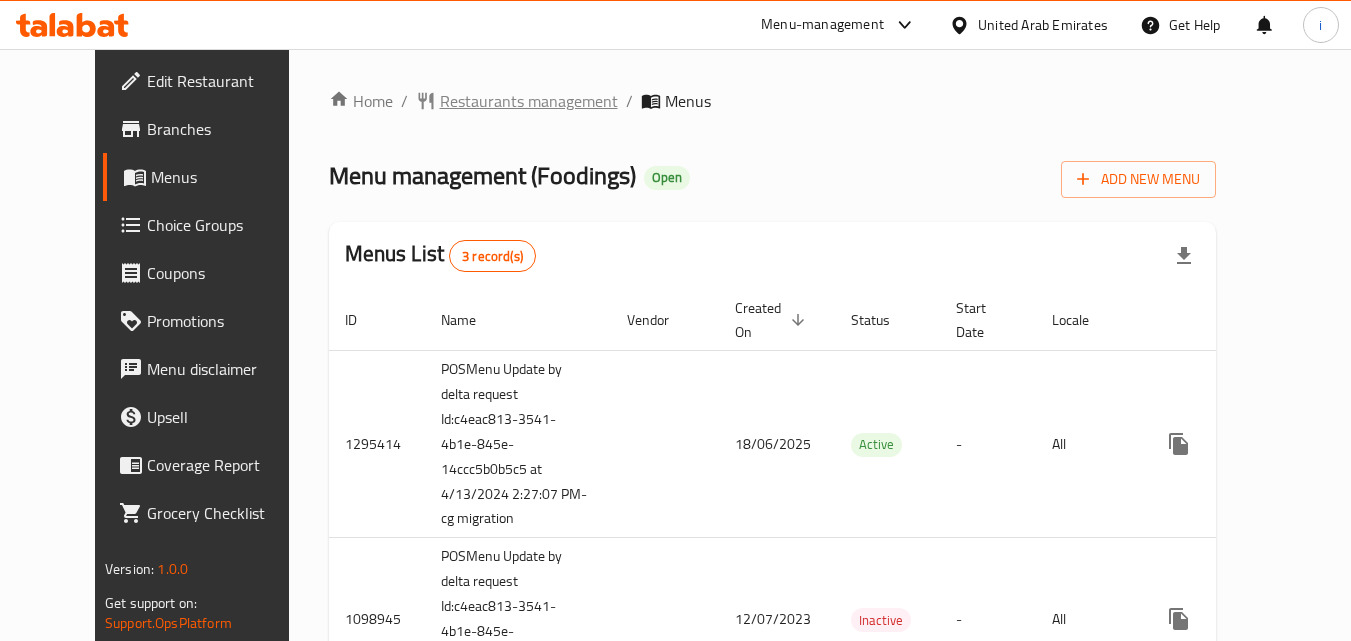click on "Restaurants management" at bounding box center [529, 101] 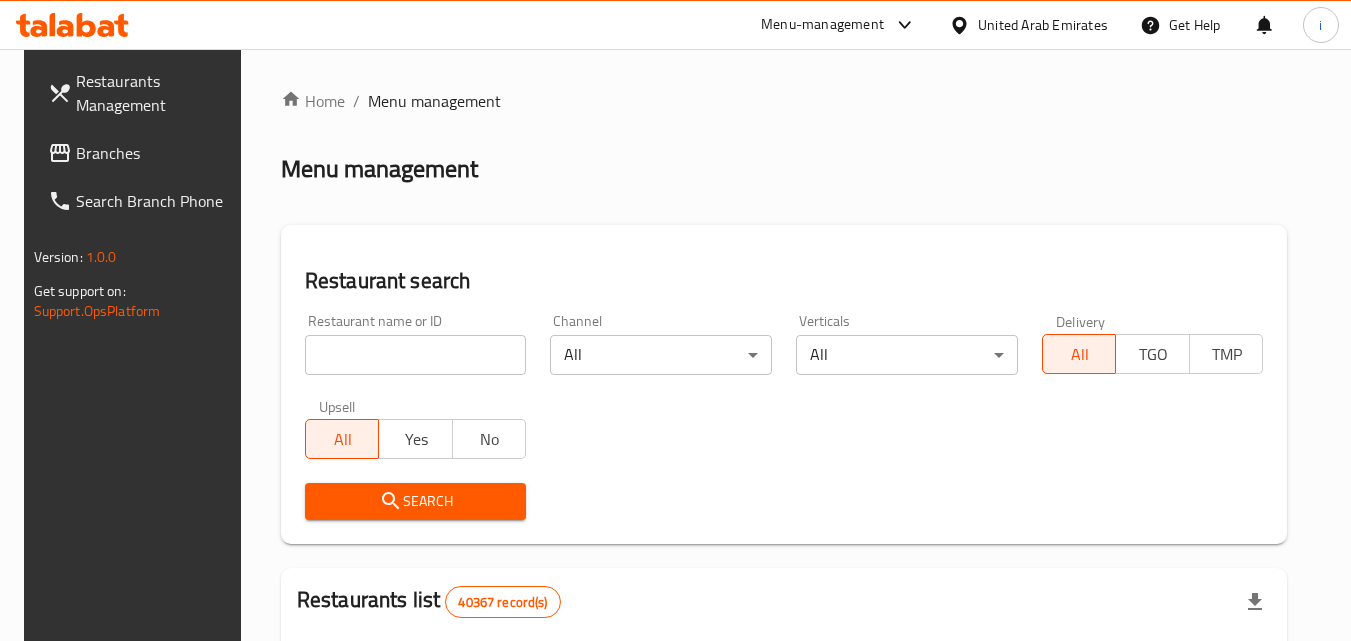 click at bounding box center [416, 355] 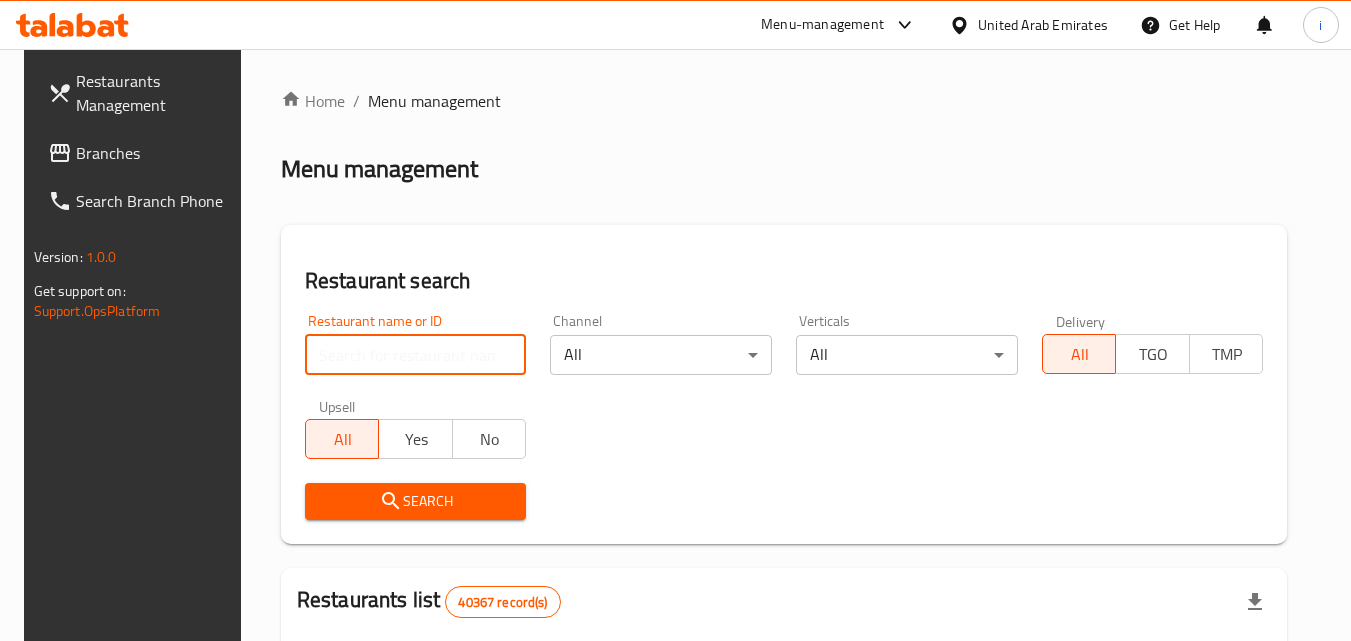 paste on "612513" 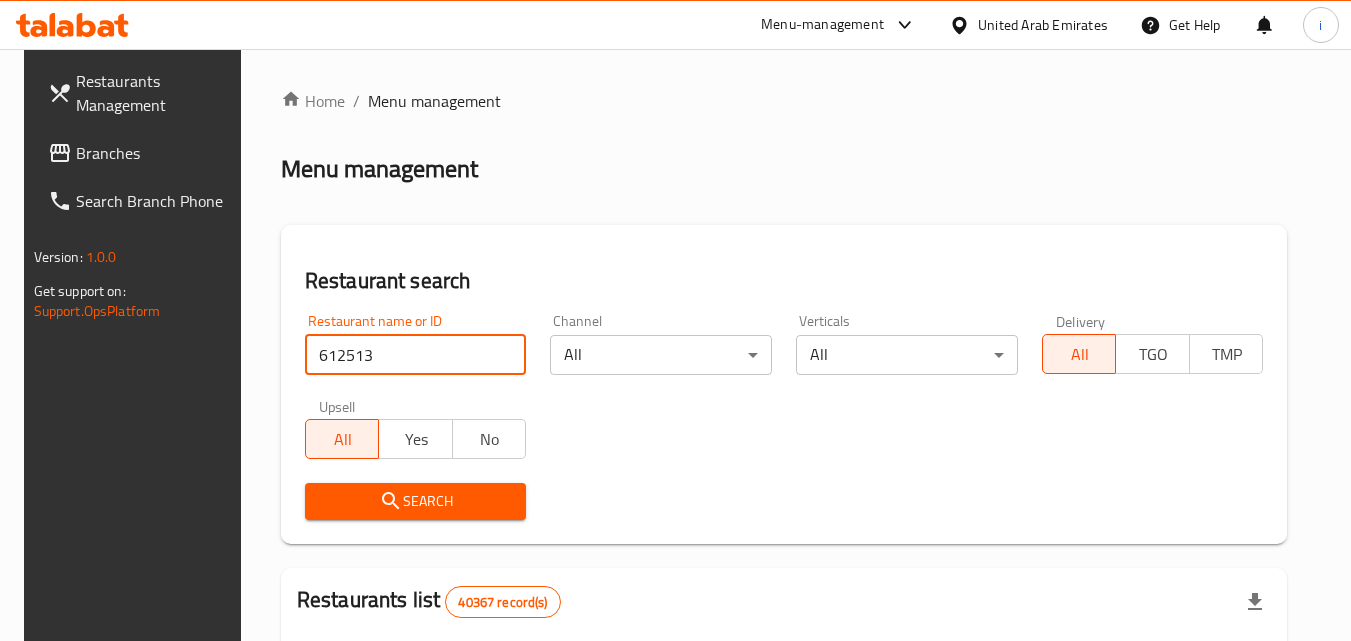 click on "Search" at bounding box center (416, 501) 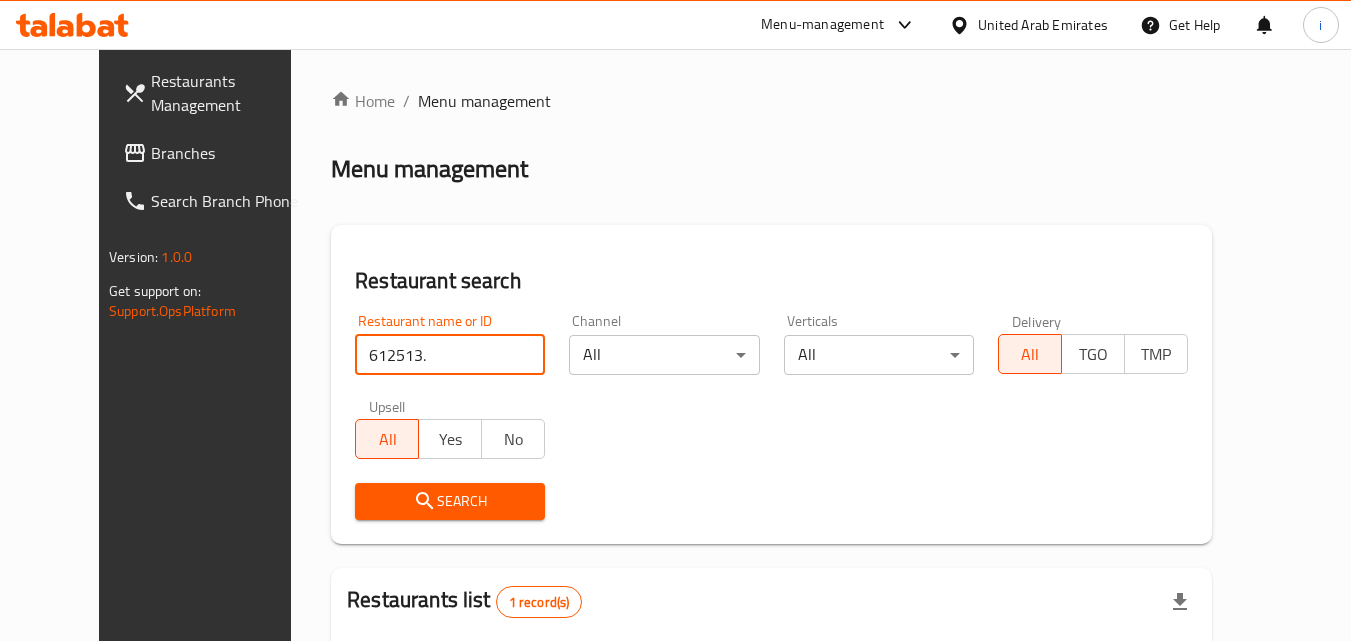 type on "612513" 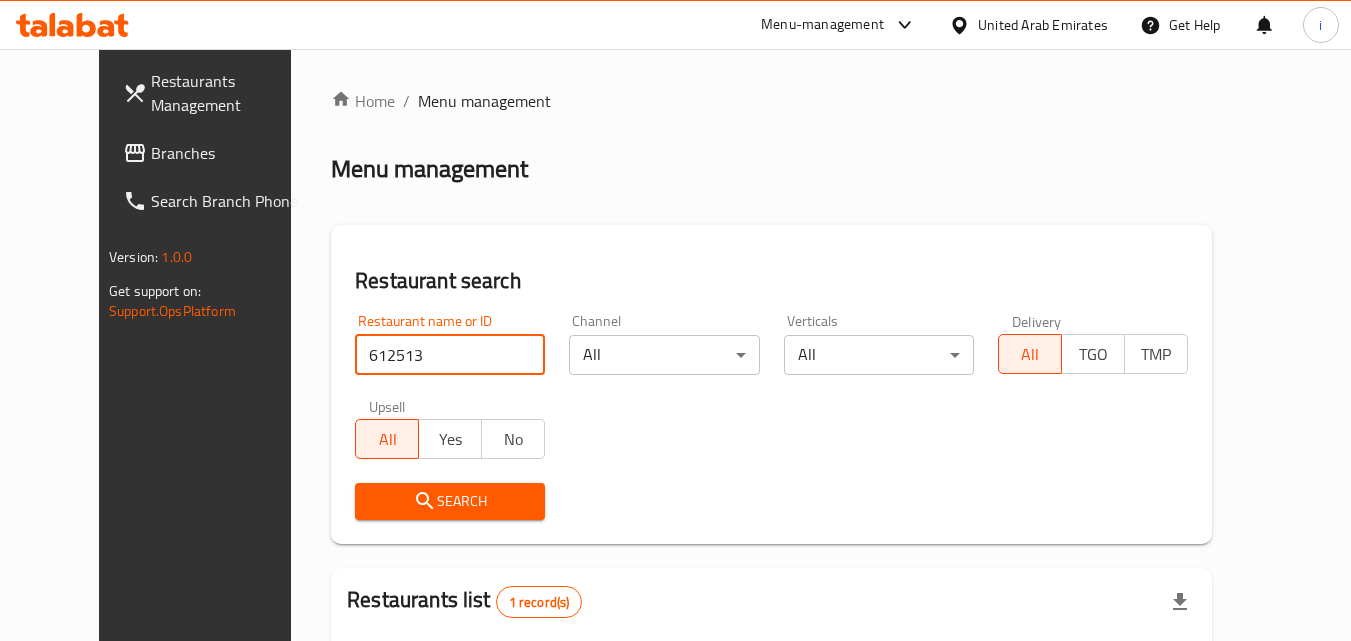 click on "Search" at bounding box center (450, 501) 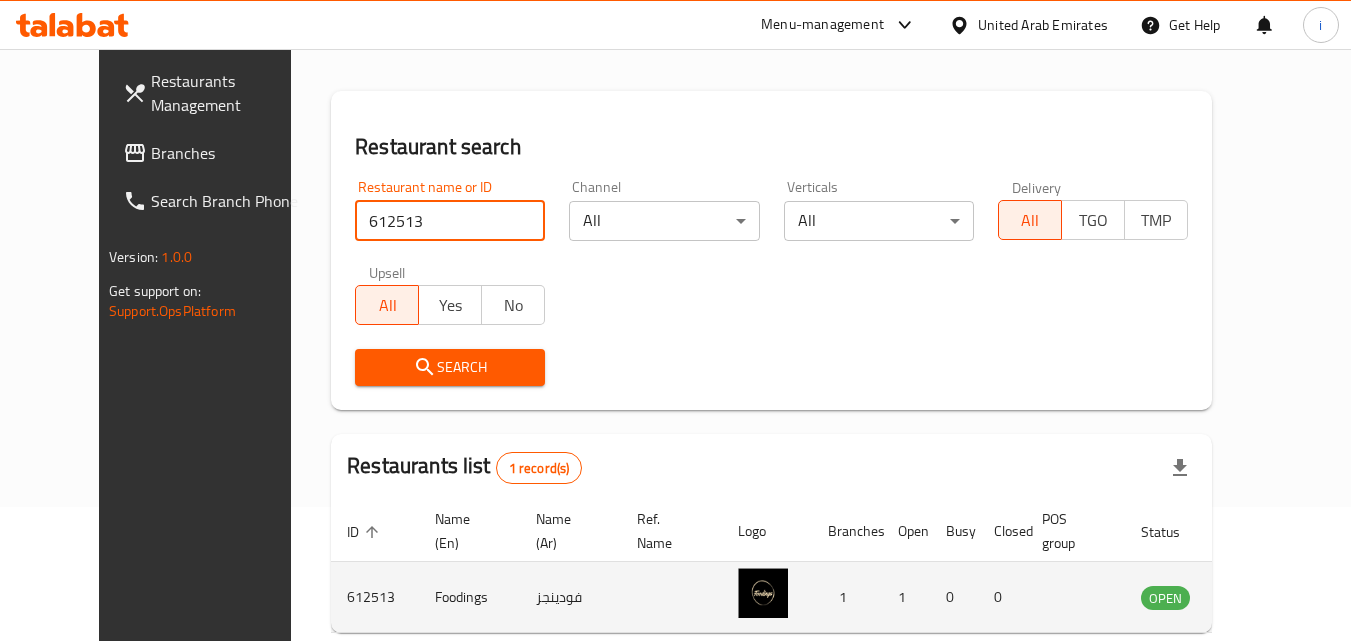 scroll, scrollTop: 234, scrollLeft: 0, axis: vertical 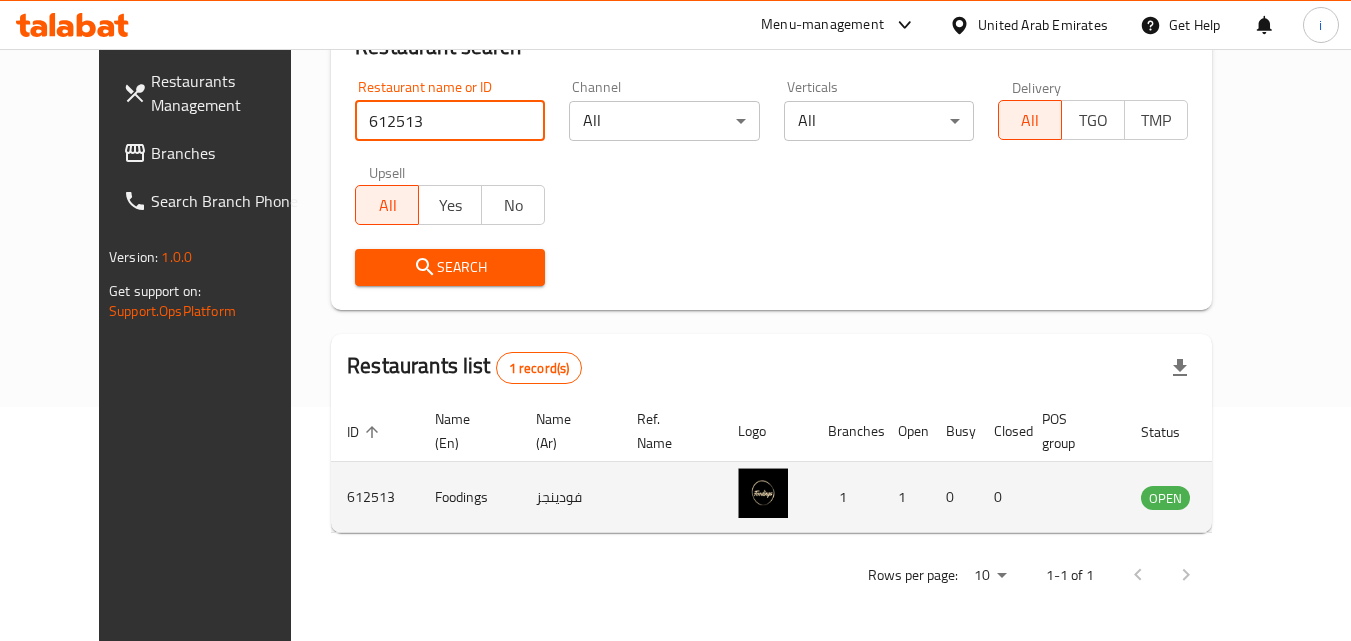 click 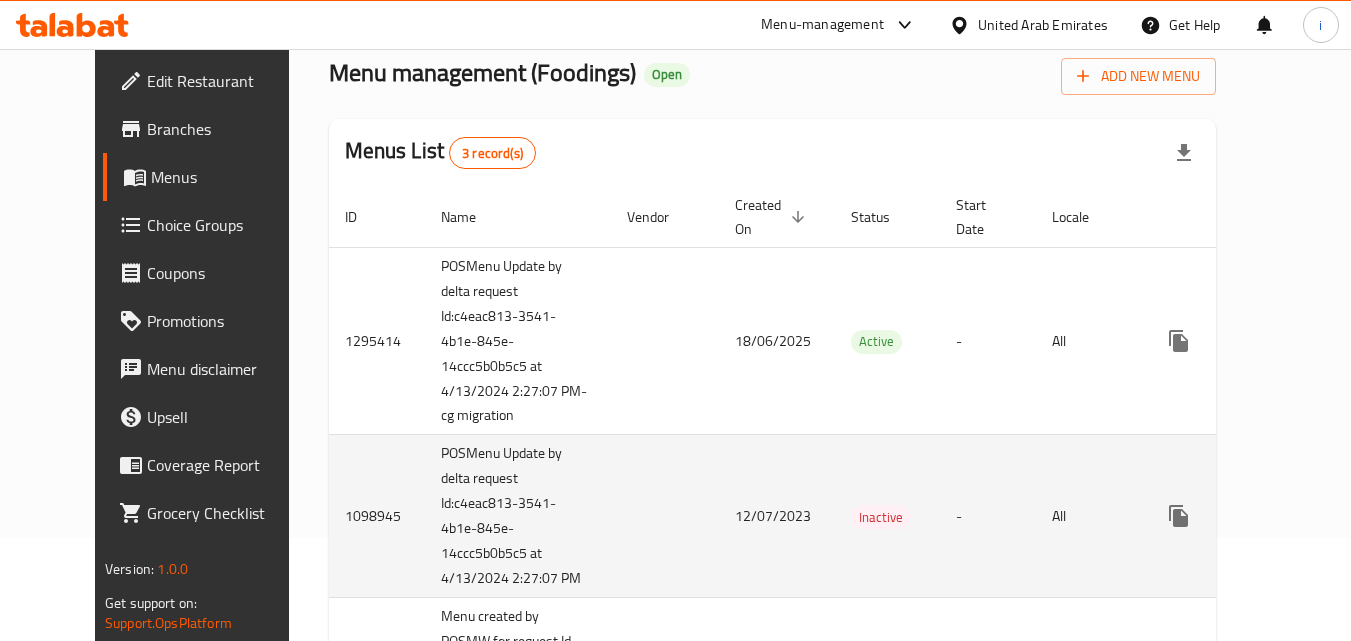 scroll, scrollTop: 0, scrollLeft: 0, axis: both 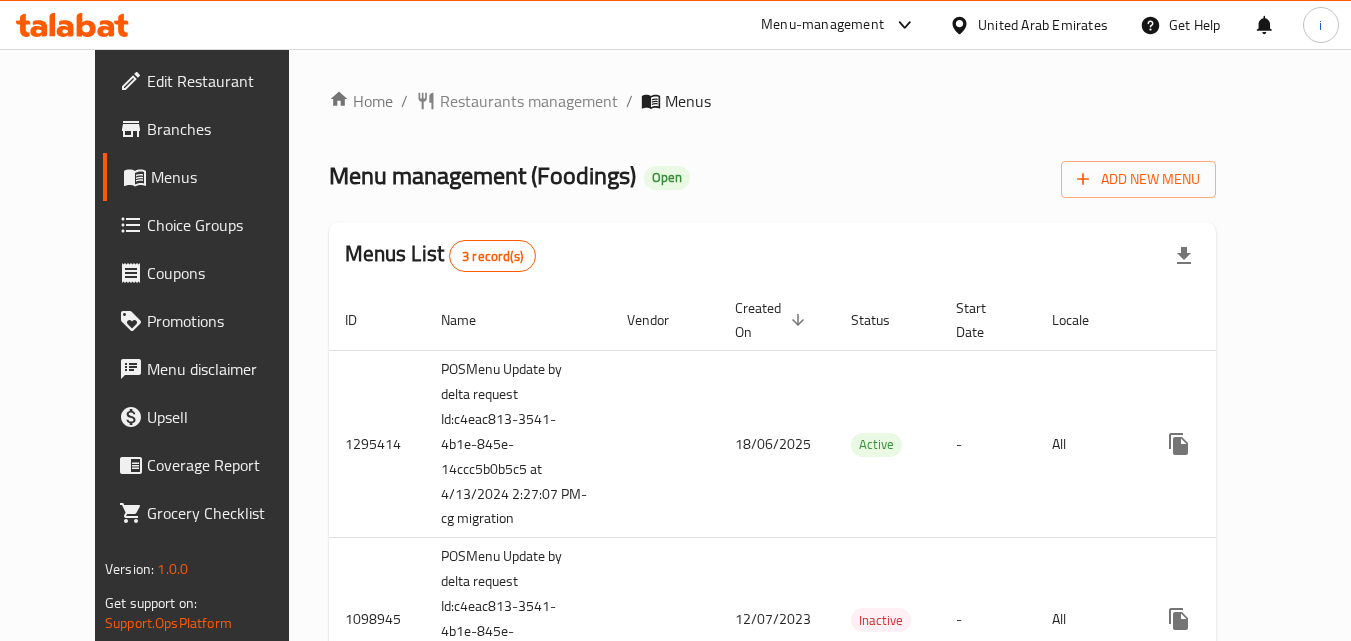 click on "United Arab Emirates" at bounding box center [1043, 25] 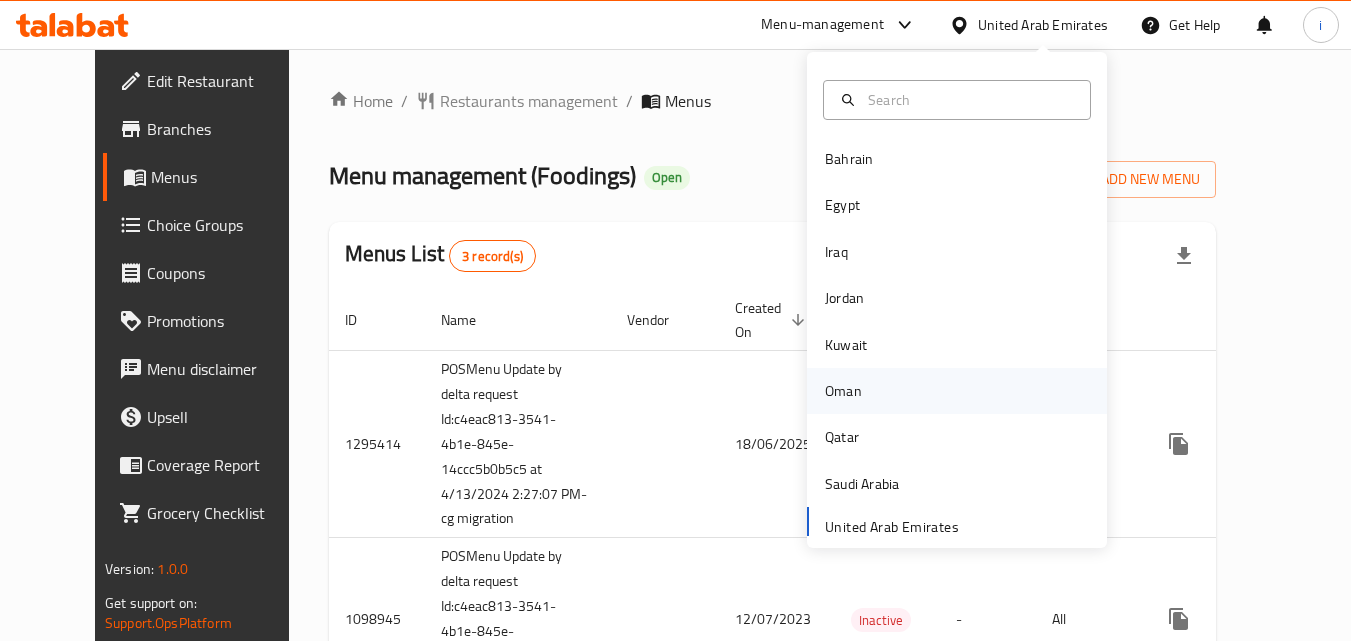 click on "Oman" at bounding box center [843, 391] 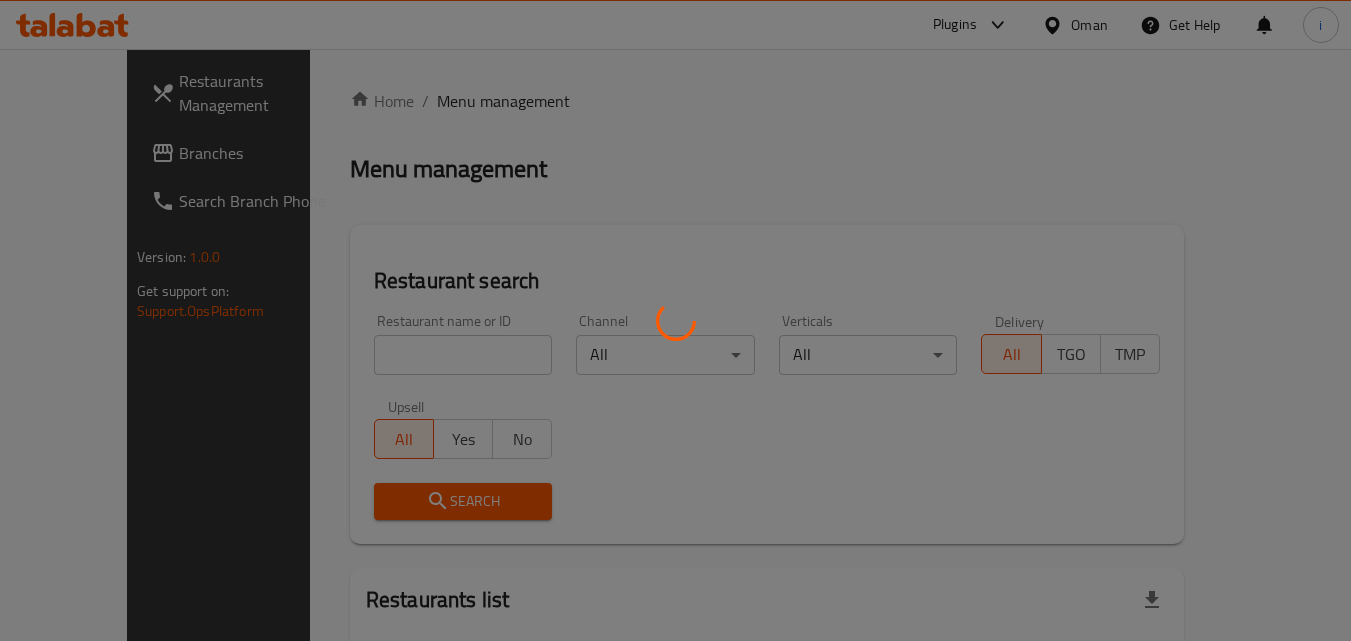 click at bounding box center [675, 320] 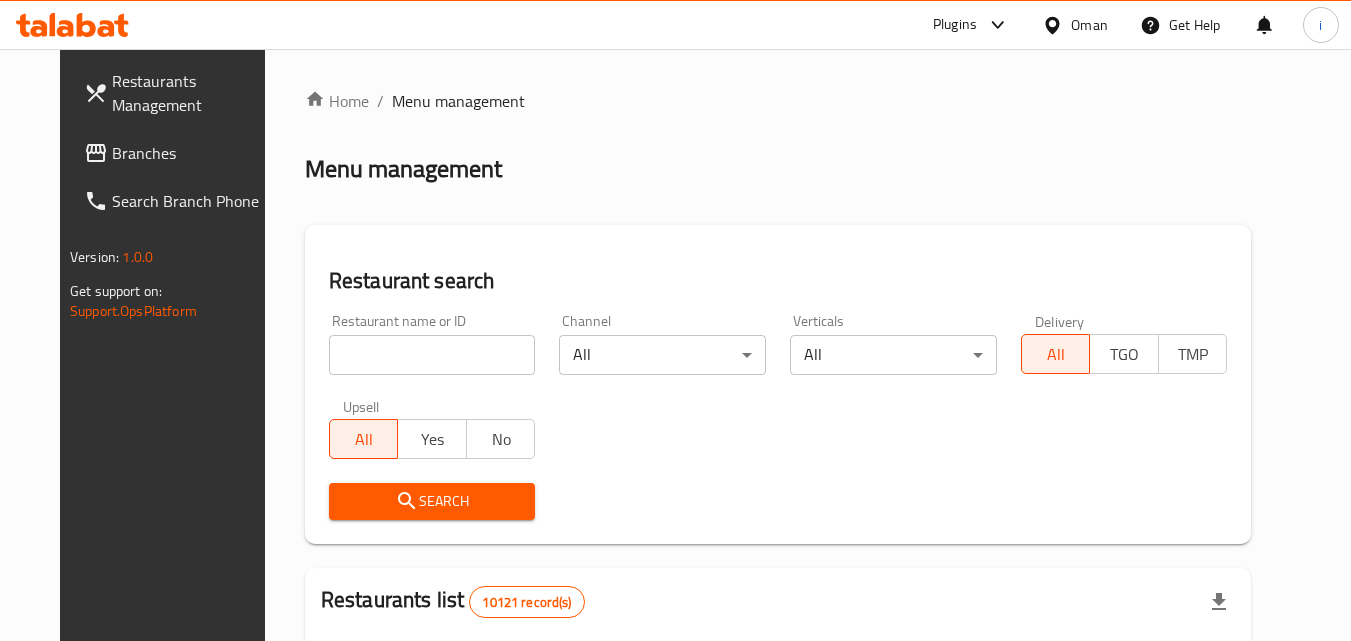 click on "Plugins" at bounding box center [955, 25] 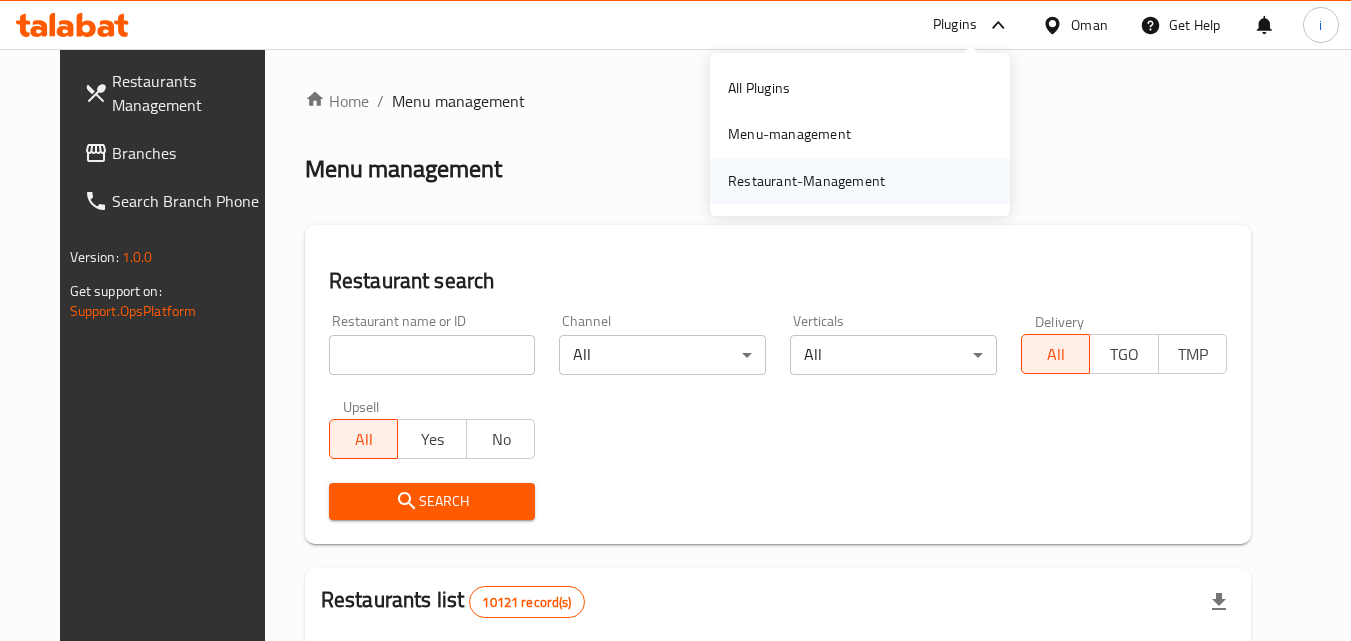 click on "Restaurant-Management" at bounding box center [806, 181] 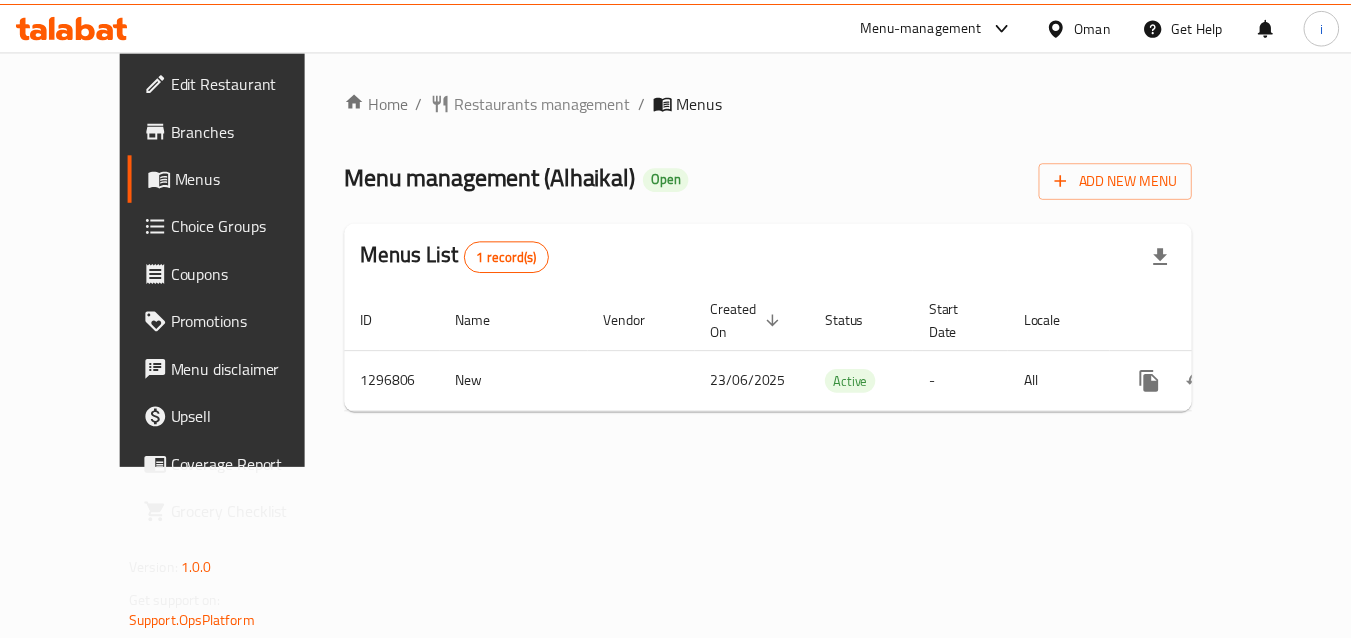 scroll, scrollTop: 0, scrollLeft: 0, axis: both 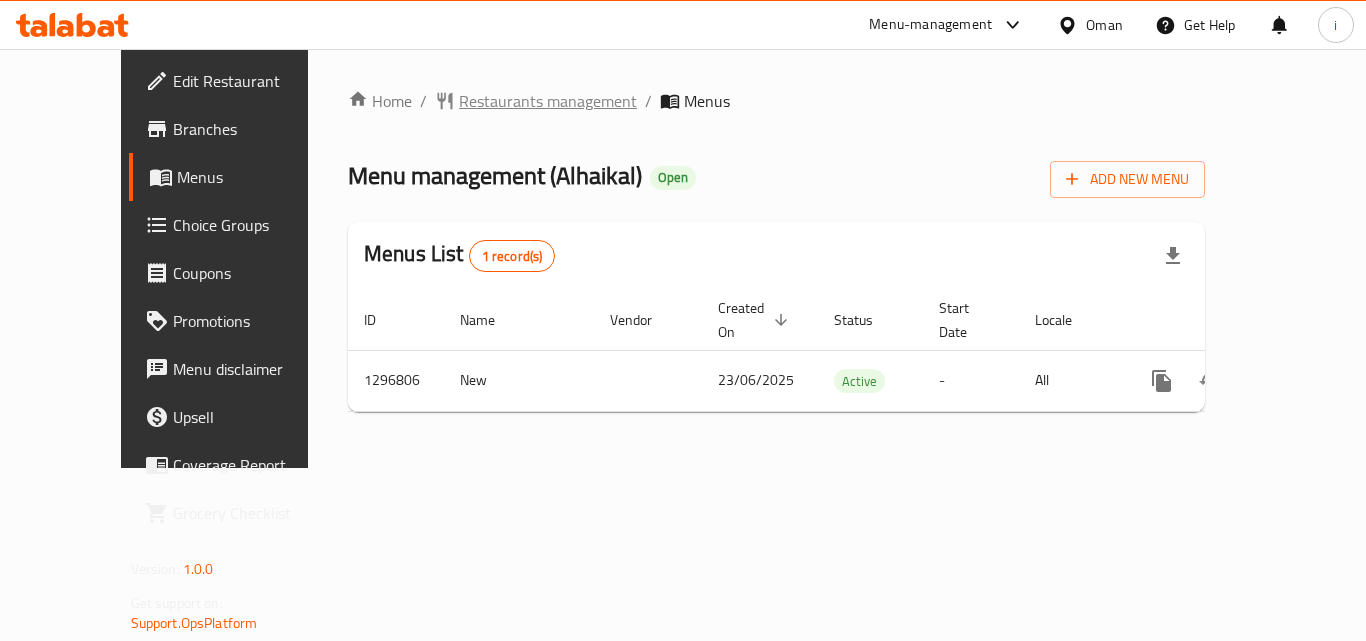click on "Restaurants management" at bounding box center (548, 101) 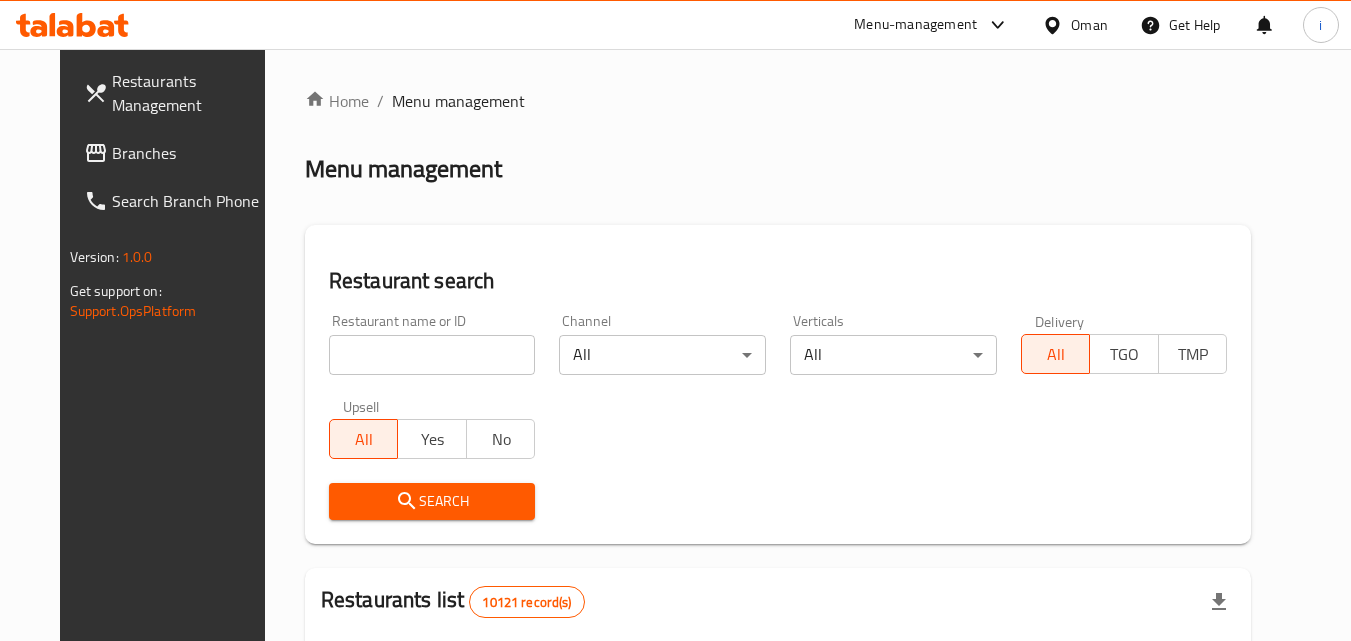 click at bounding box center [432, 355] 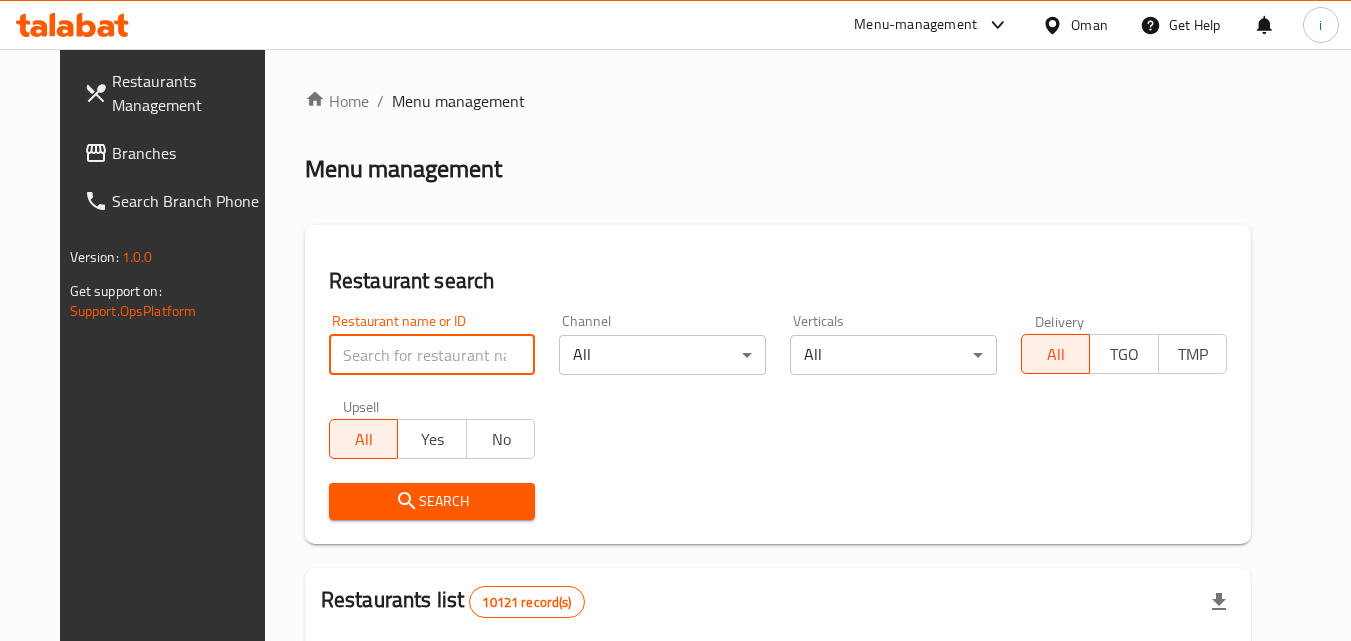 paste on "700228" 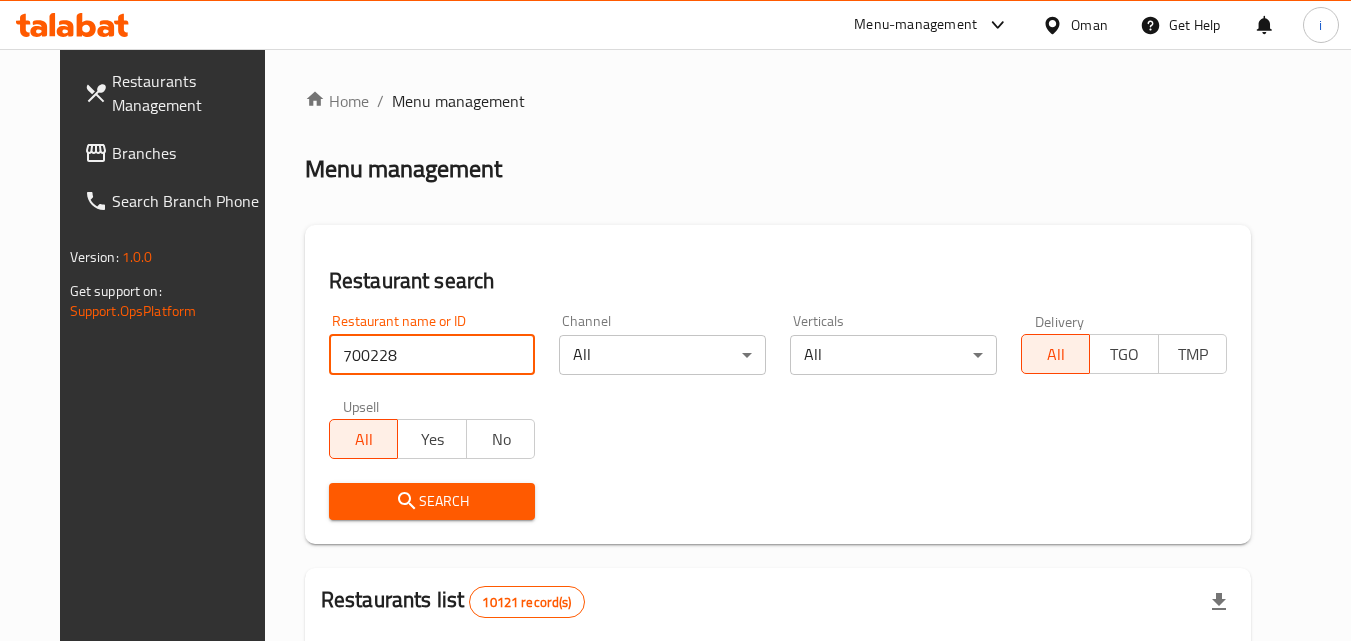 type on "700228" 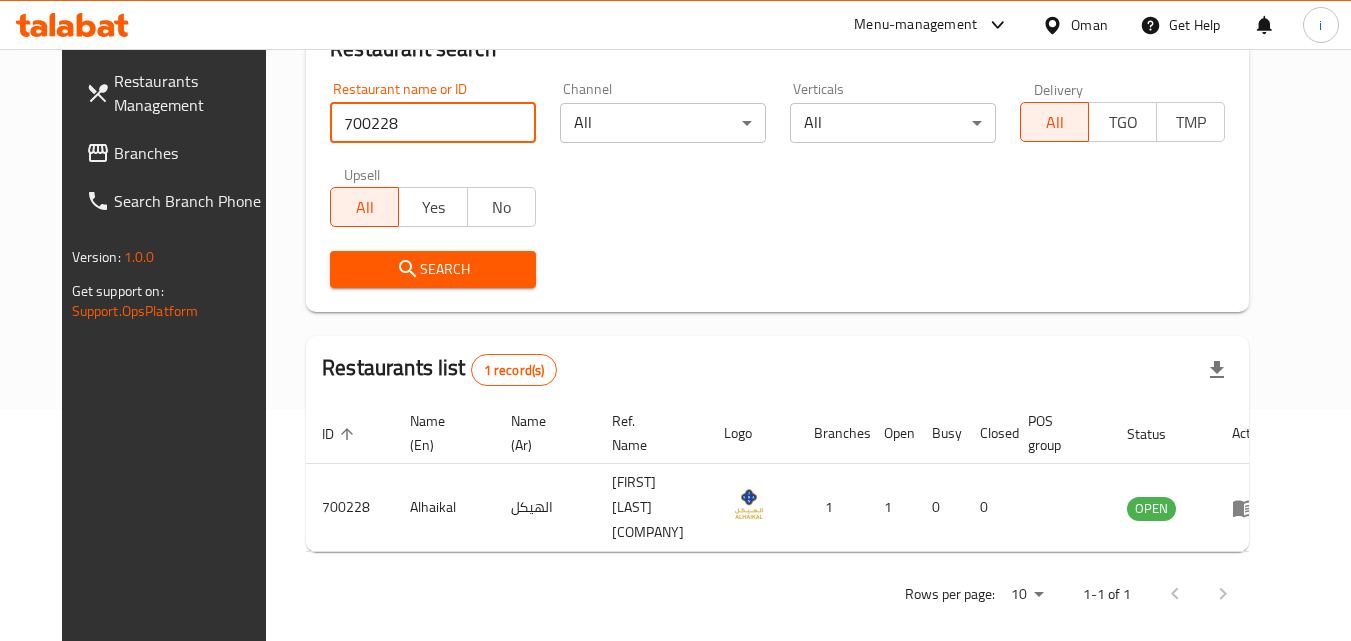 scroll, scrollTop: 234, scrollLeft: 0, axis: vertical 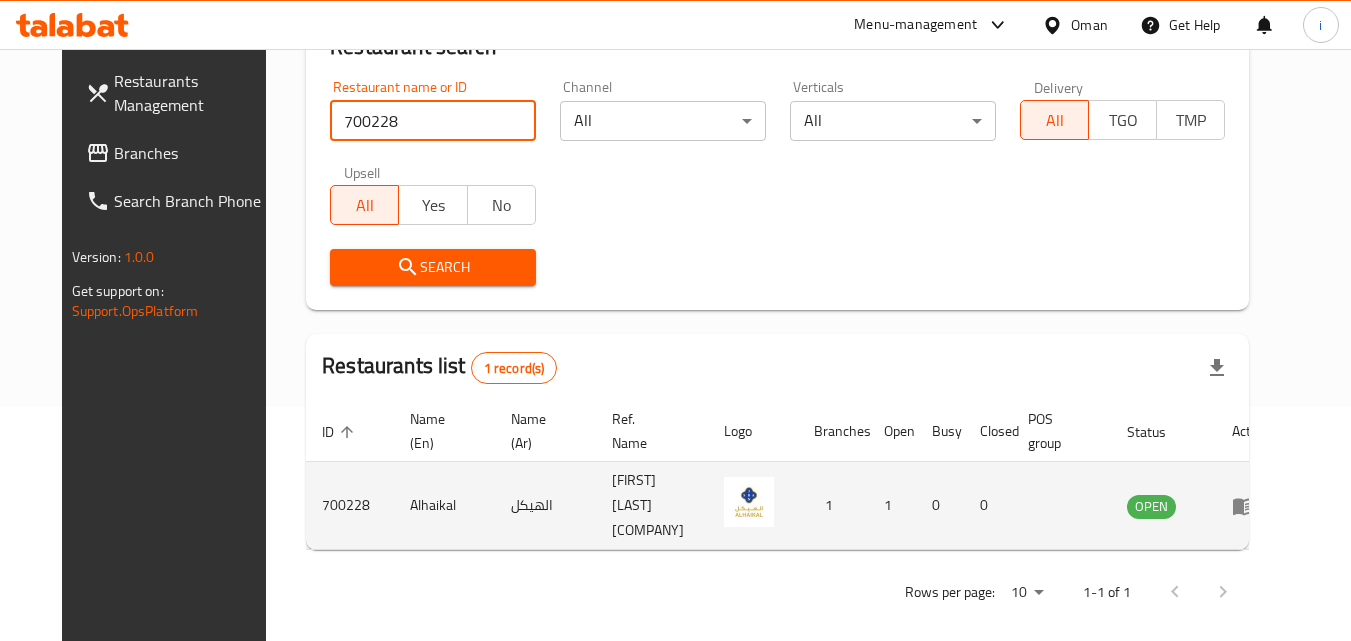 click 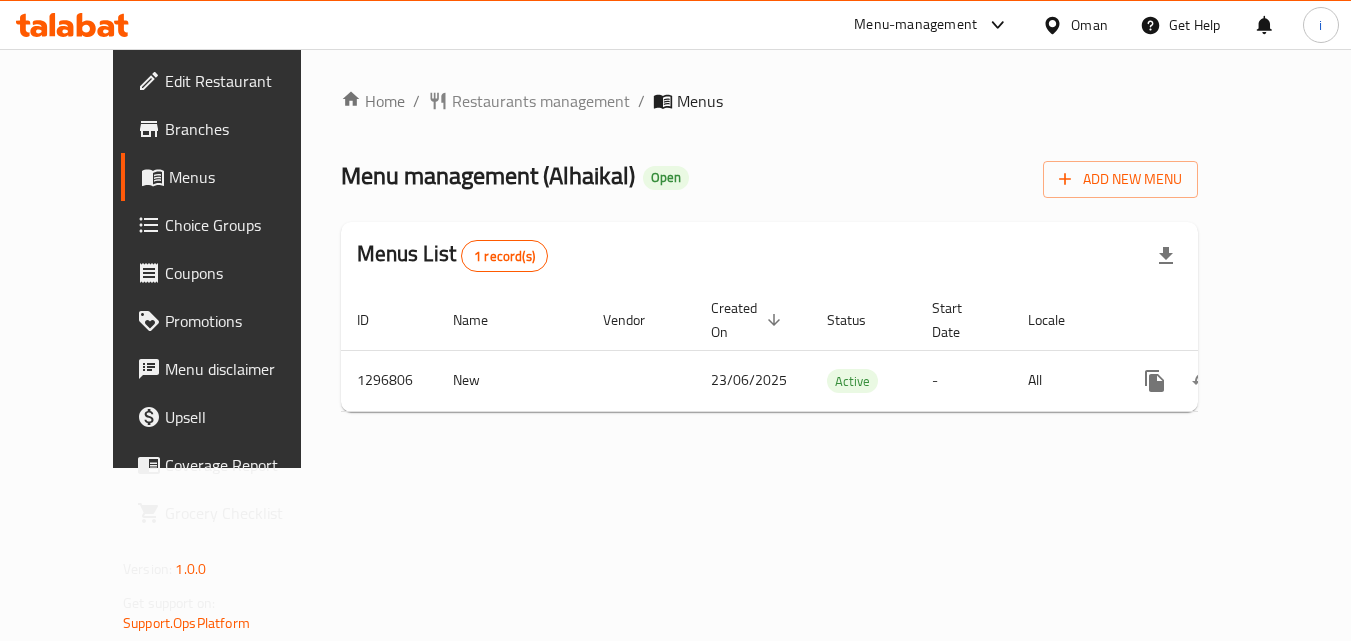 scroll, scrollTop: 0, scrollLeft: 0, axis: both 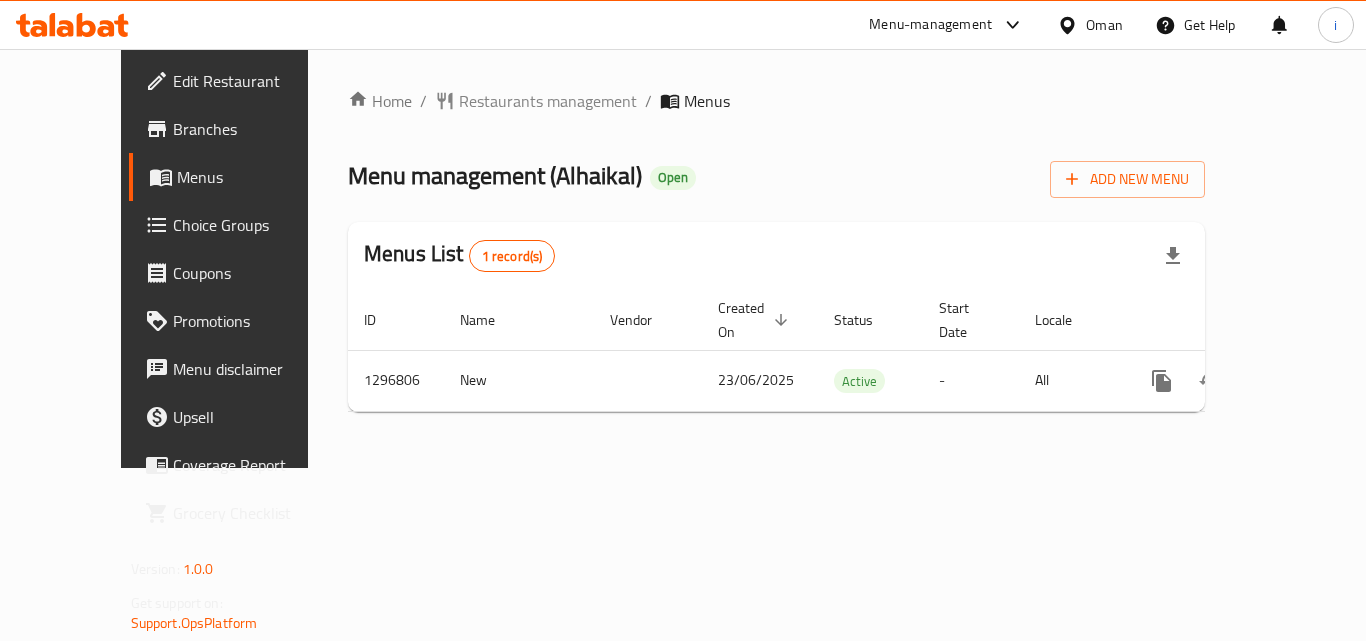click on "Oman" at bounding box center [1104, 25] 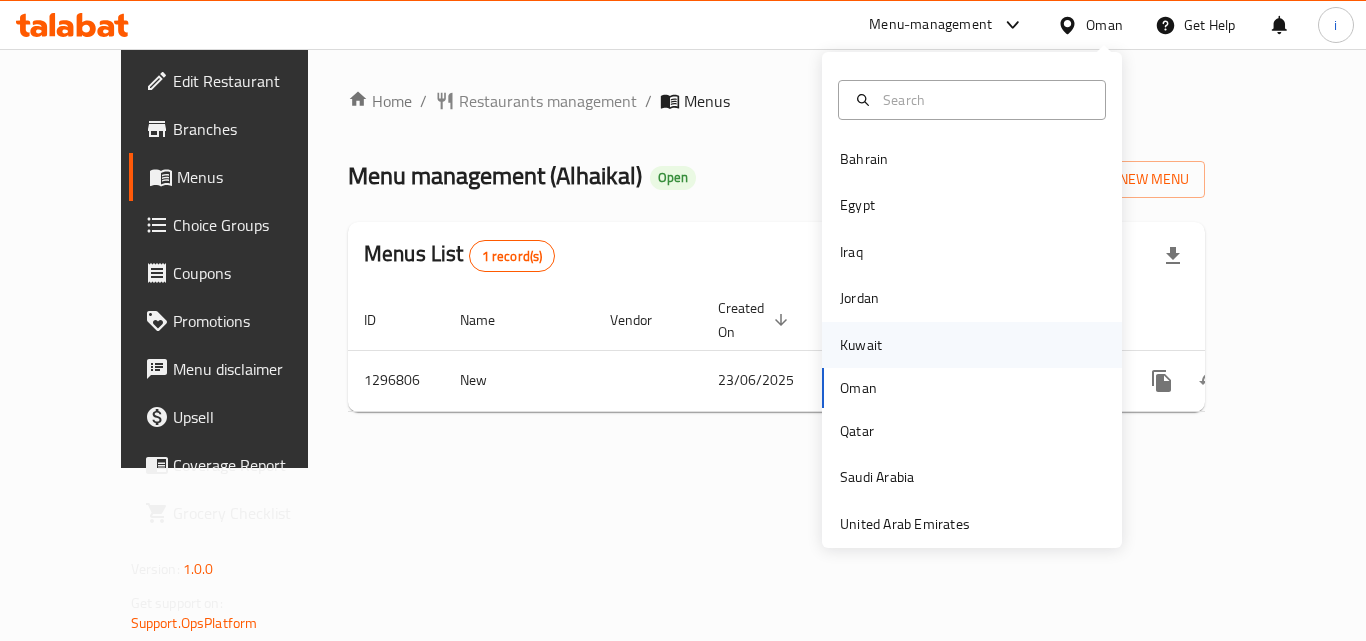click on "Kuwait" at bounding box center [861, 345] 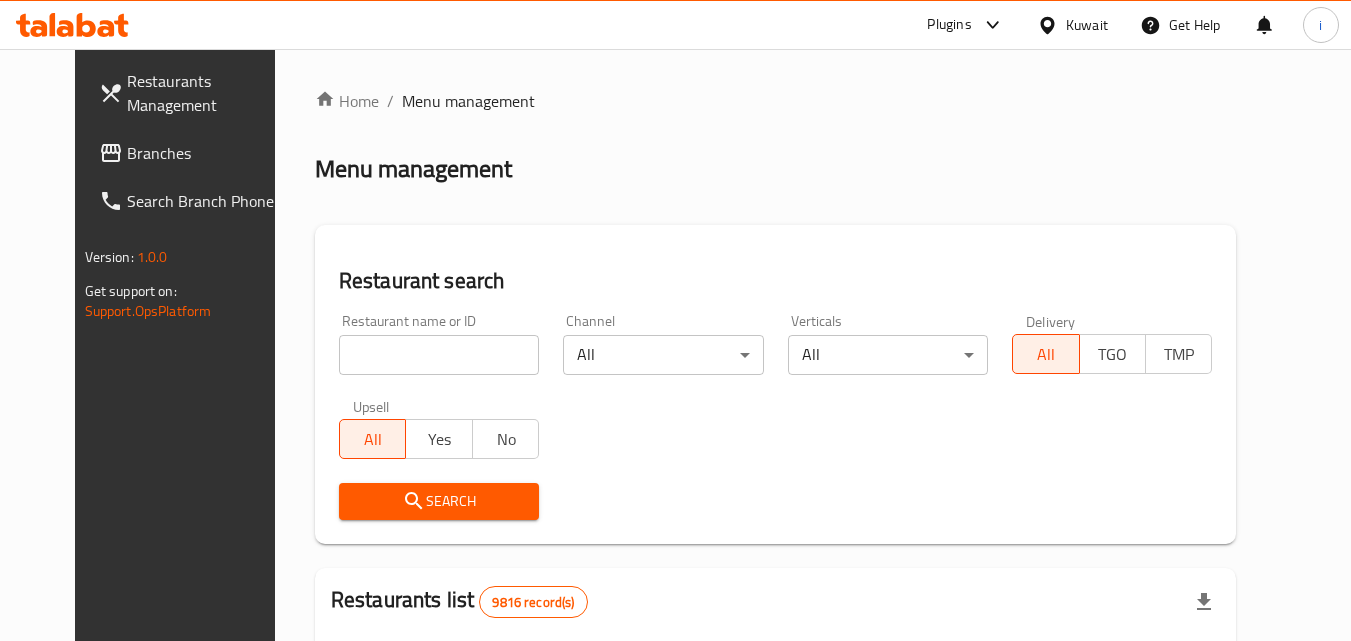 click on "Plugins" at bounding box center (949, 25) 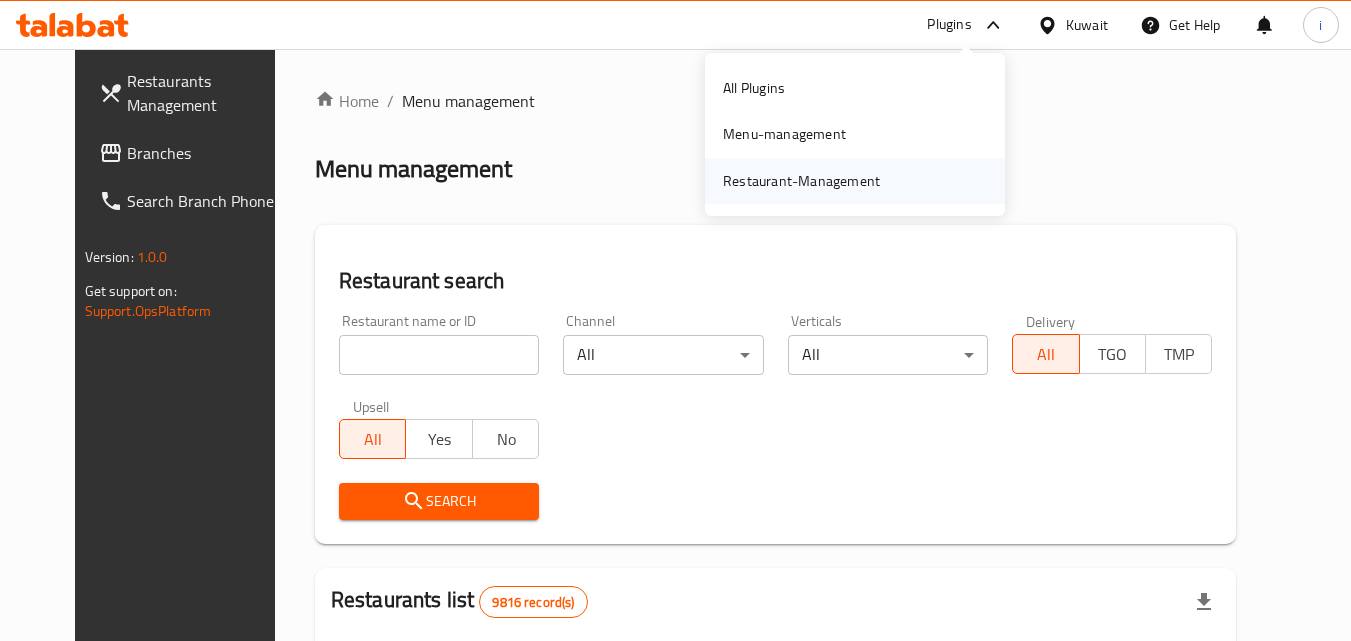 click on "Restaurant-Management" at bounding box center (801, 181) 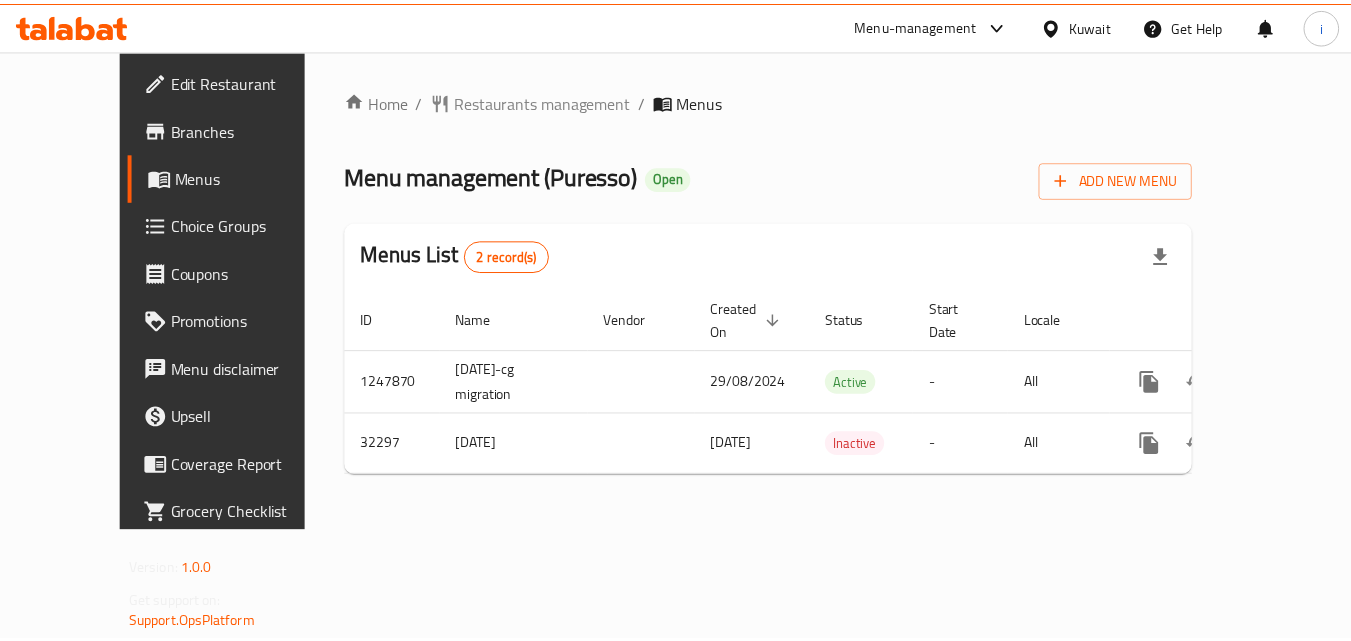scroll, scrollTop: 0, scrollLeft: 0, axis: both 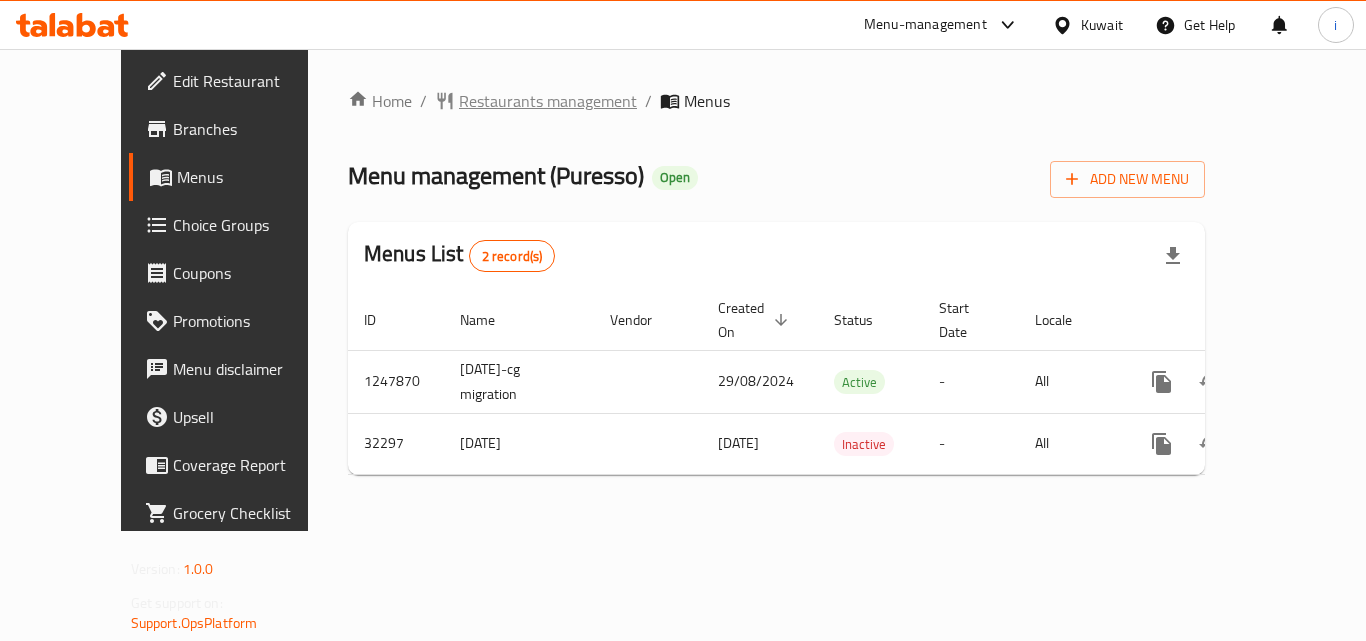 click on "Restaurants management" at bounding box center [548, 101] 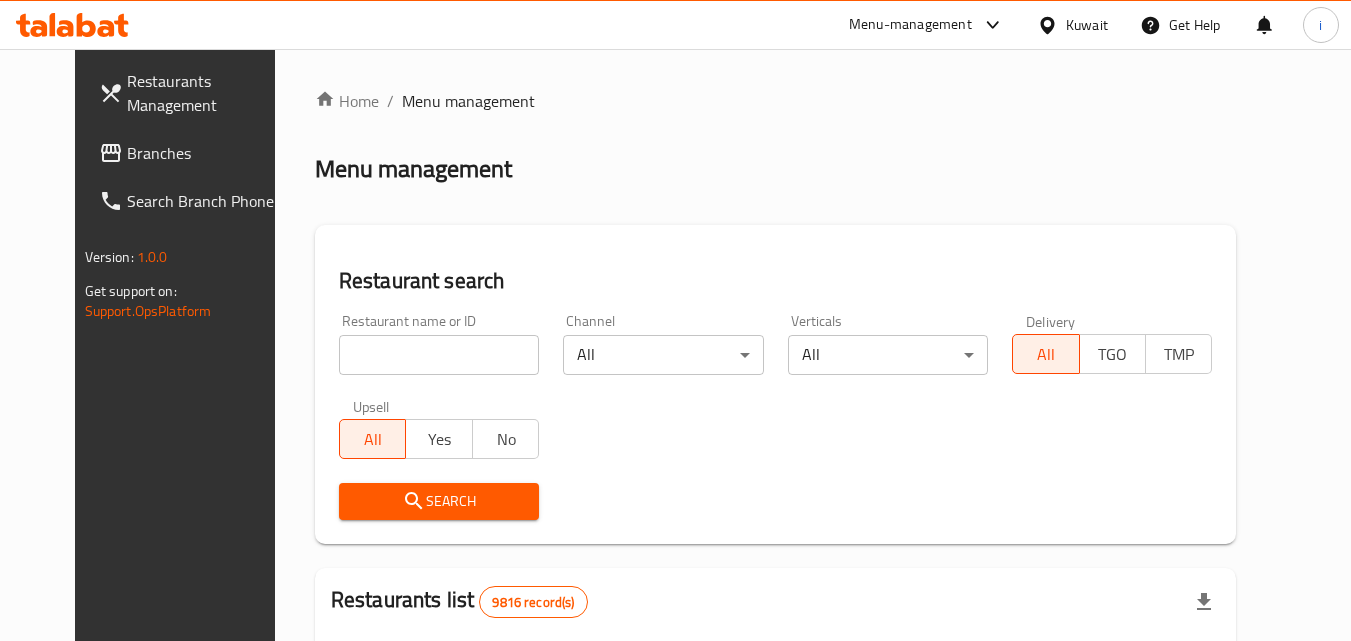click at bounding box center (439, 355) 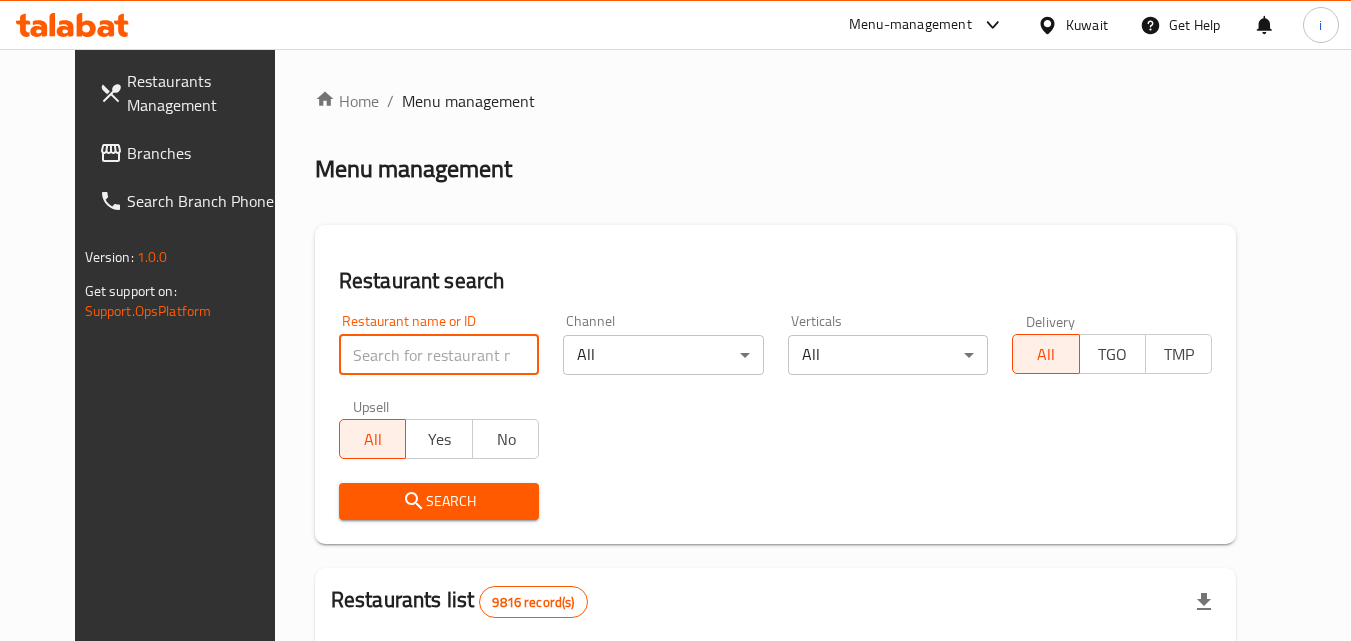paste on "16525" 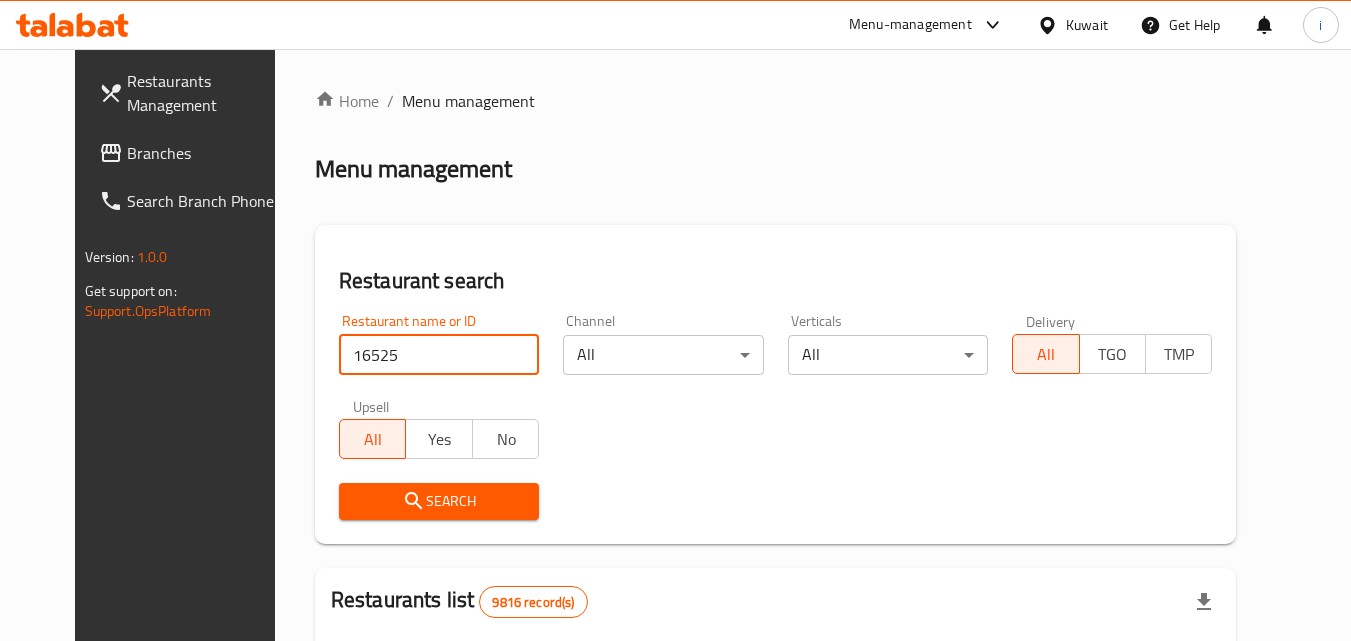 type on "16525" 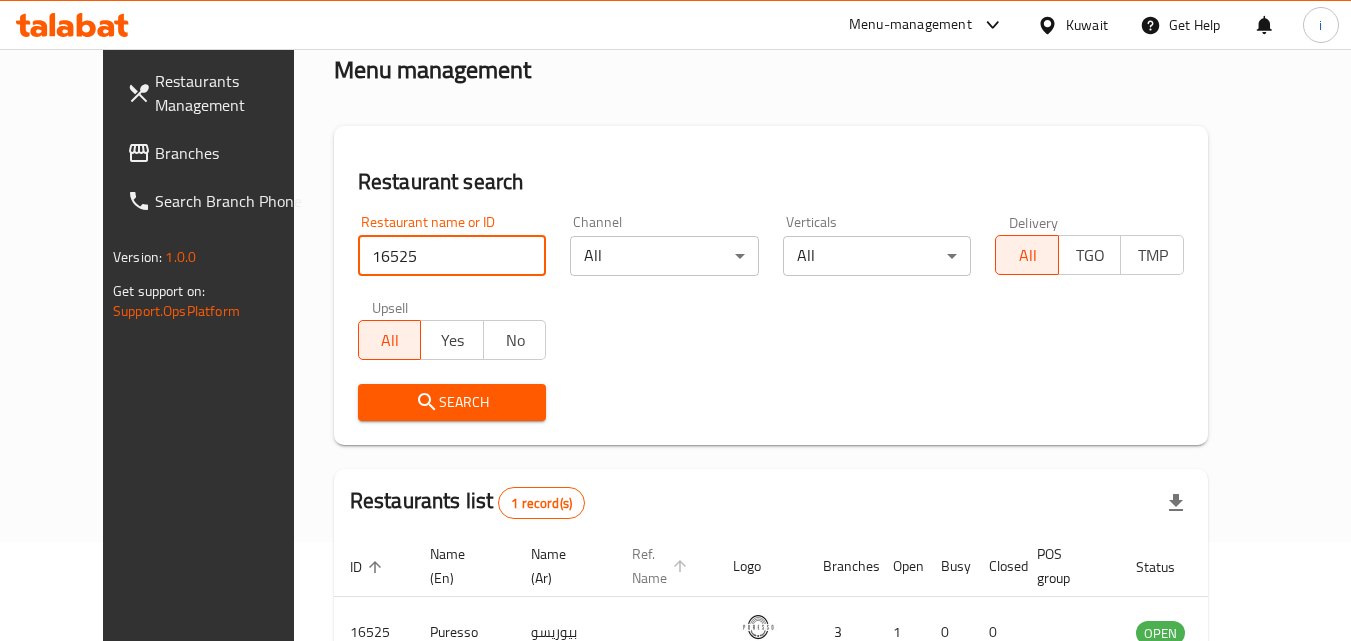 scroll, scrollTop: 234, scrollLeft: 0, axis: vertical 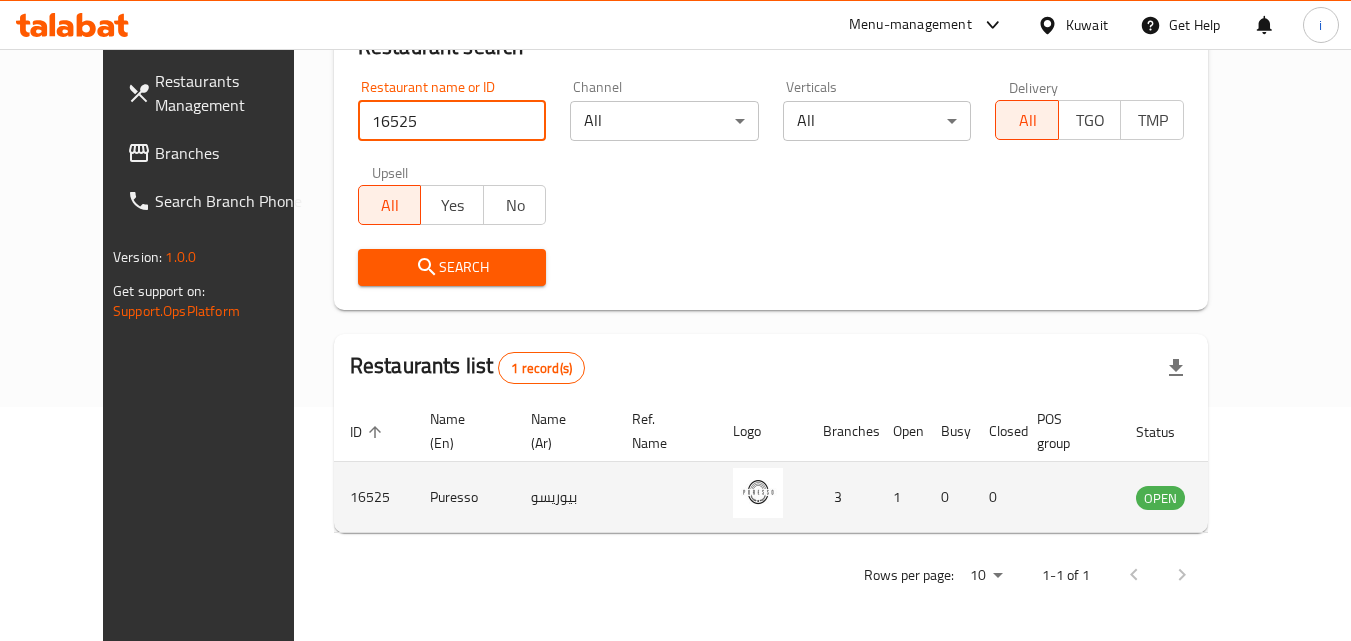 click 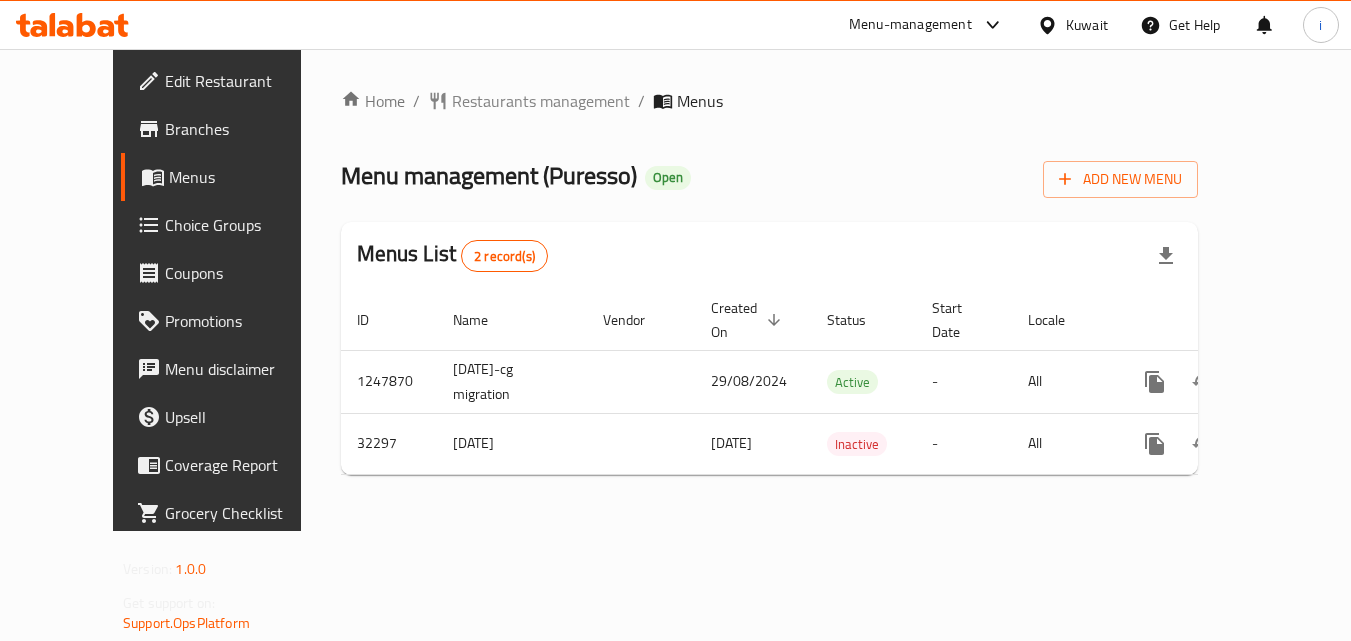 scroll, scrollTop: 0, scrollLeft: 0, axis: both 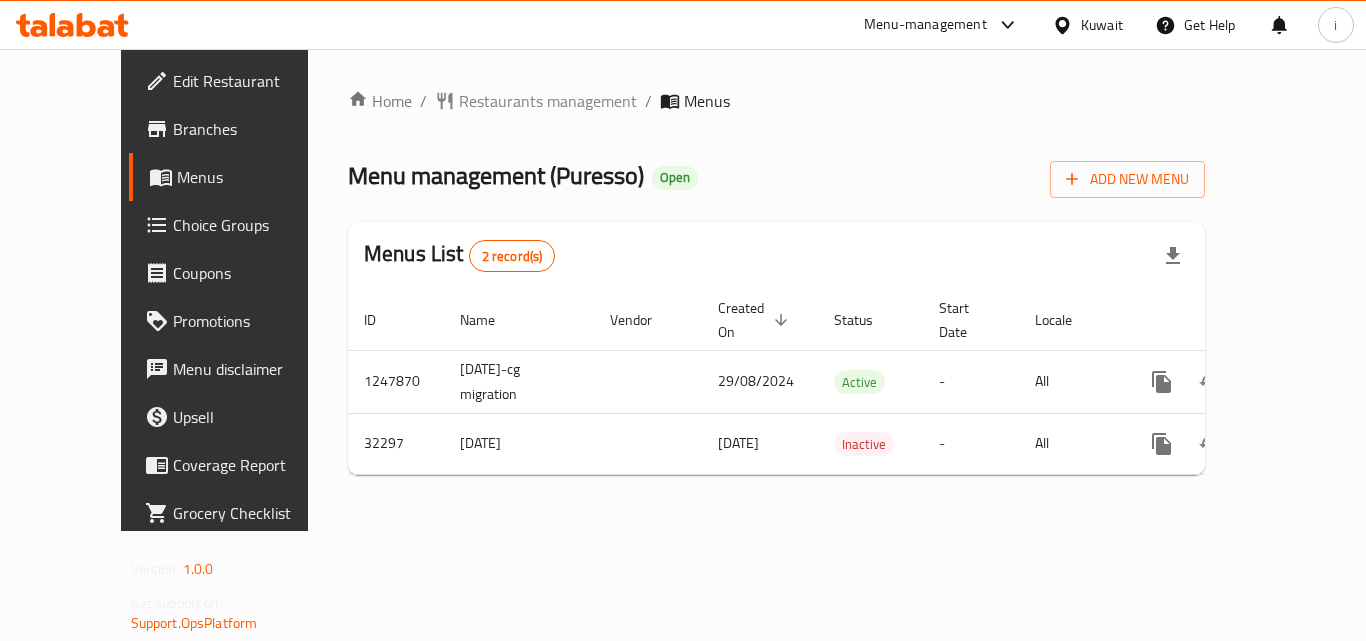 click on "Kuwait" at bounding box center [1102, 25] 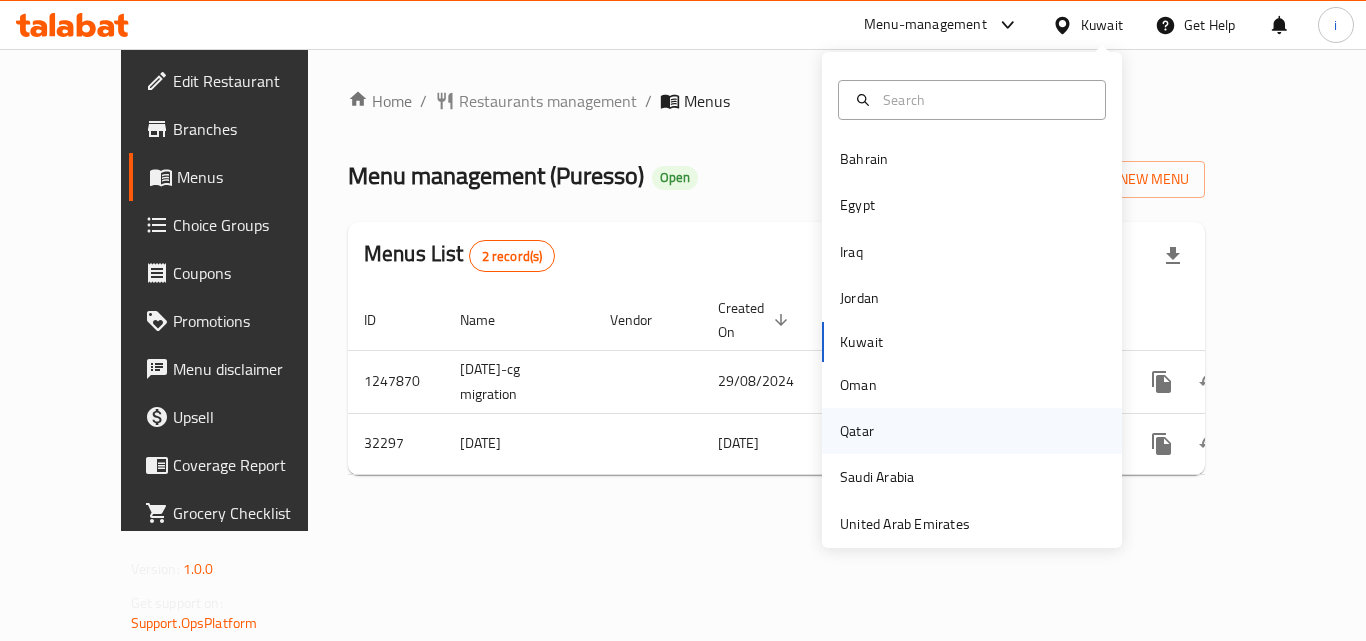 click on "Qatar" at bounding box center [857, 431] 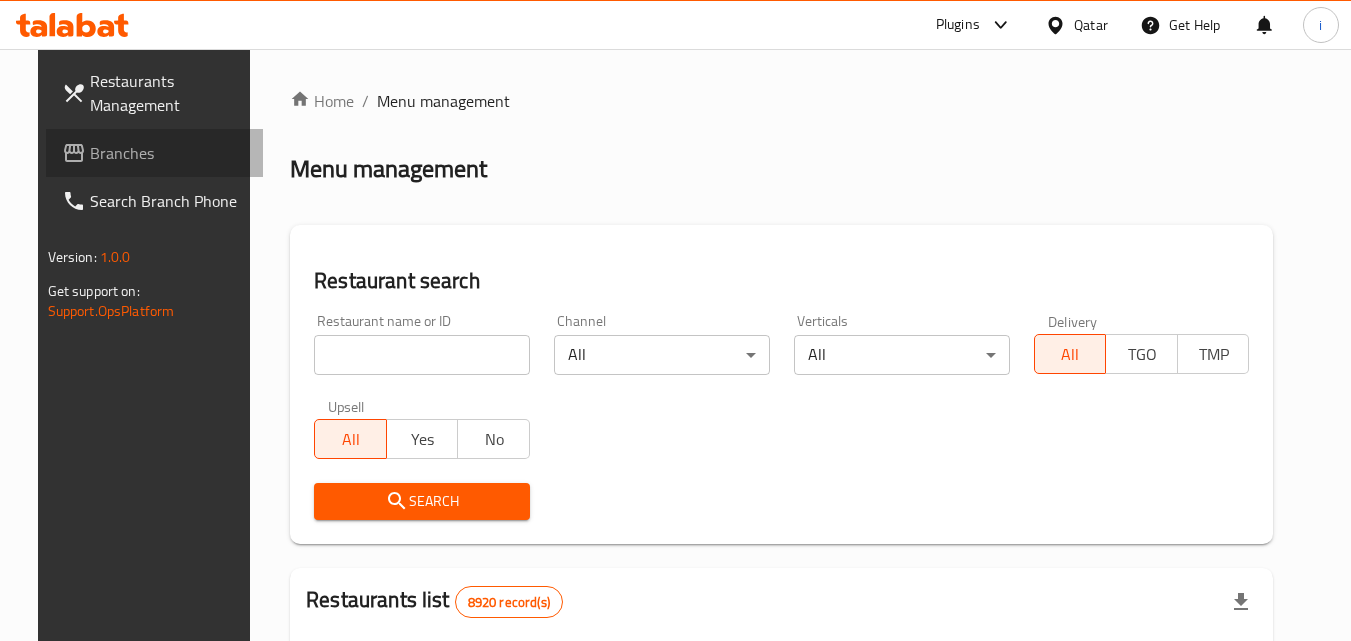 click on "Branches" at bounding box center [169, 153] 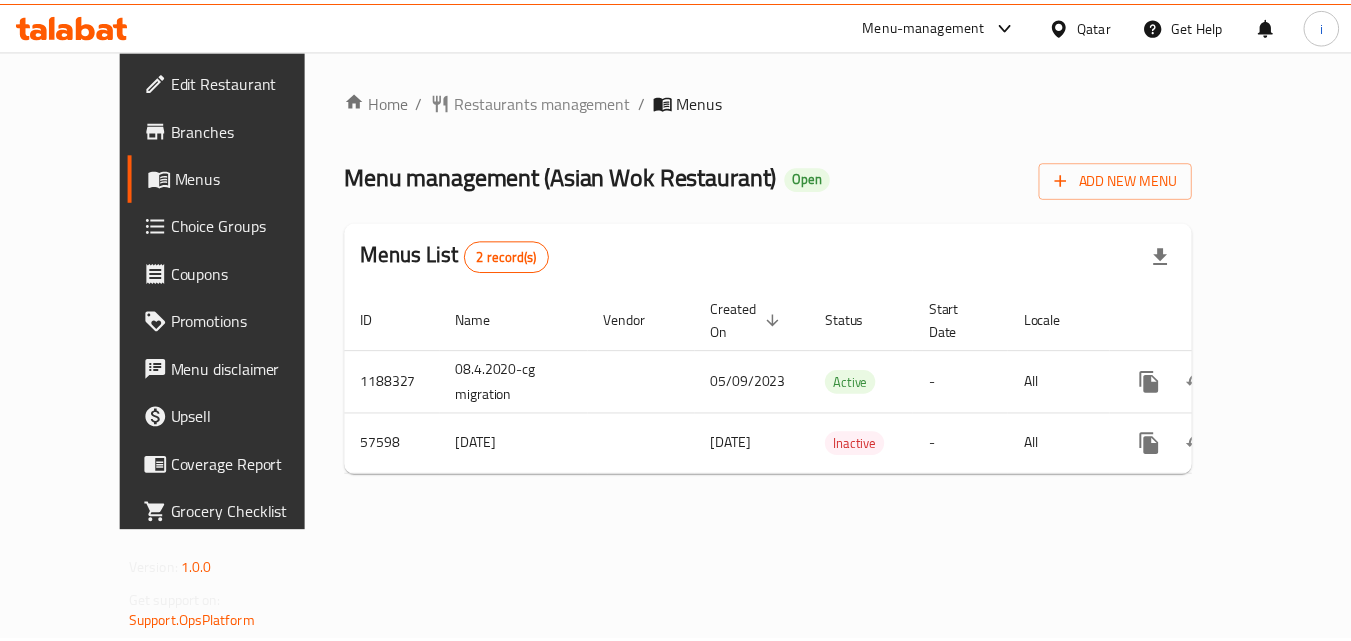 scroll, scrollTop: 0, scrollLeft: 0, axis: both 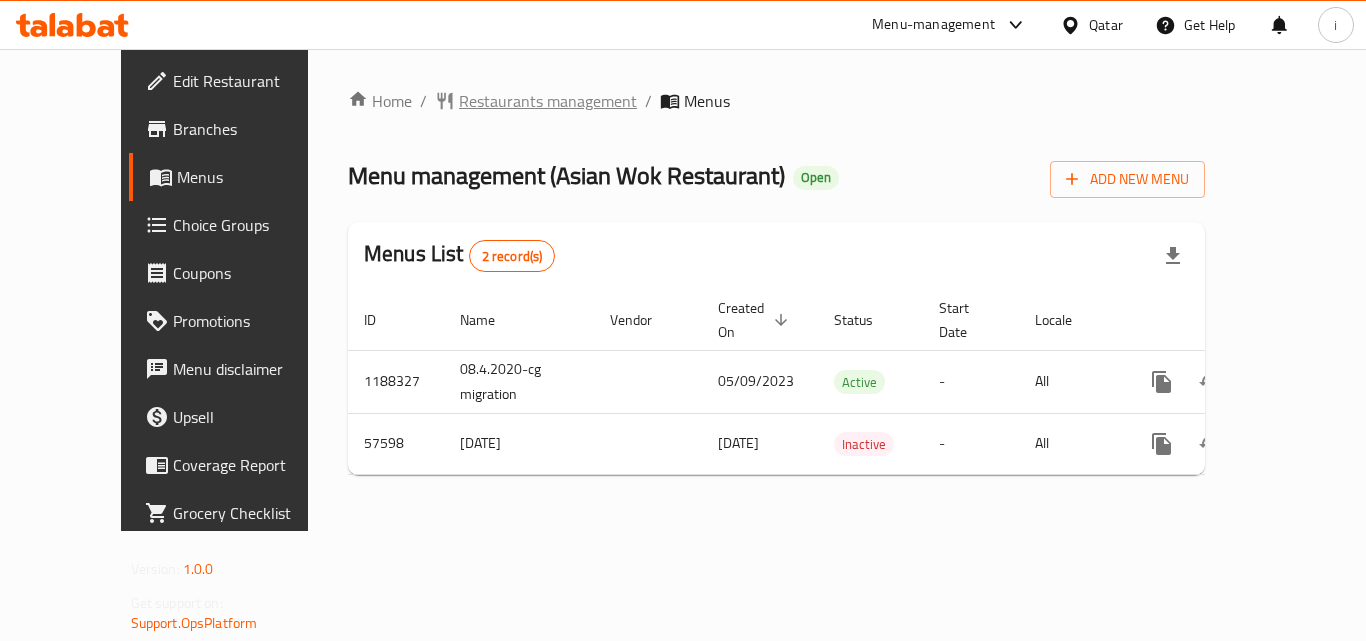 click on "Restaurants management" at bounding box center [548, 101] 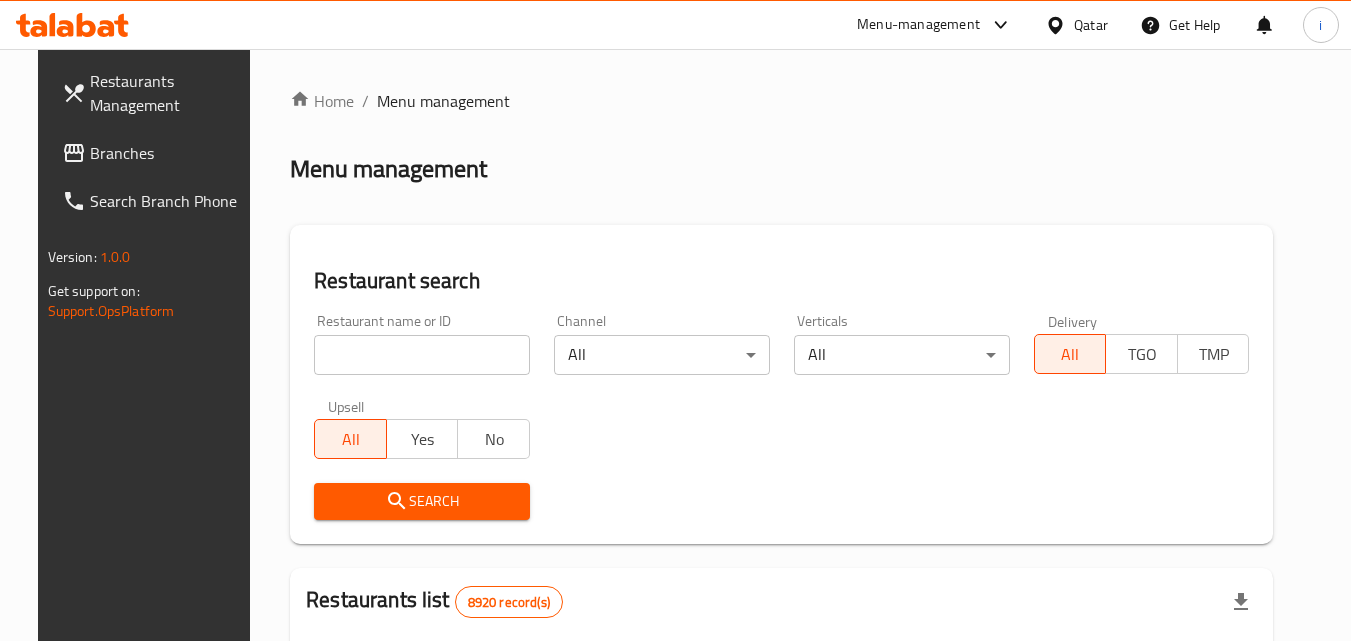 click at bounding box center (422, 355) 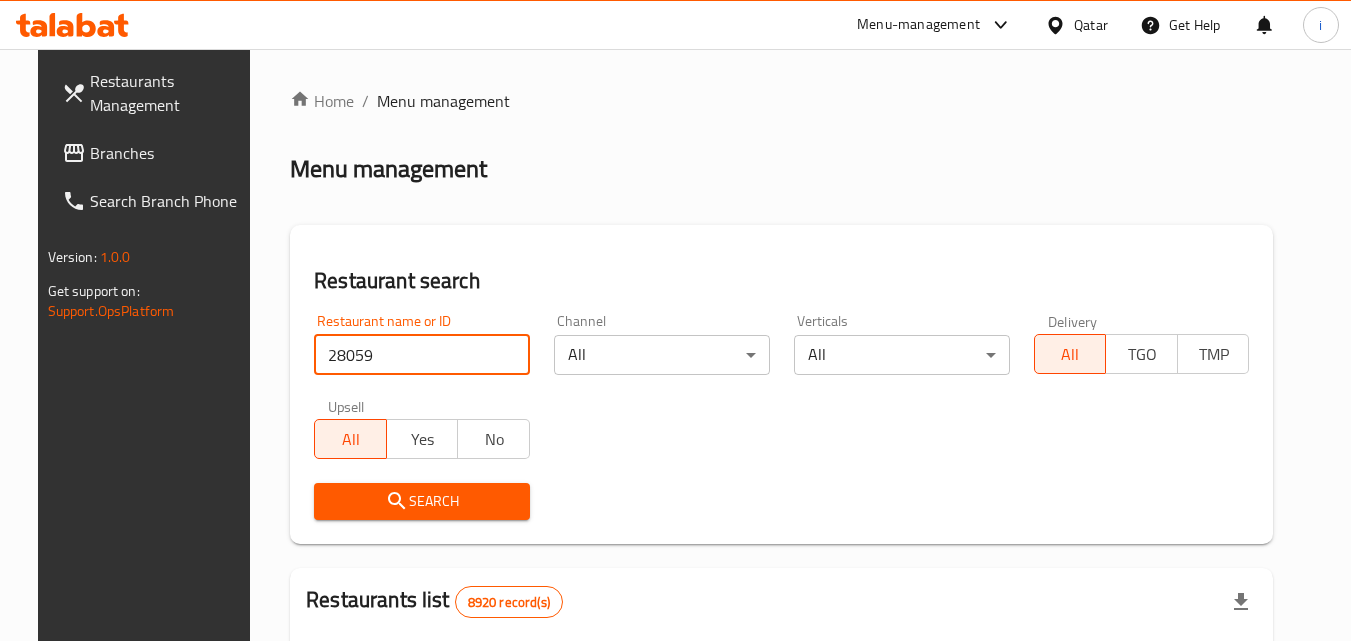type on "28059" 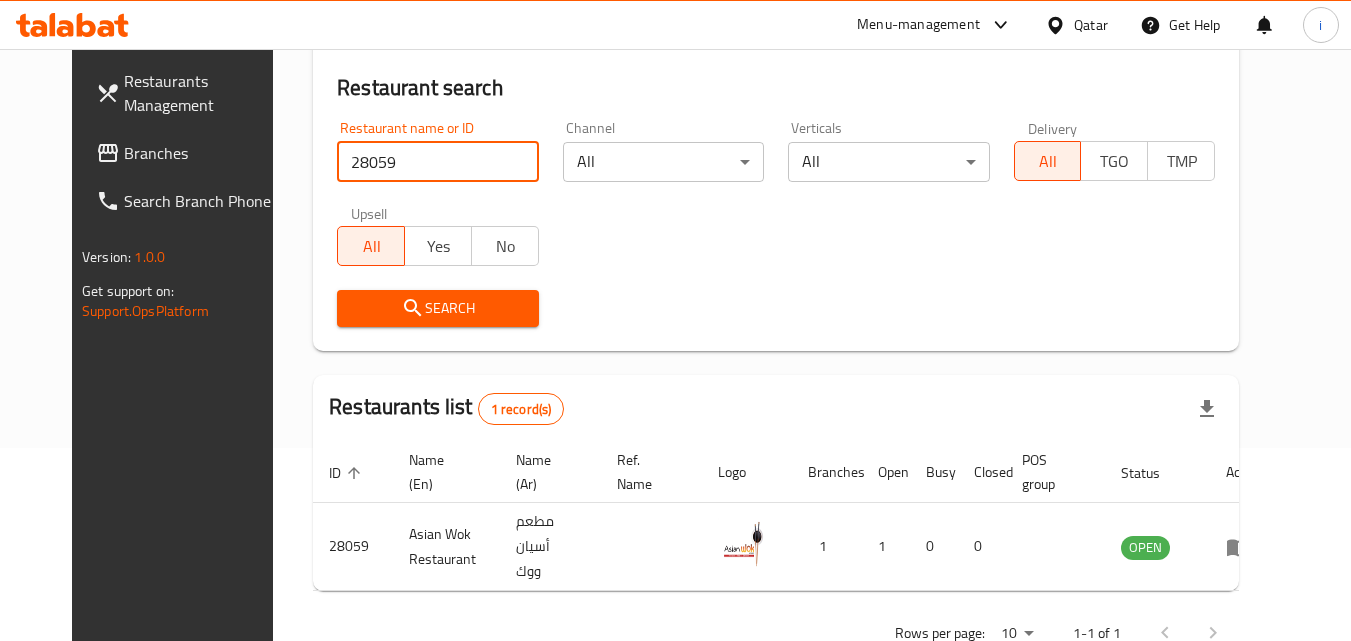 scroll, scrollTop: 234, scrollLeft: 0, axis: vertical 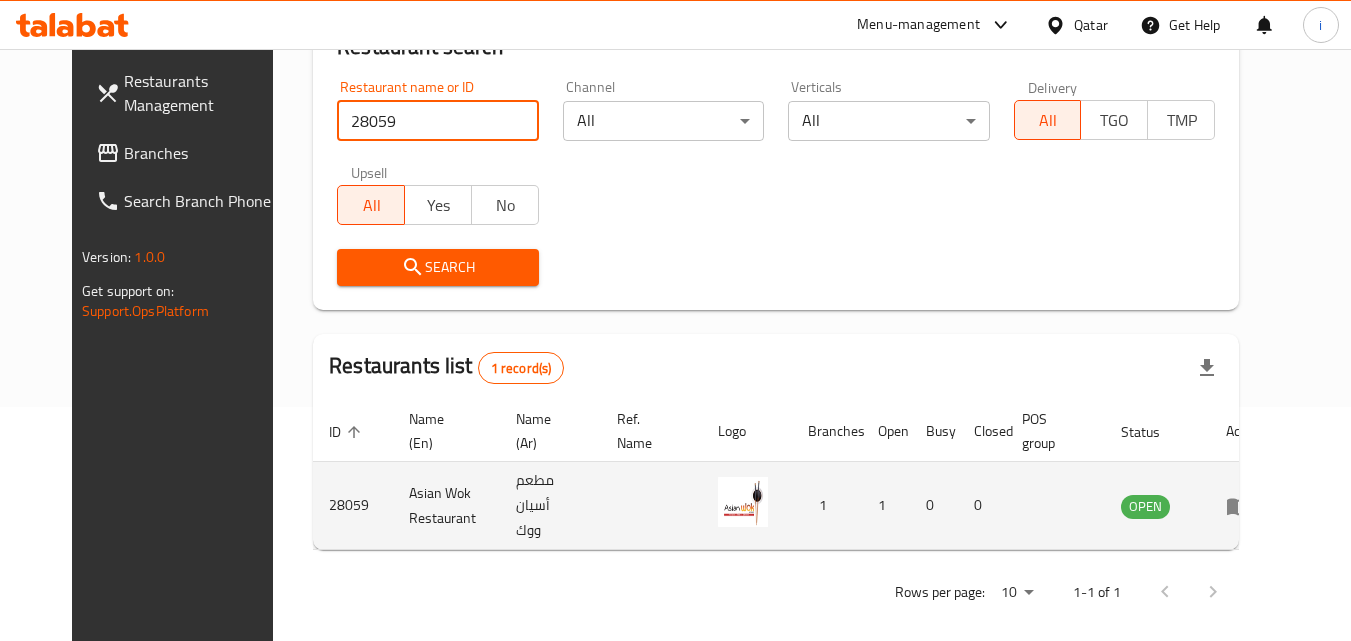 click 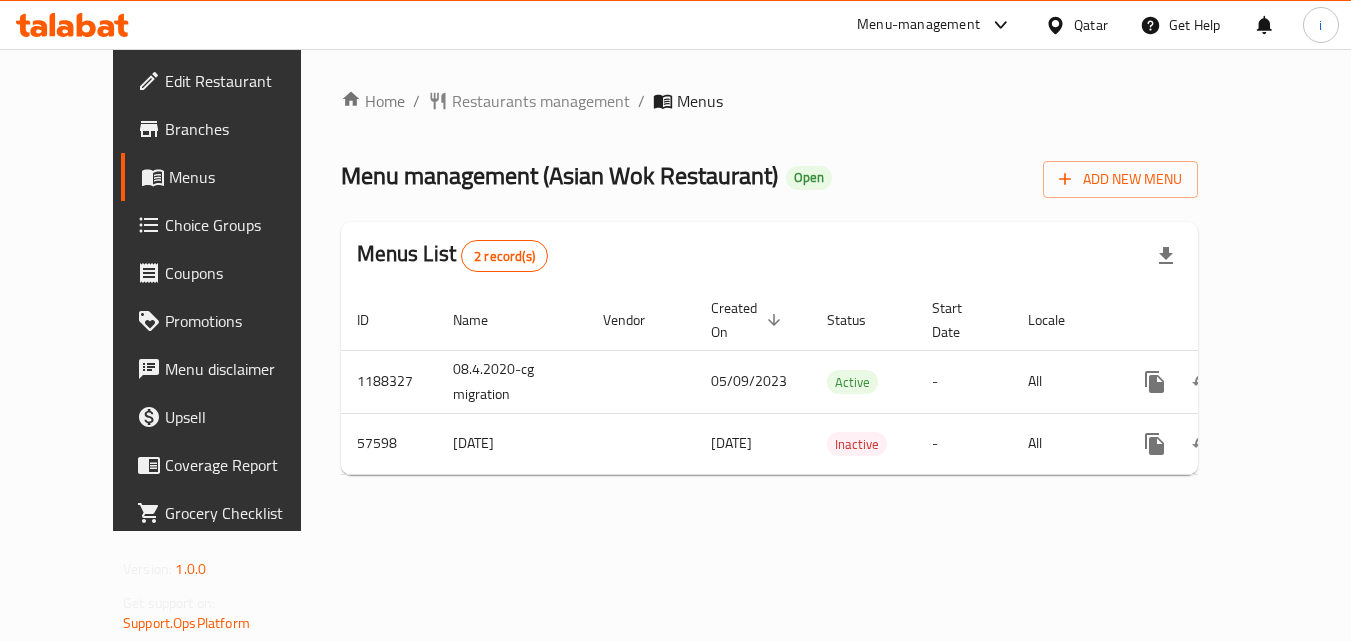 scroll, scrollTop: 0, scrollLeft: 0, axis: both 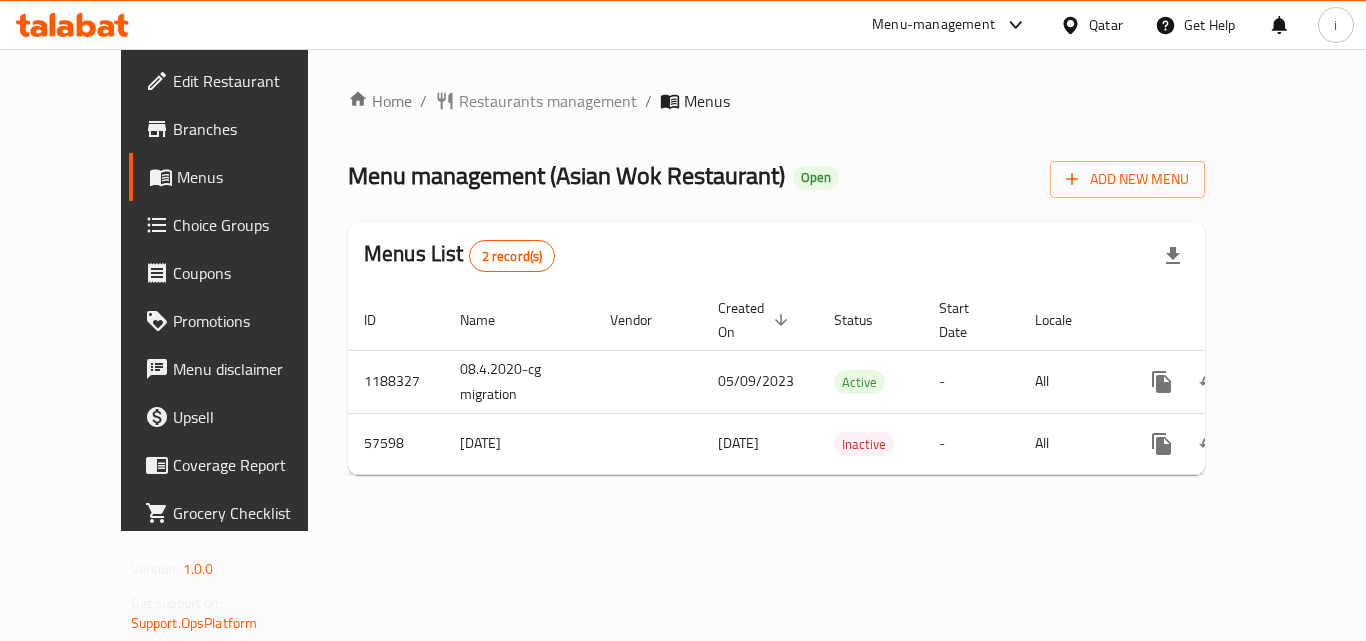 click at bounding box center [1074, 25] 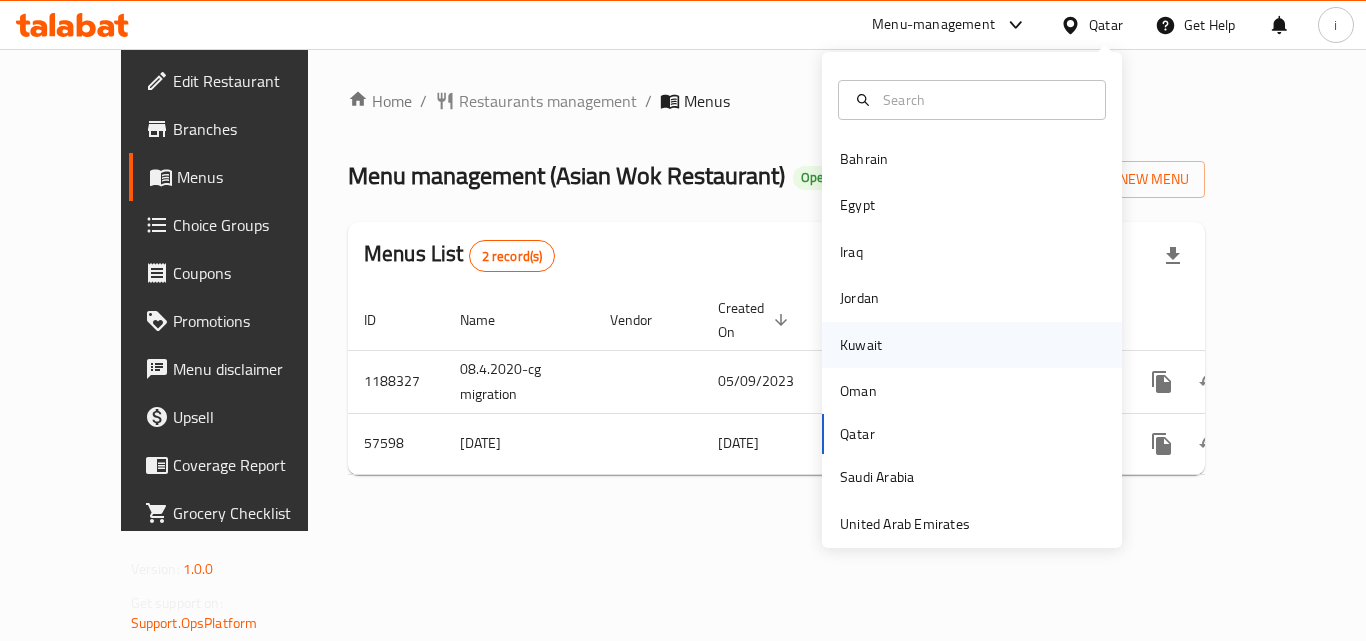 click on "Kuwait" at bounding box center (972, 345) 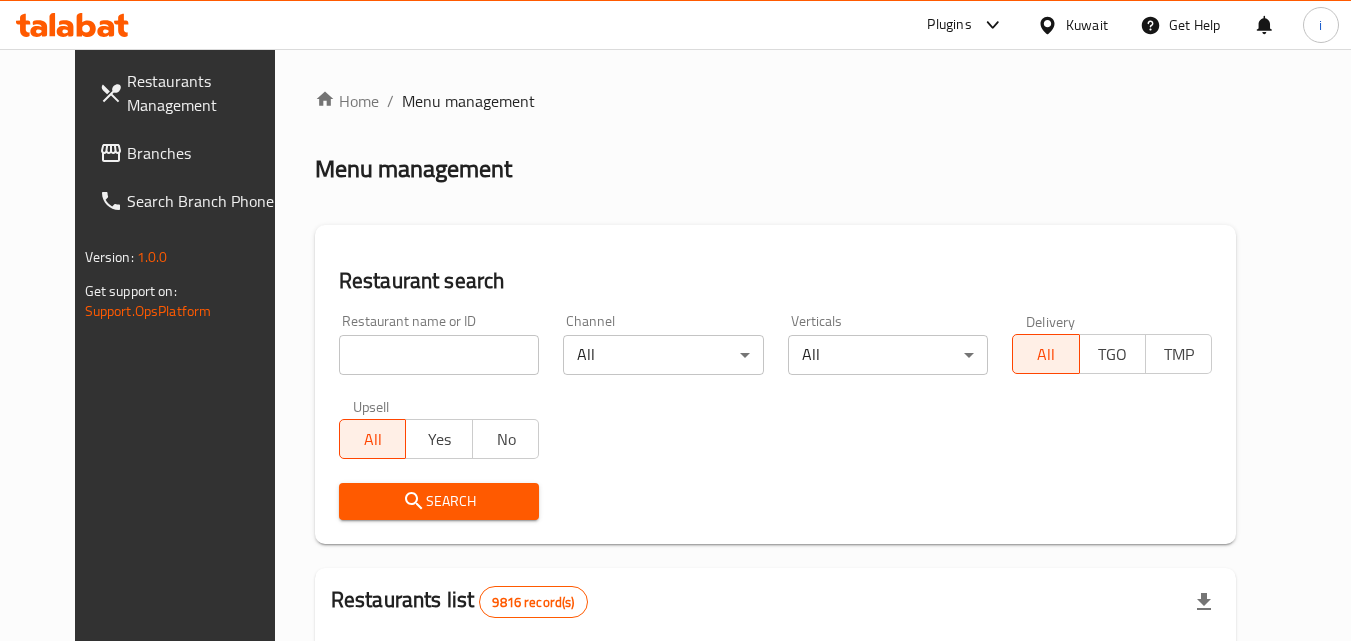 click at bounding box center (988, 25) 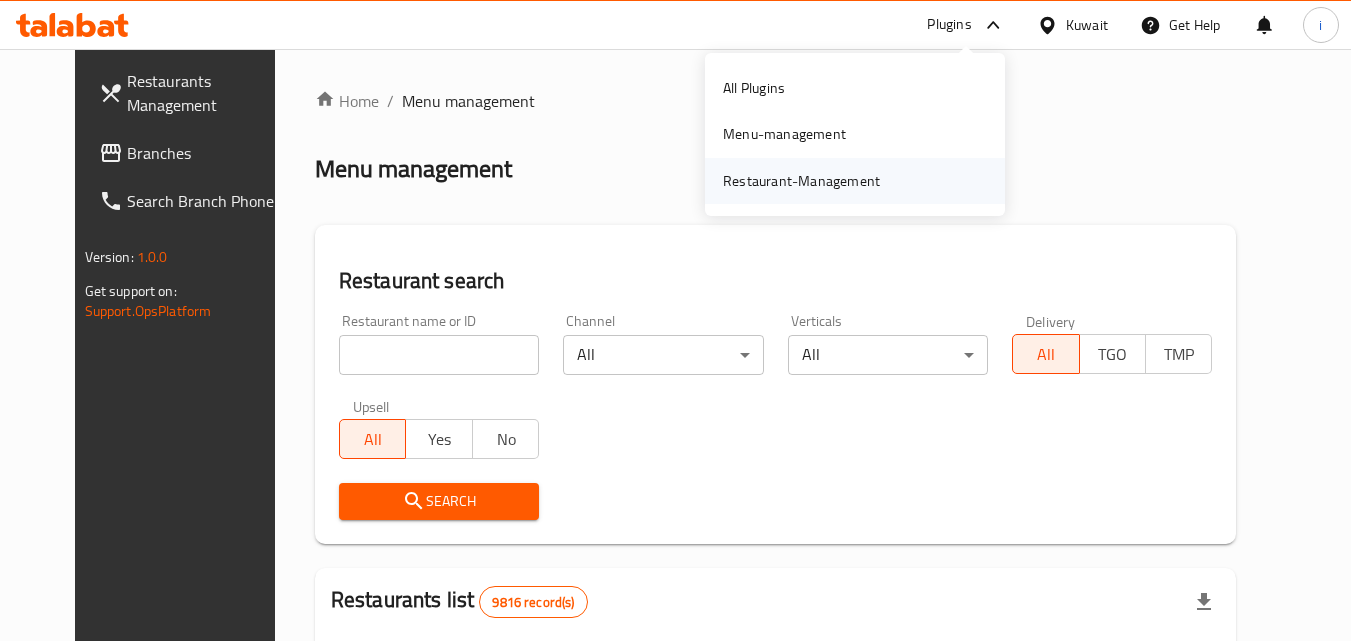 click on "Restaurant-Management" at bounding box center [801, 181] 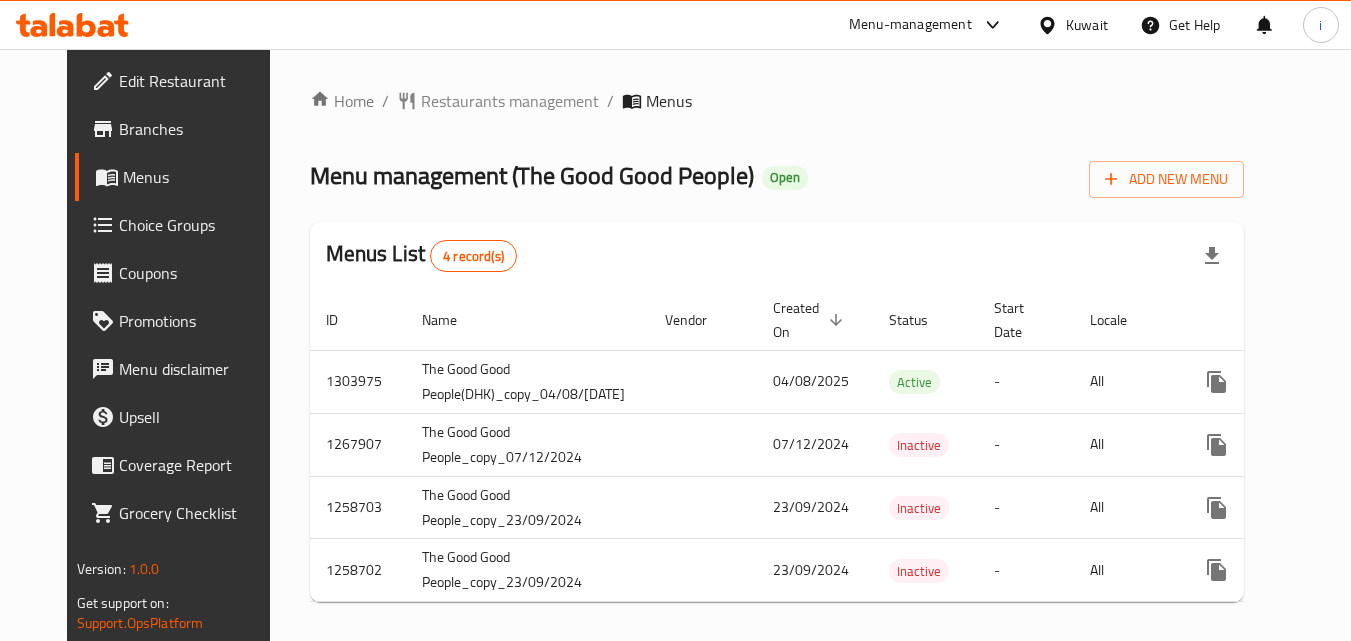 scroll, scrollTop: 0, scrollLeft: 0, axis: both 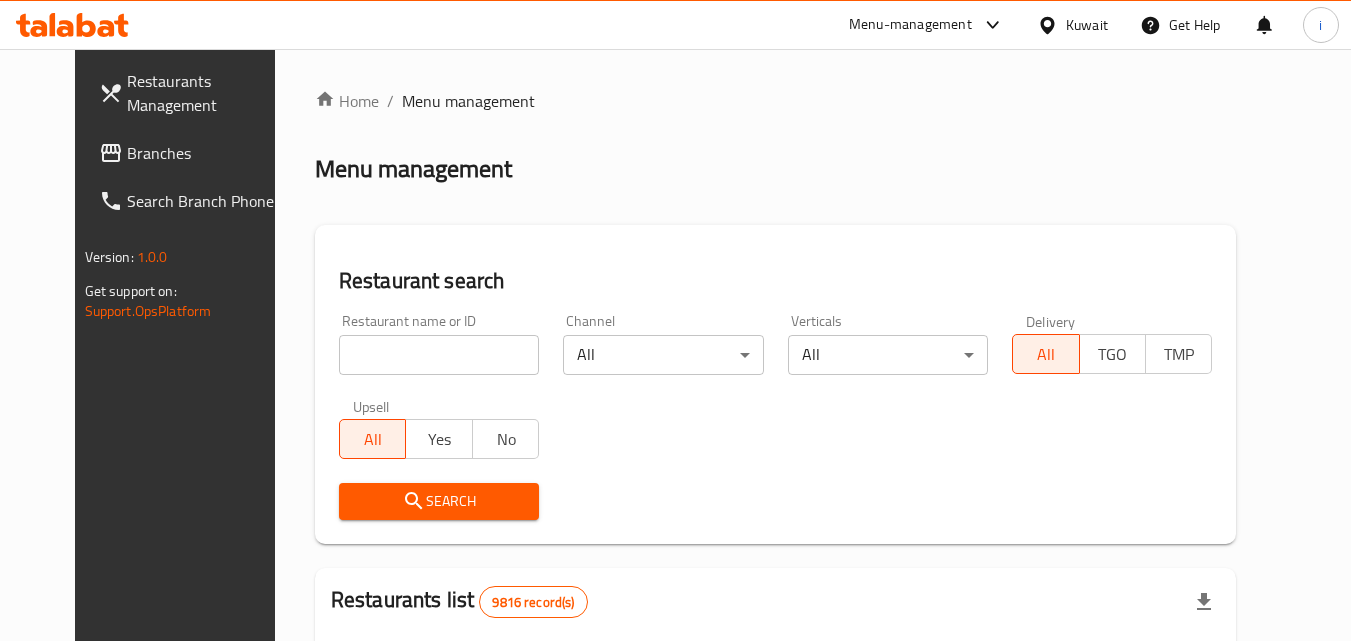 click at bounding box center (439, 355) 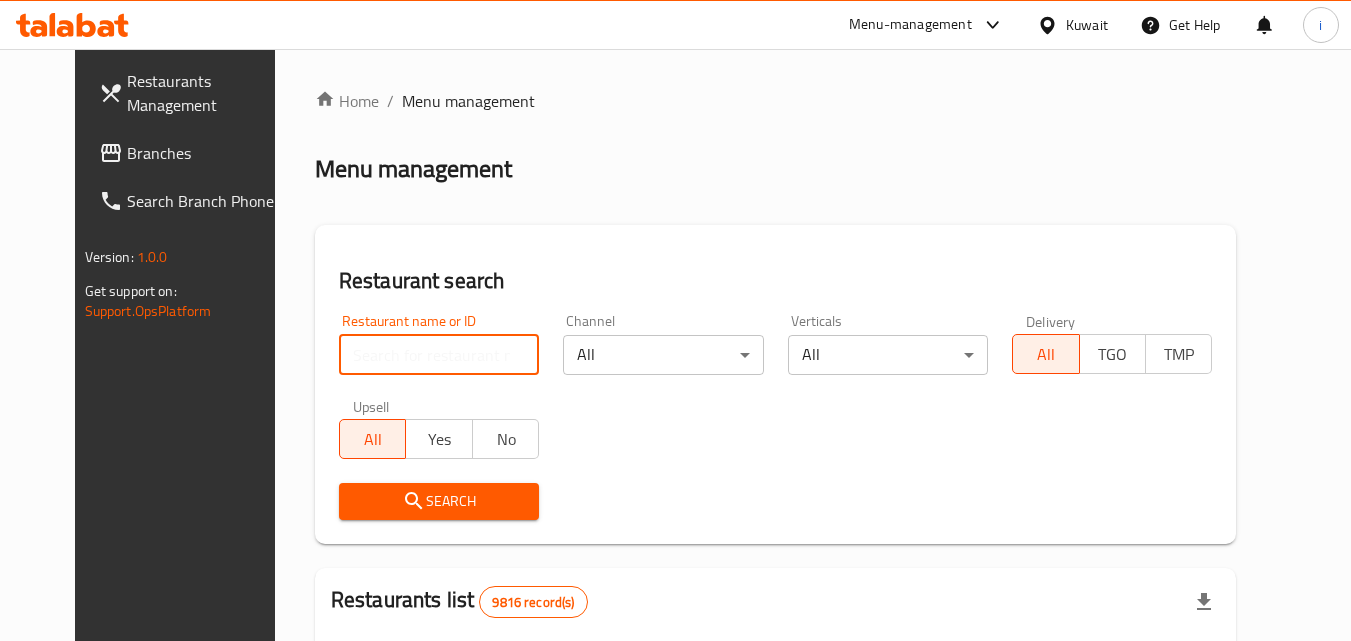 paste on "683494" 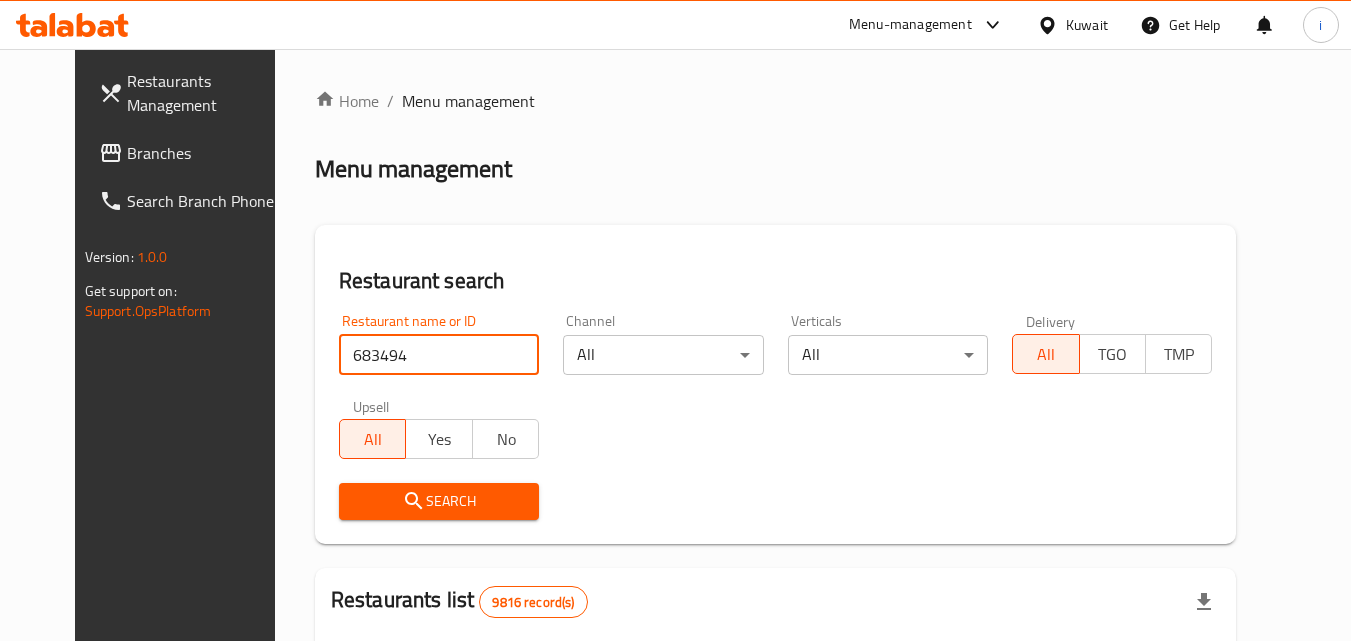 type on "683494" 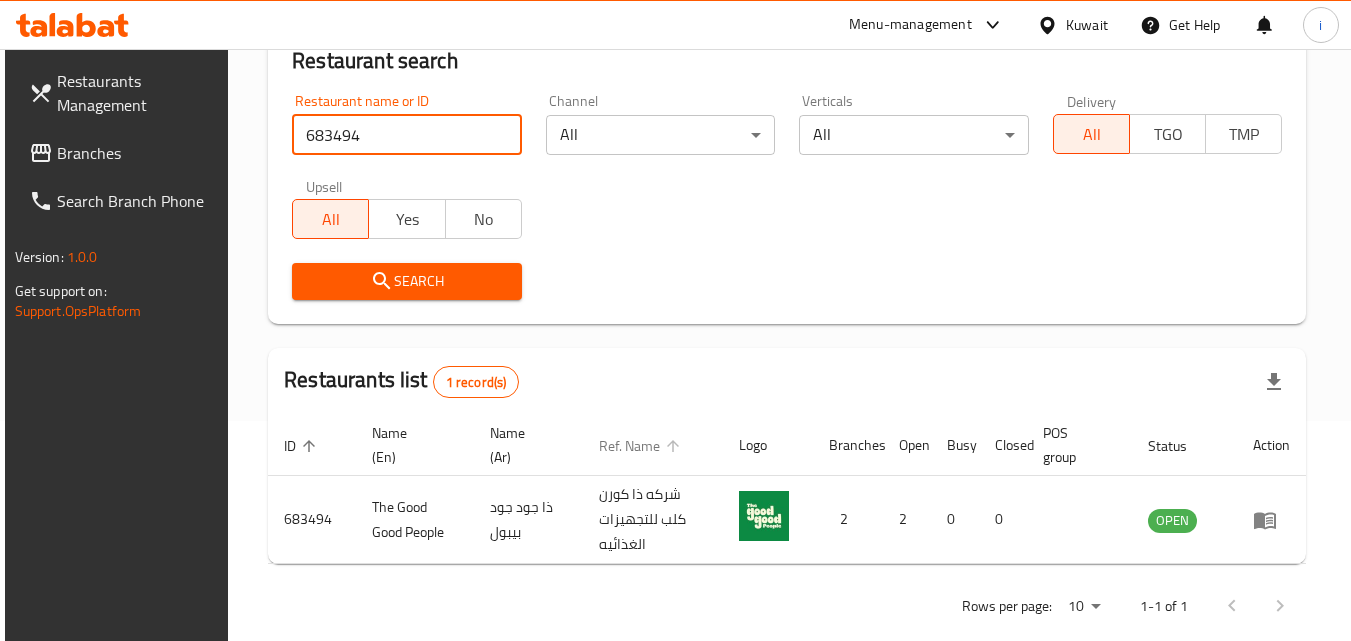 scroll, scrollTop: 251, scrollLeft: 0, axis: vertical 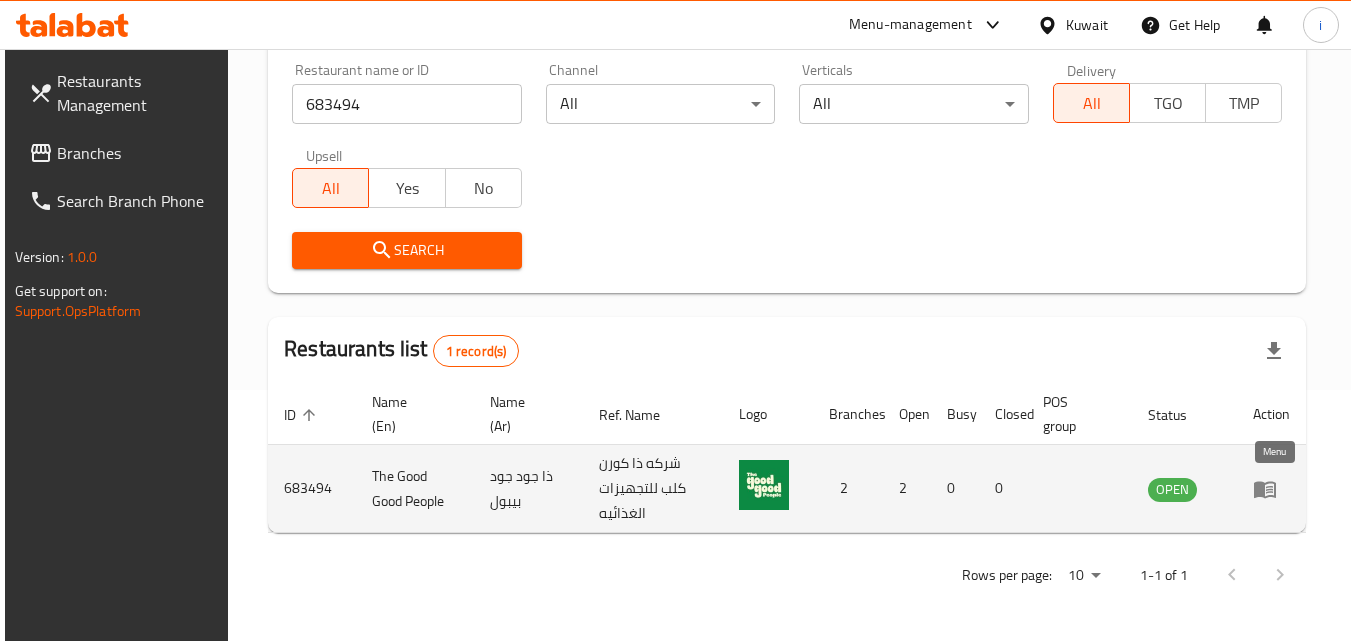click at bounding box center (1271, 489) 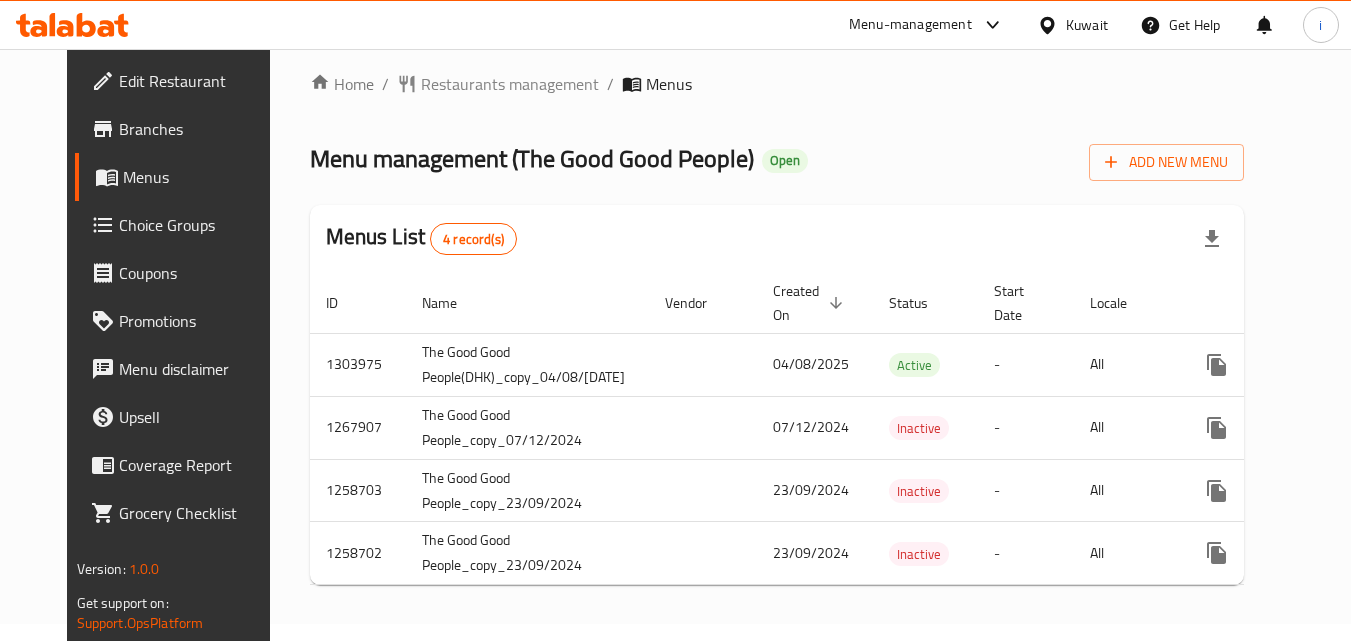 click on "Kuwait" at bounding box center [1087, 25] 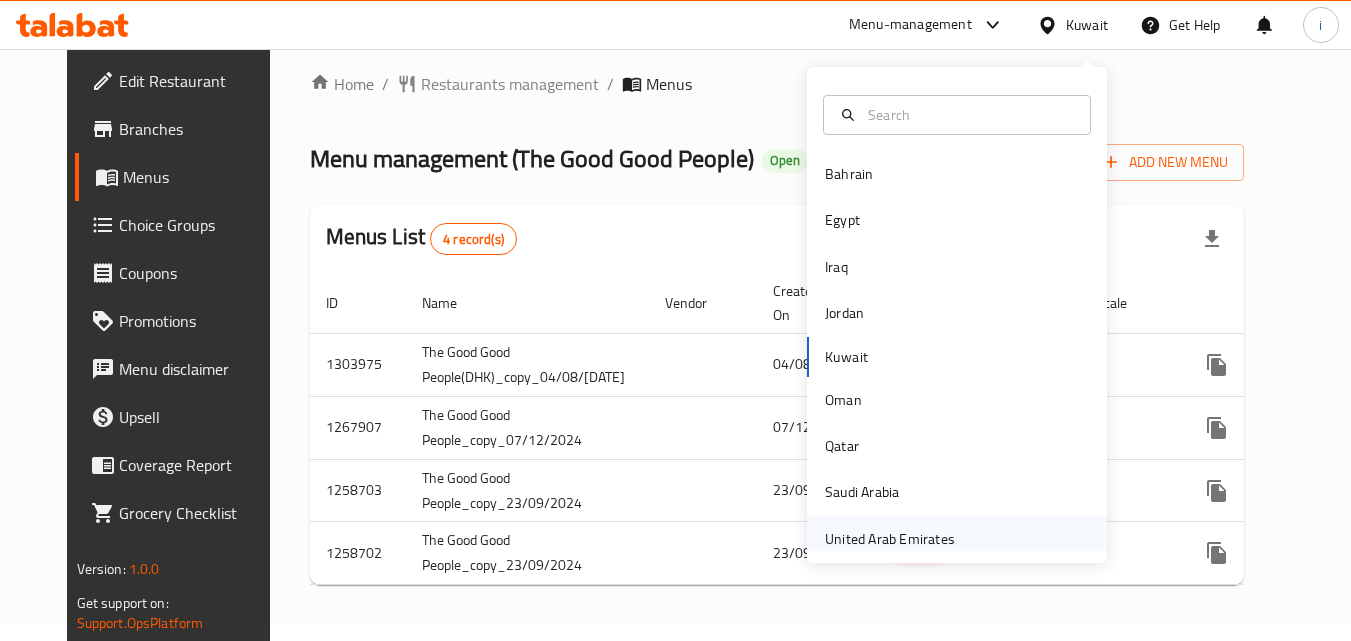 click on "United Arab Emirates" at bounding box center (890, 539) 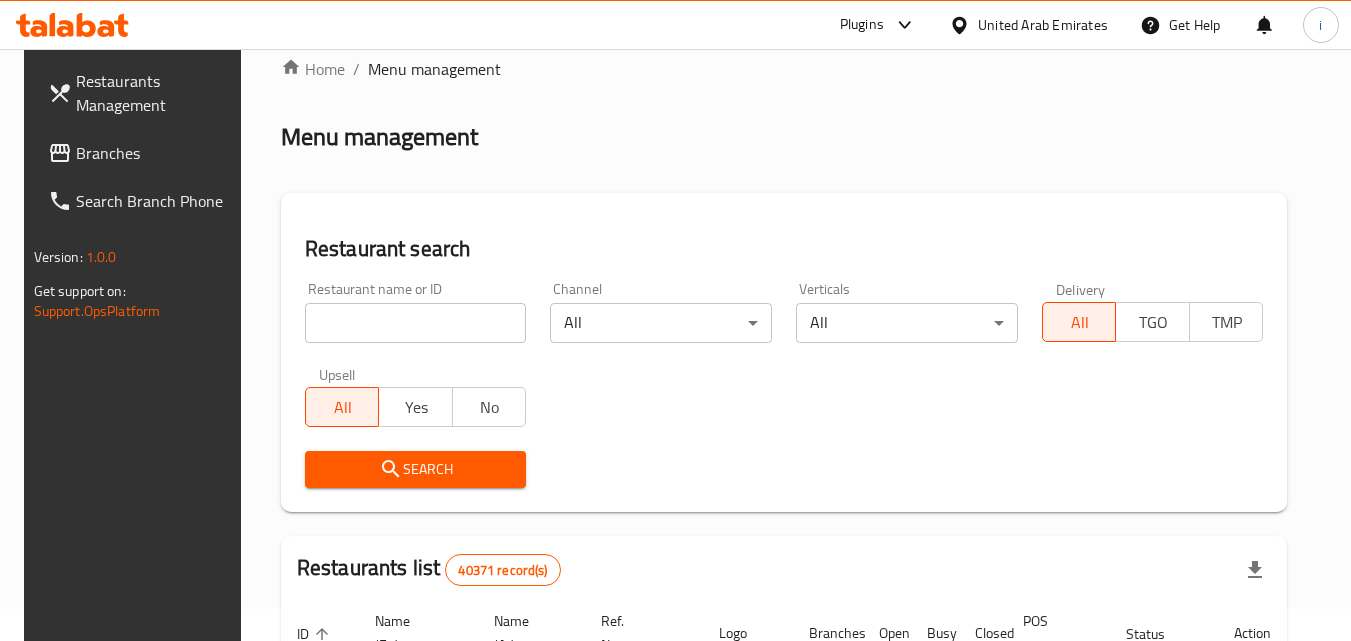 click 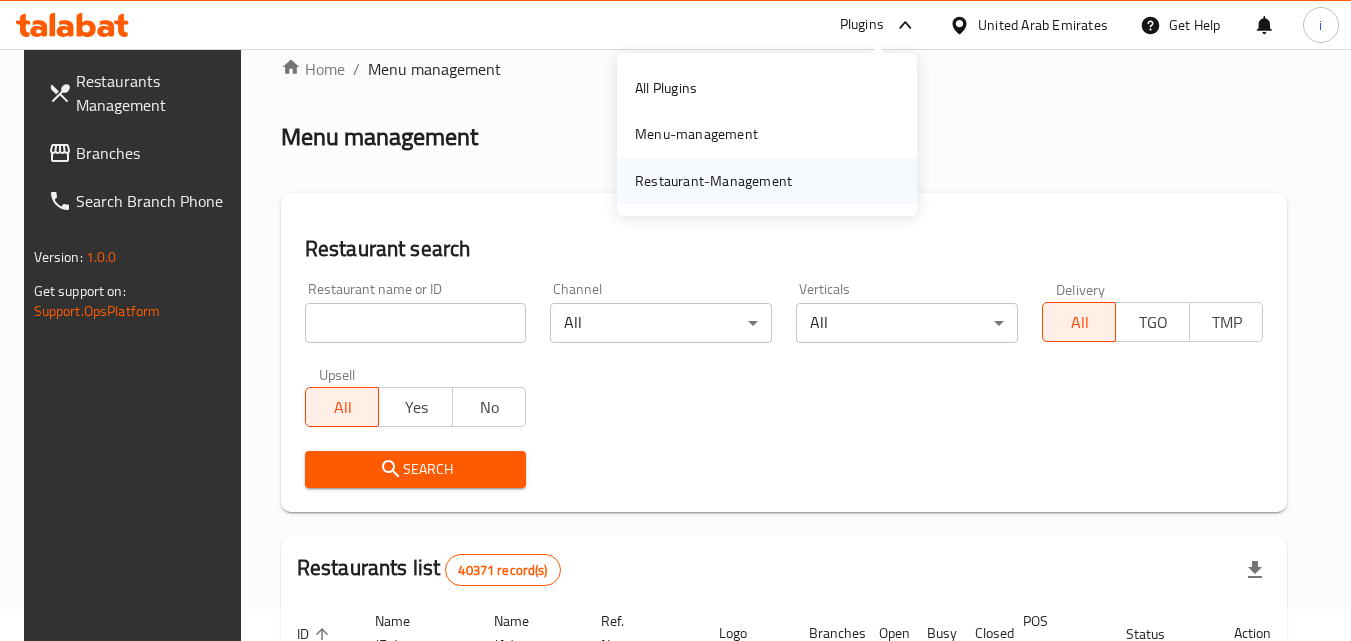 click on "Restaurant-Management" at bounding box center [713, 181] 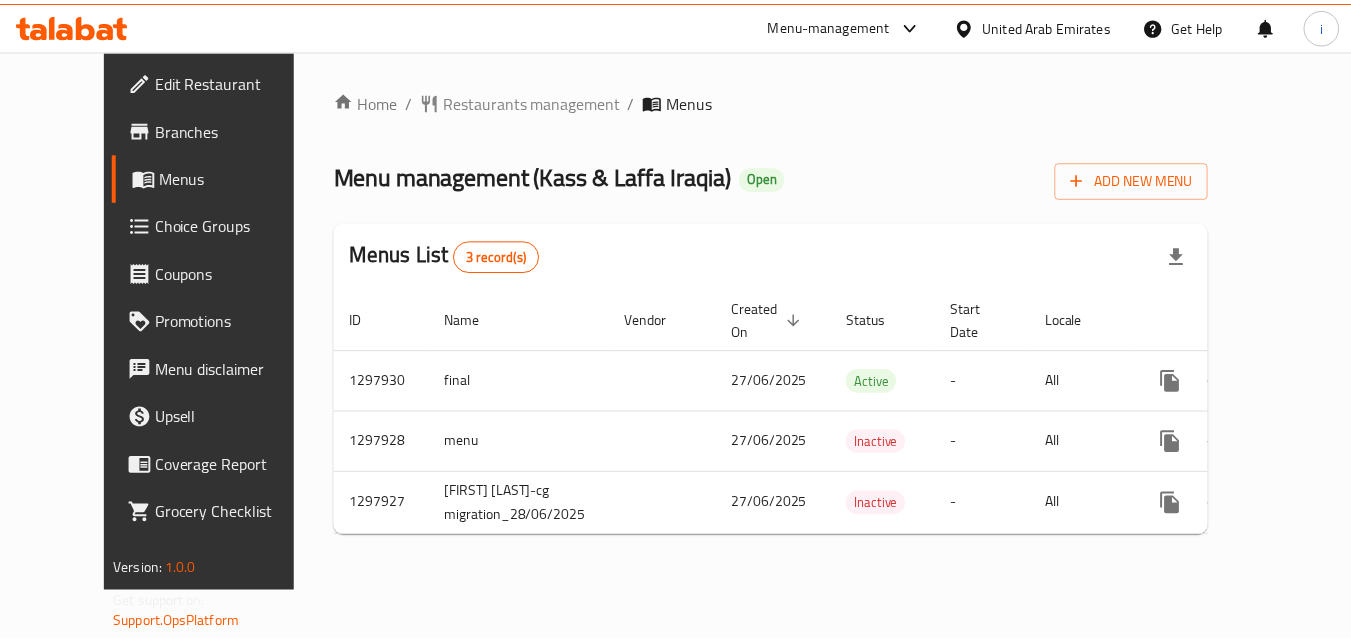 scroll, scrollTop: 0, scrollLeft: 0, axis: both 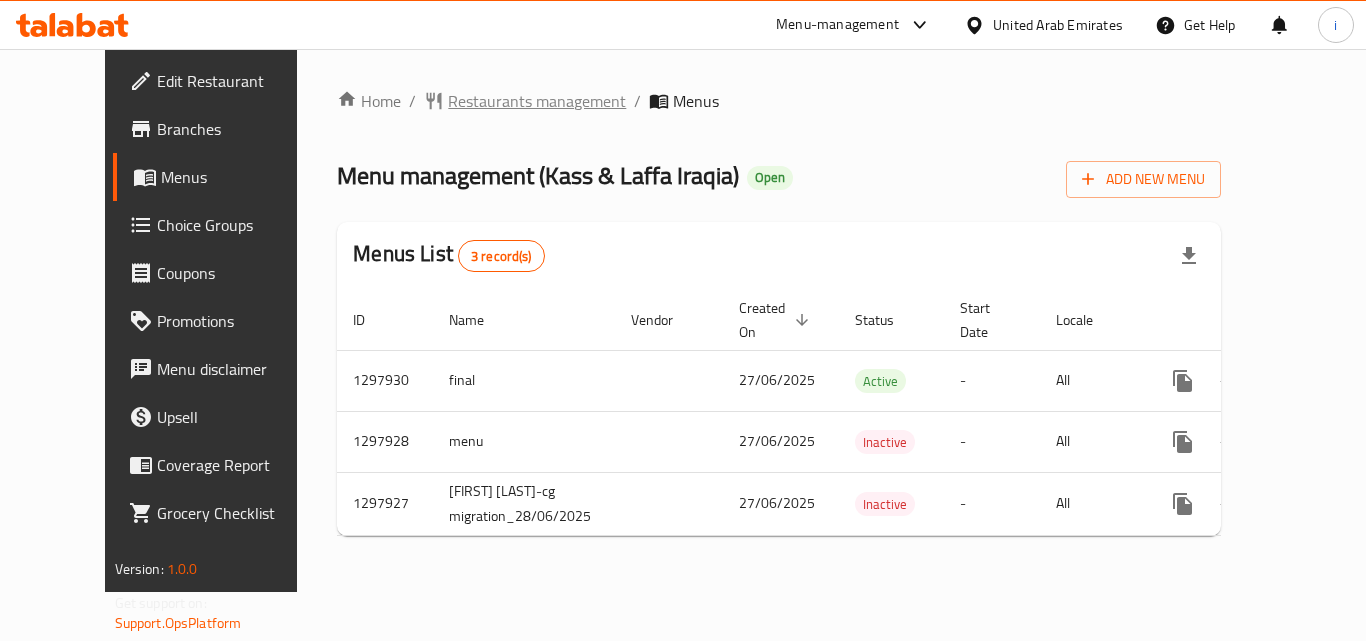 click on "Restaurants management" at bounding box center (537, 101) 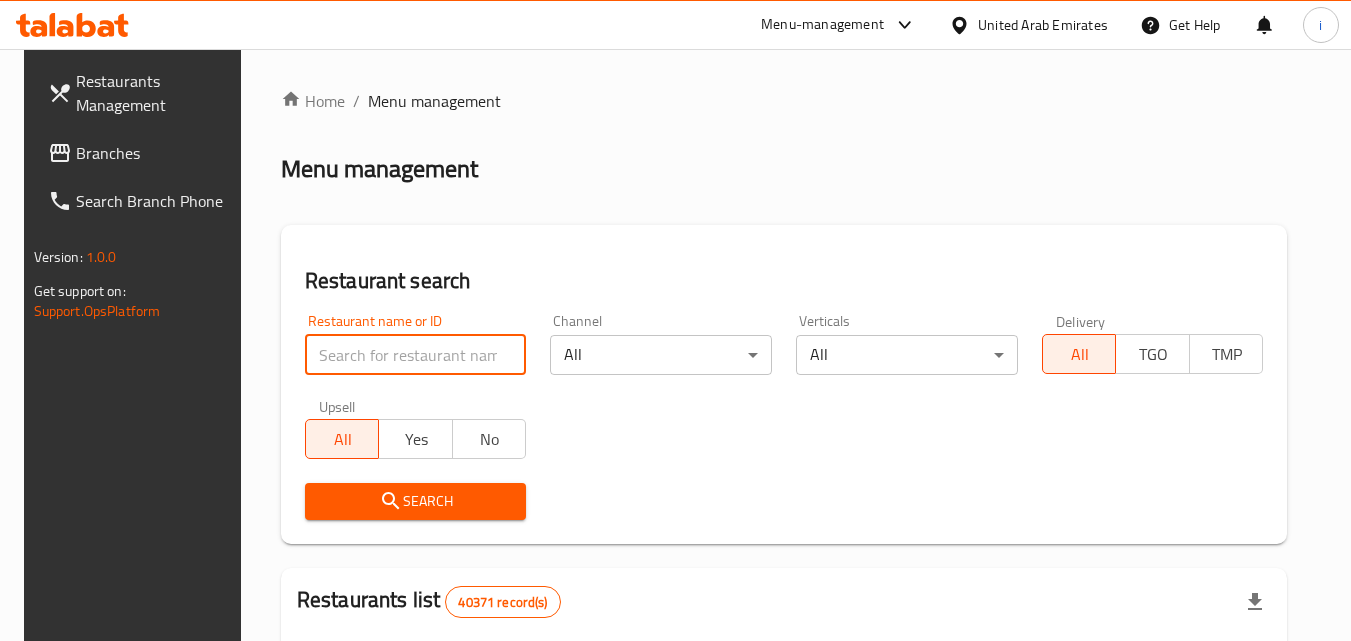 click at bounding box center [416, 355] 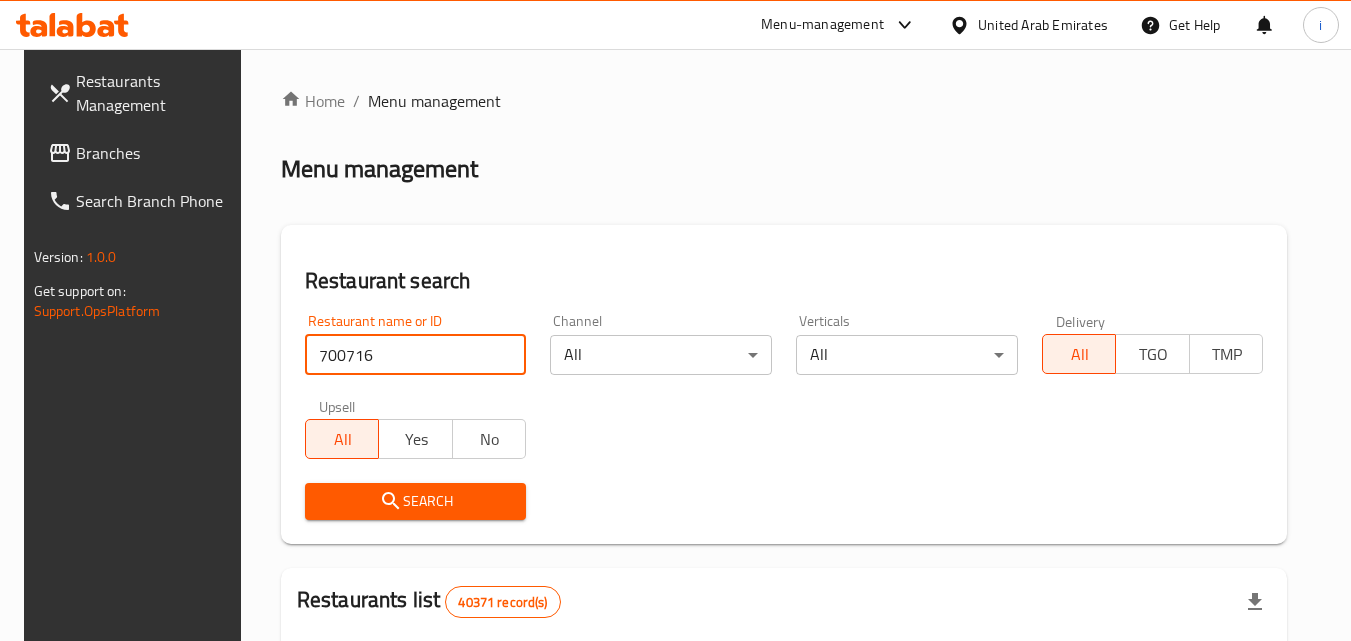 type on "700716" 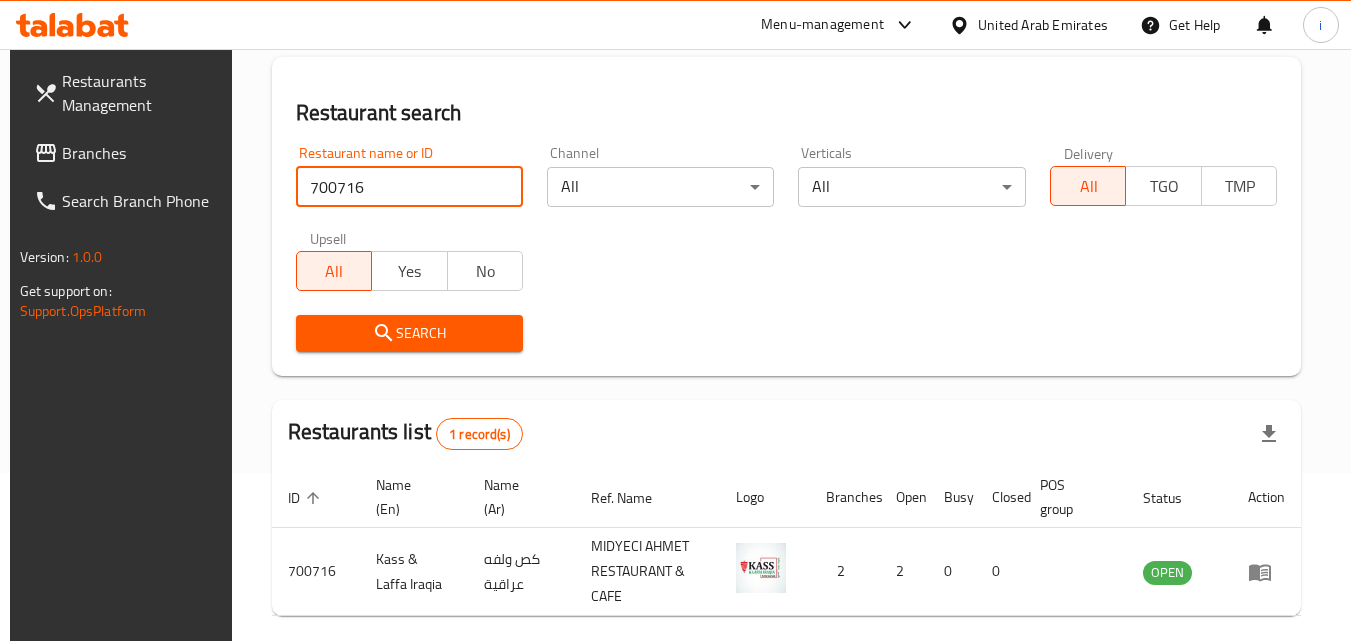 scroll, scrollTop: 251, scrollLeft: 0, axis: vertical 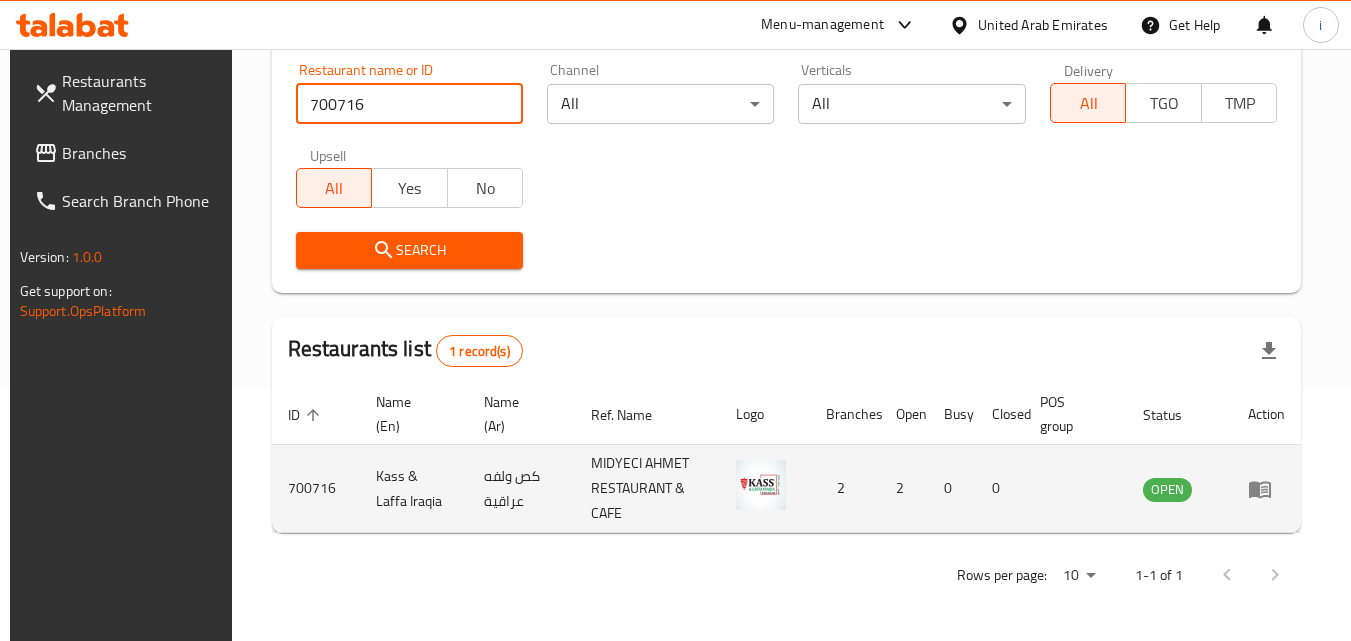 click 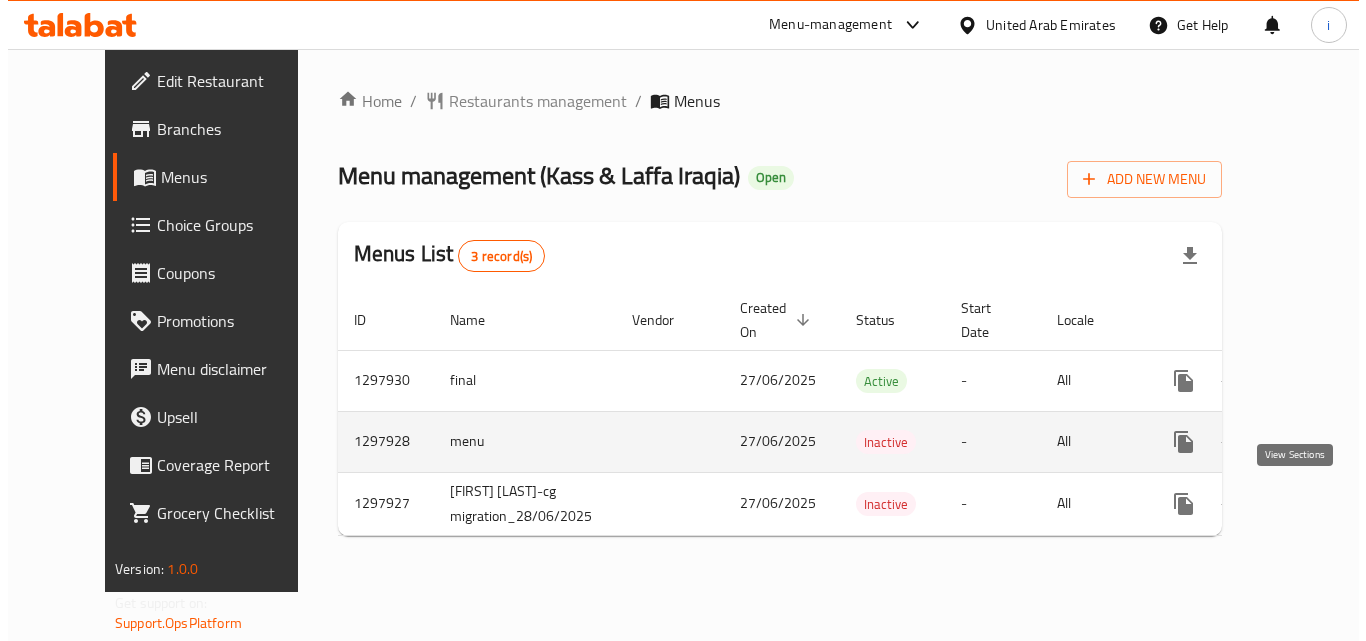 scroll, scrollTop: 0, scrollLeft: 0, axis: both 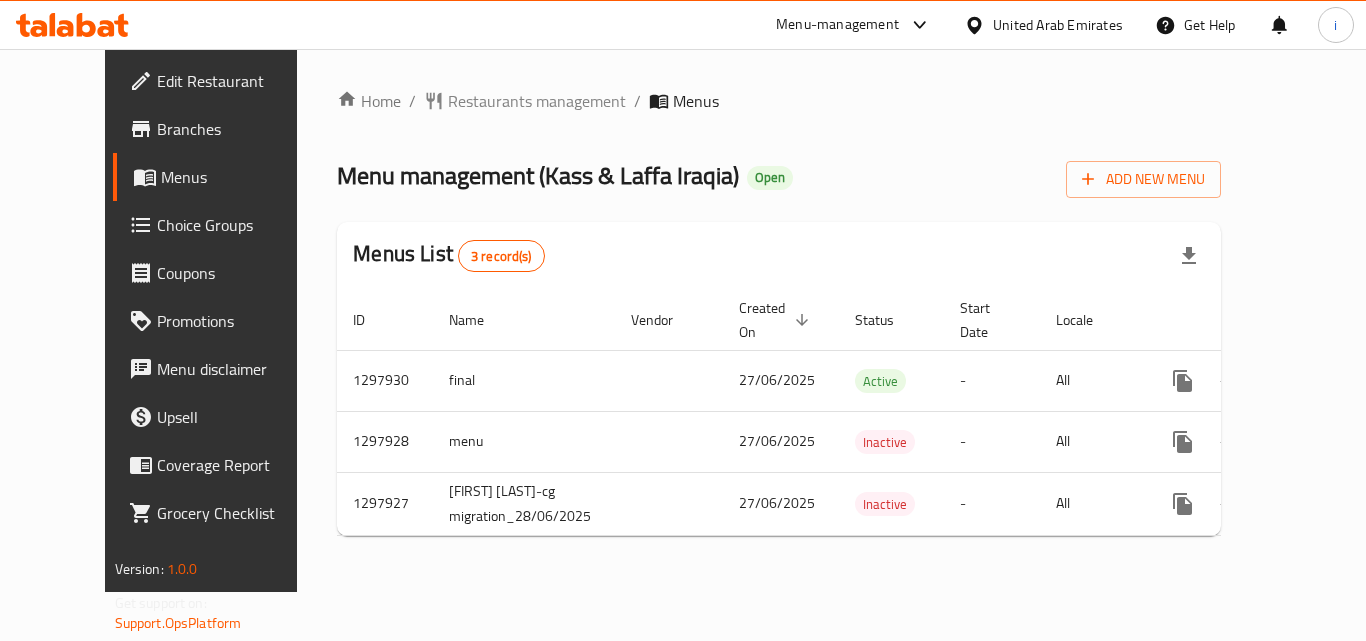 click on "Menu-management" at bounding box center [837, 25] 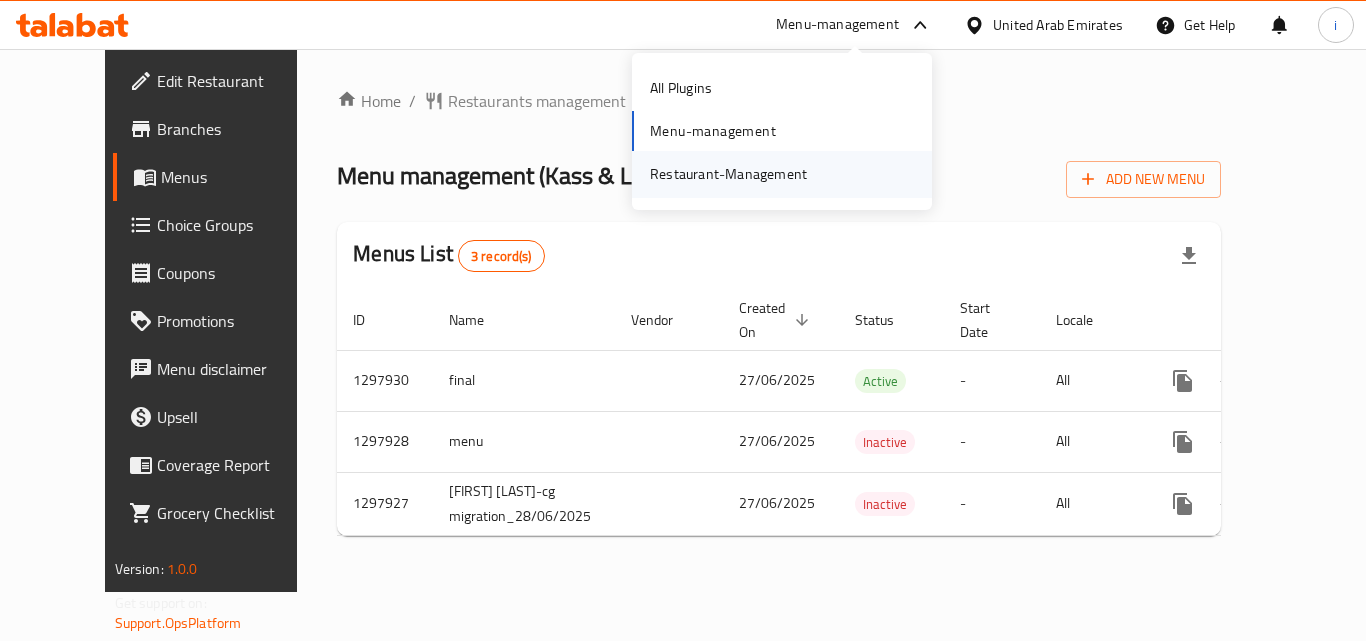 click on "Restaurant-Management" at bounding box center [728, 174] 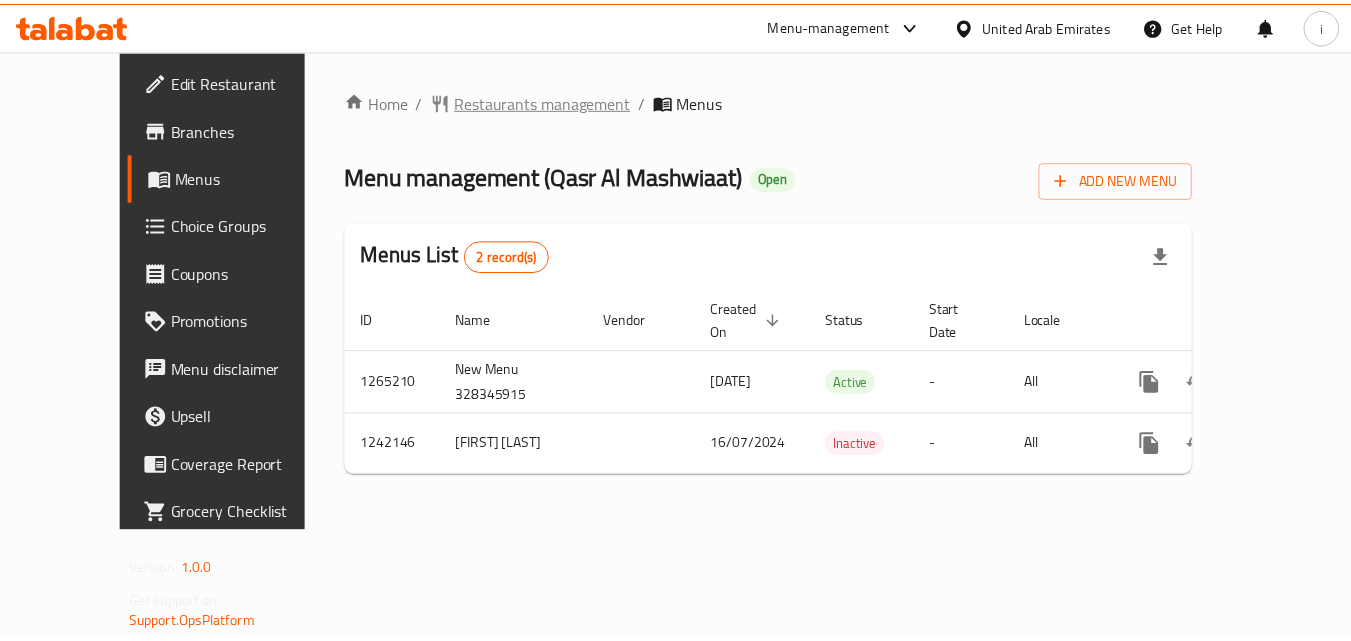 scroll, scrollTop: 0, scrollLeft: 0, axis: both 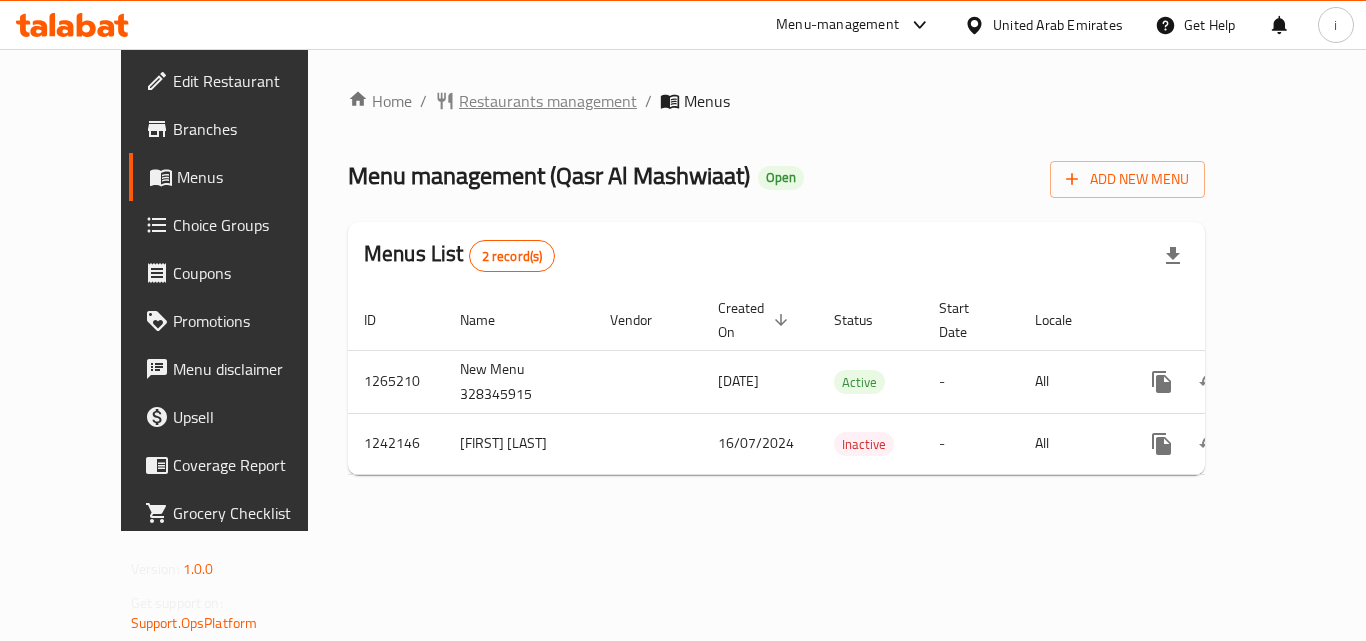 click on "Restaurants management" at bounding box center (548, 101) 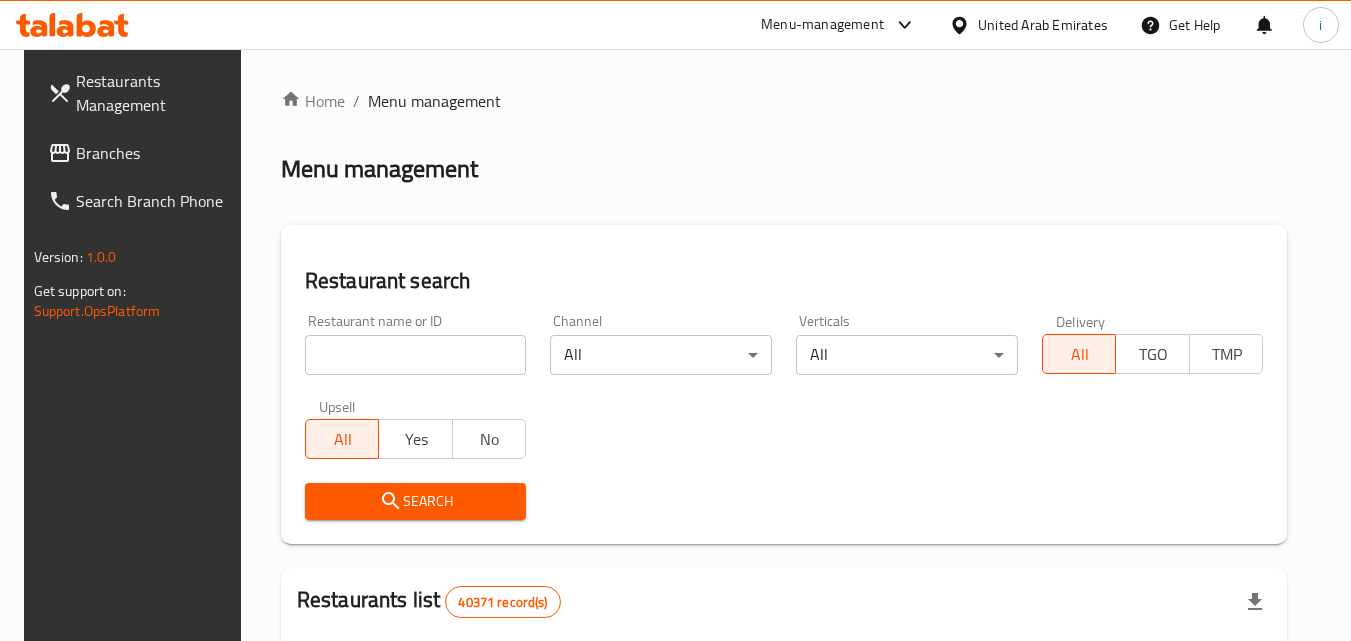 click at bounding box center [416, 355] 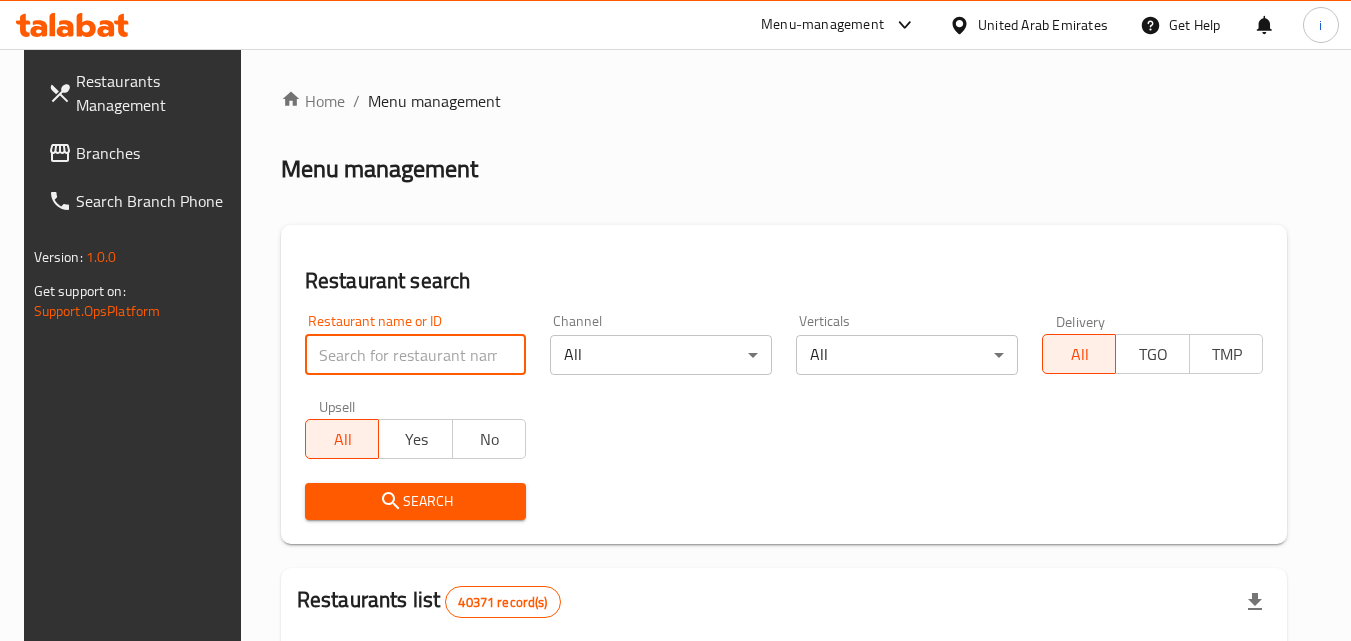click at bounding box center (416, 355) 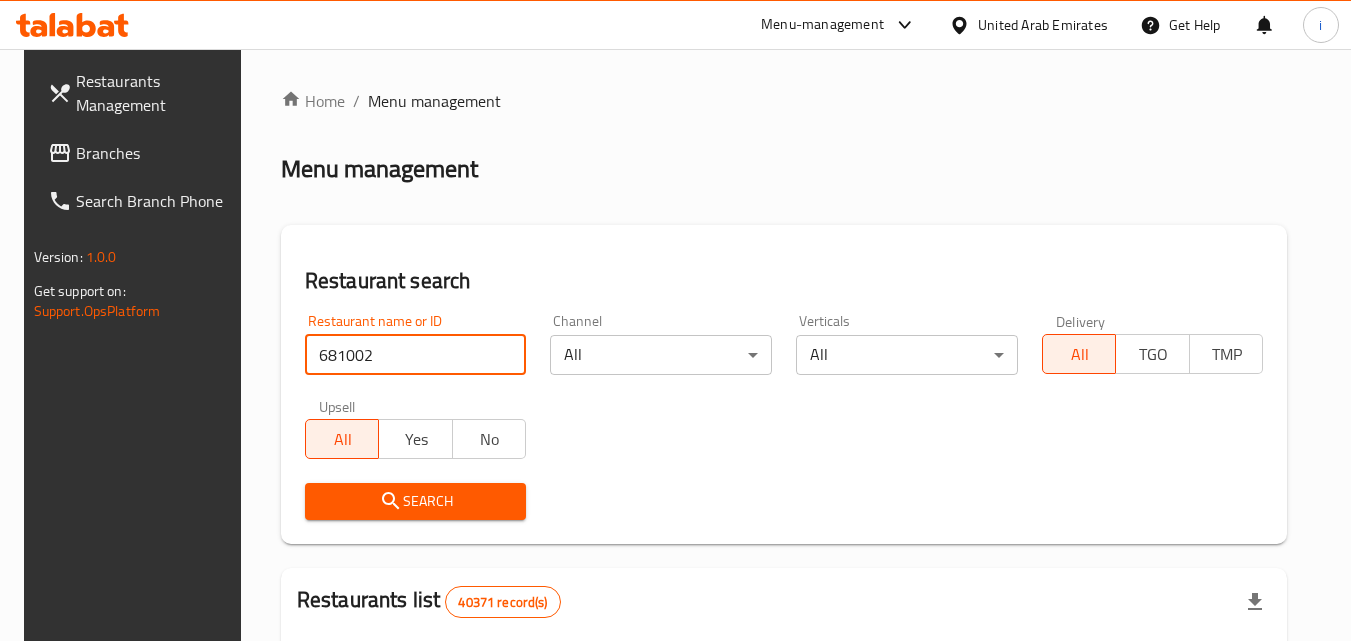 type on "681002" 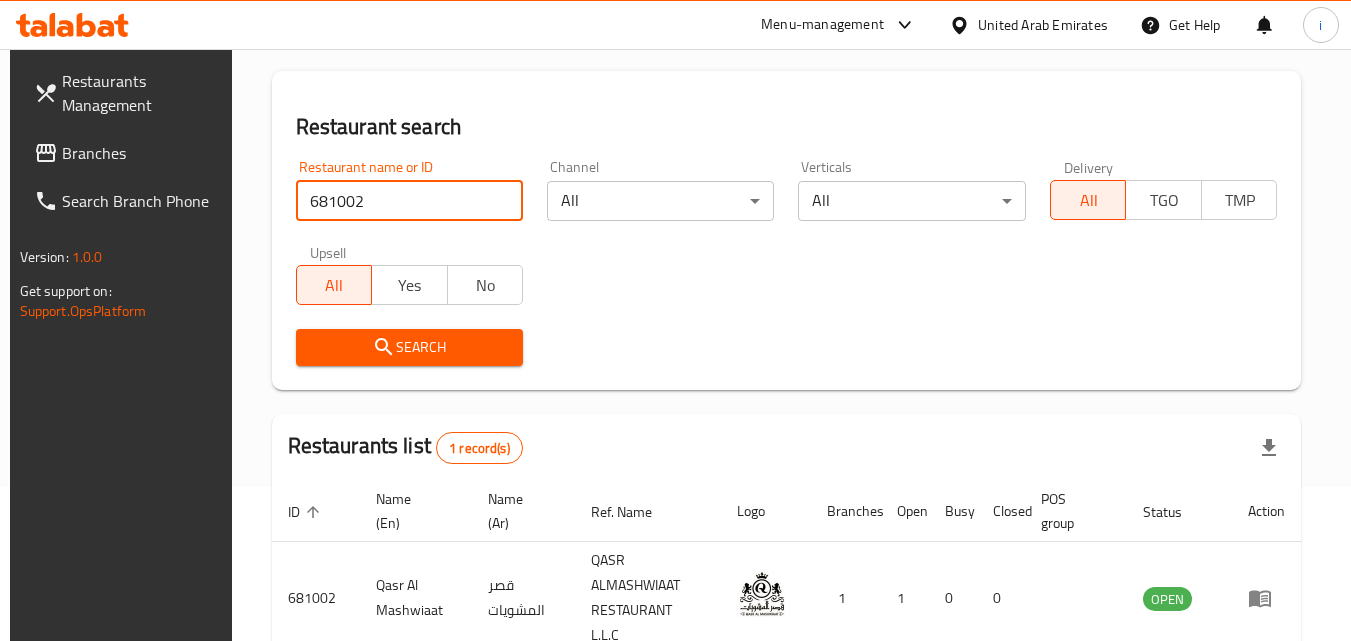 scroll, scrollTop: 251, scrollLeft: 0, axis: vertical 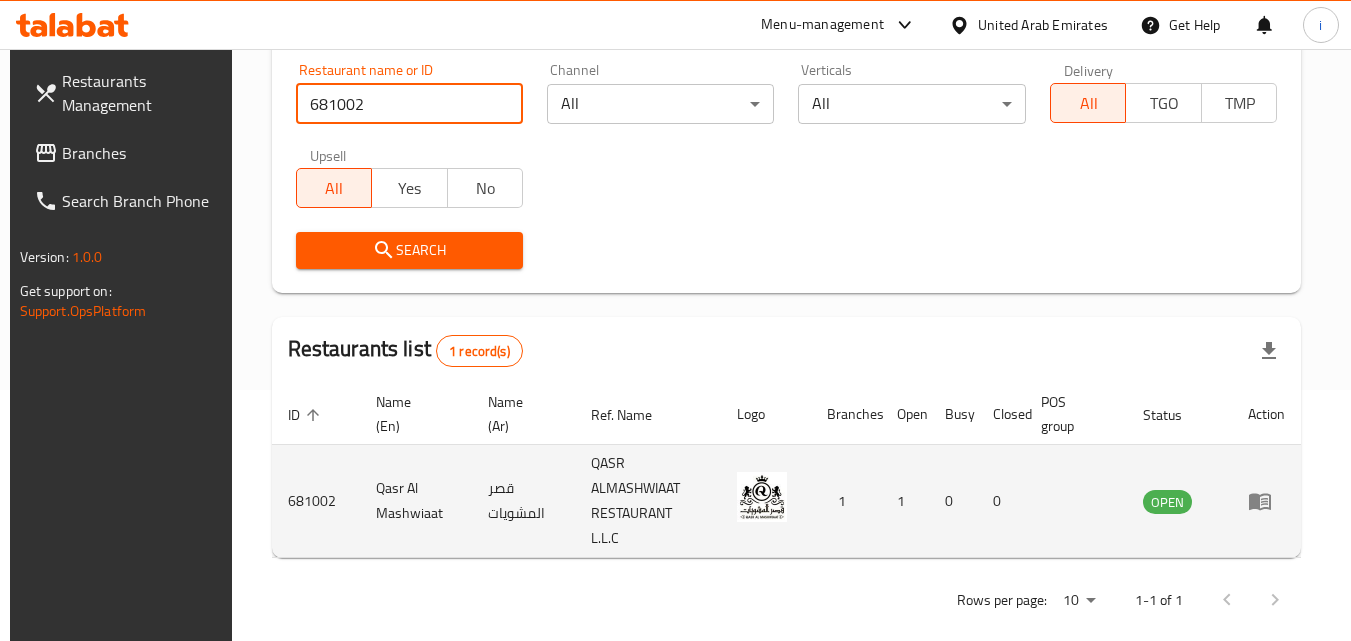 click 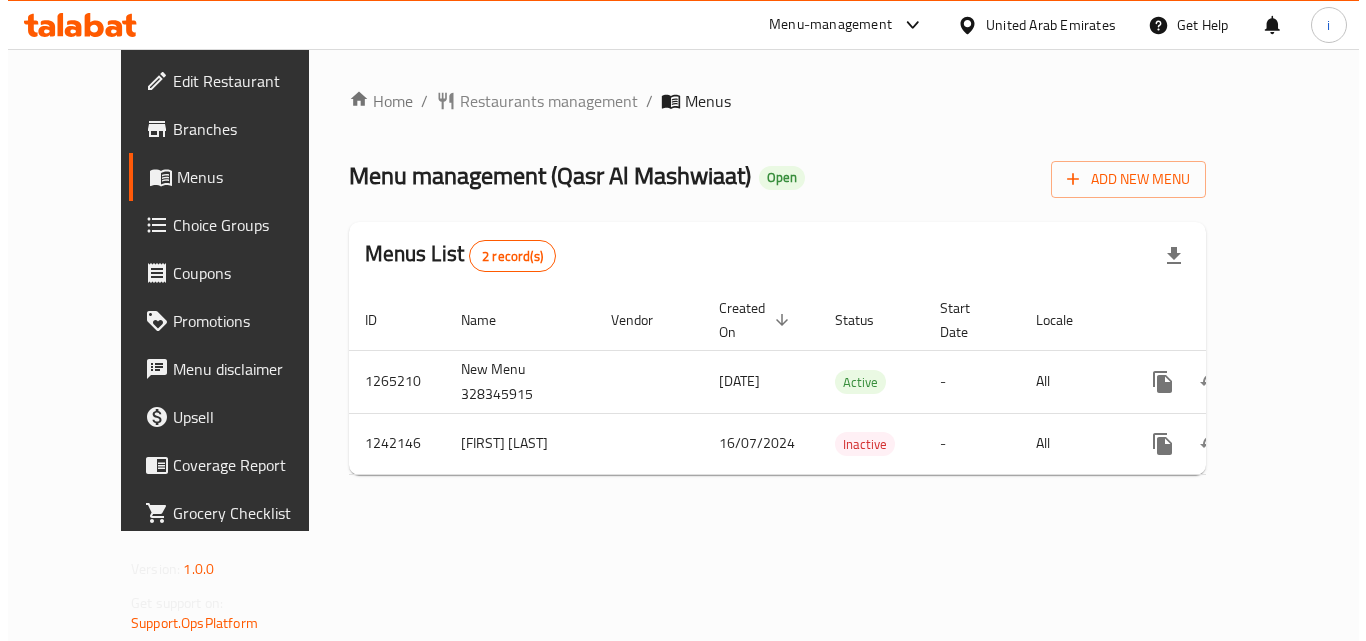 scroll, scrollTop: 0, scrollLeft: 0, axis: both 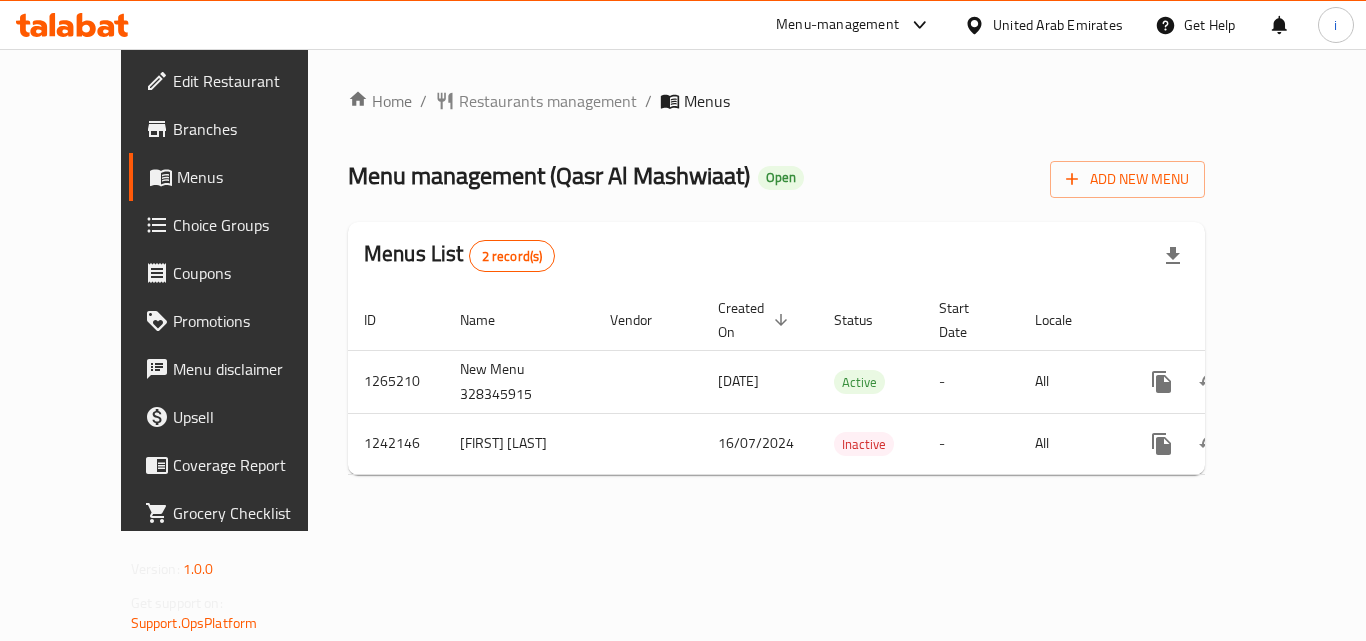 click on "United Arab Emirates" at bounding box center [1058, 25] 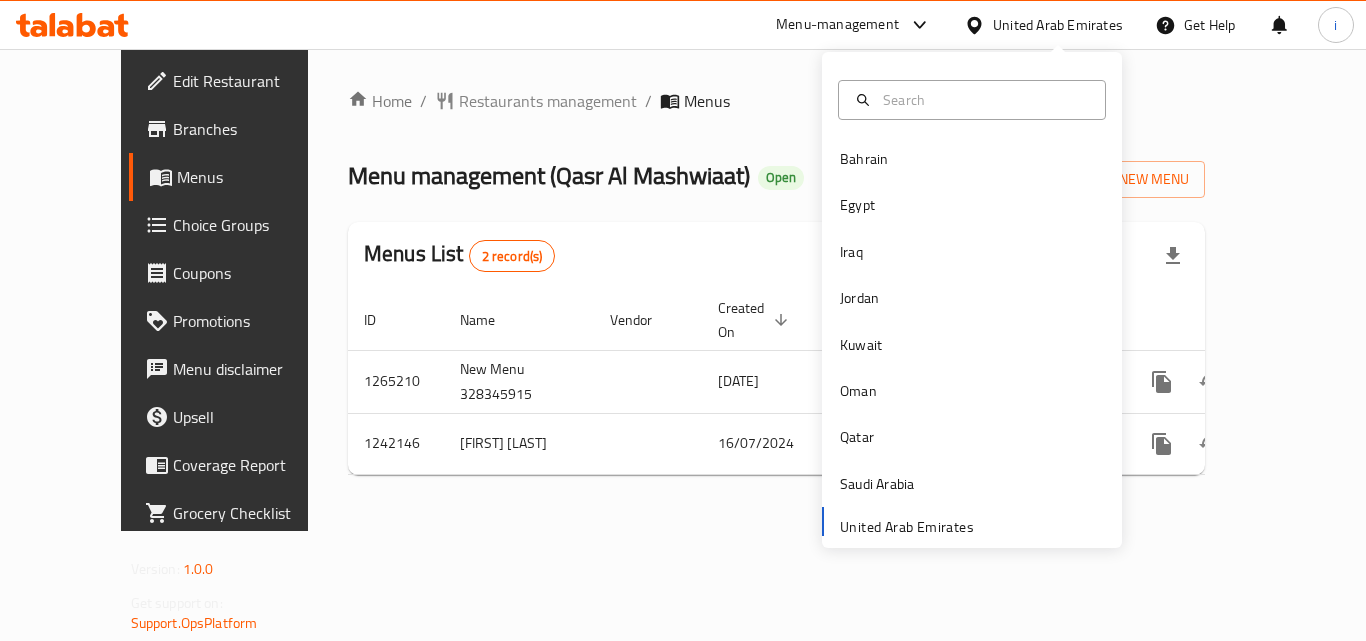 click on "Menu-management" at bounding box center [837, 25] 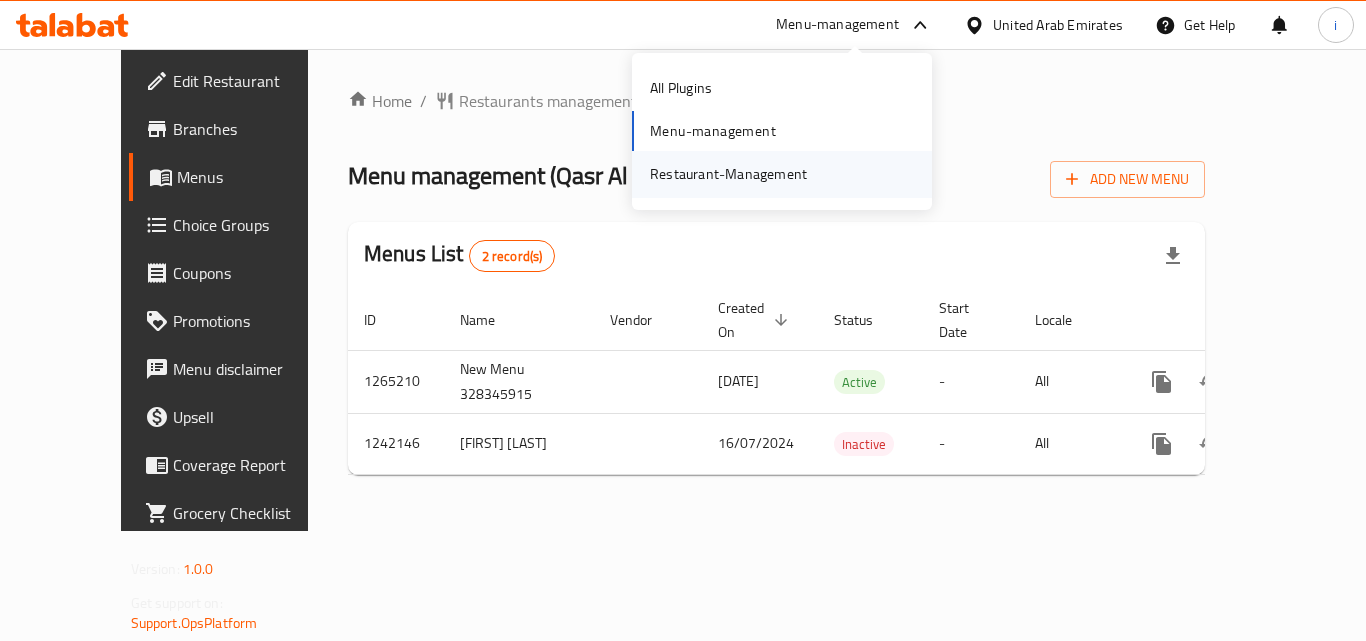 click on "Restaurant-Management" at bounding box center (728, 174) 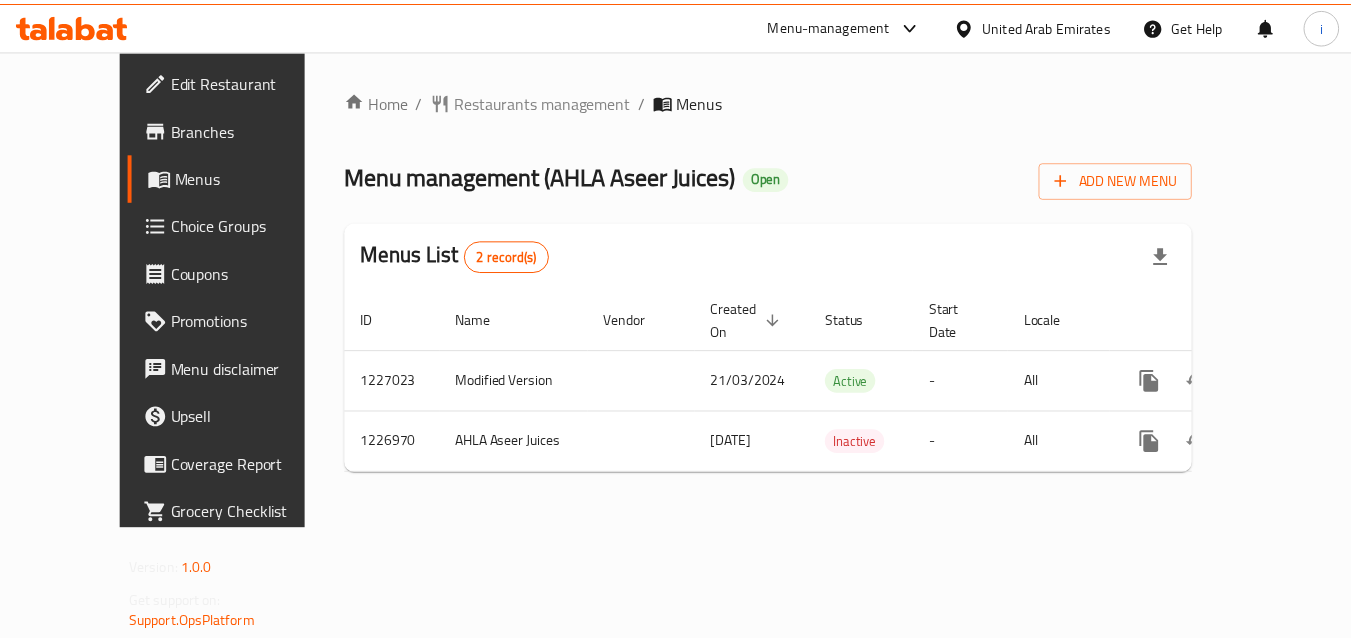 scroll, scrollTop: 0, scrollLeft: 0, axis: both 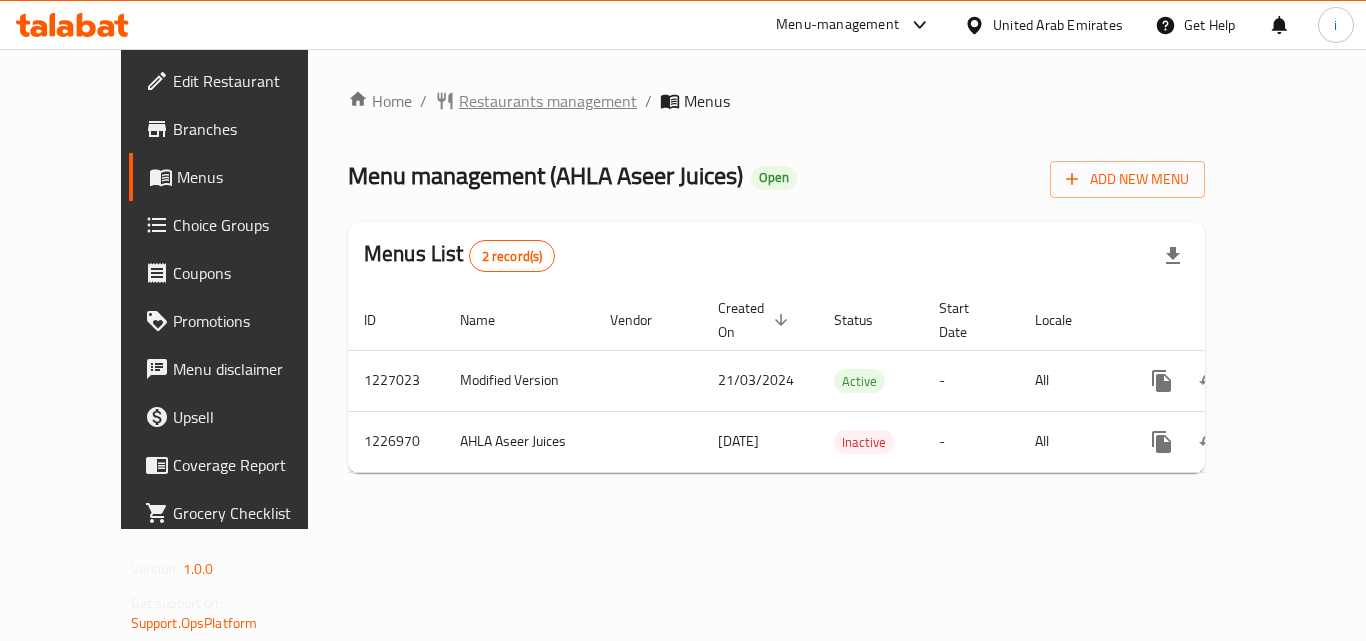 click on "Restaurants management" at bounding box center (548, 101) 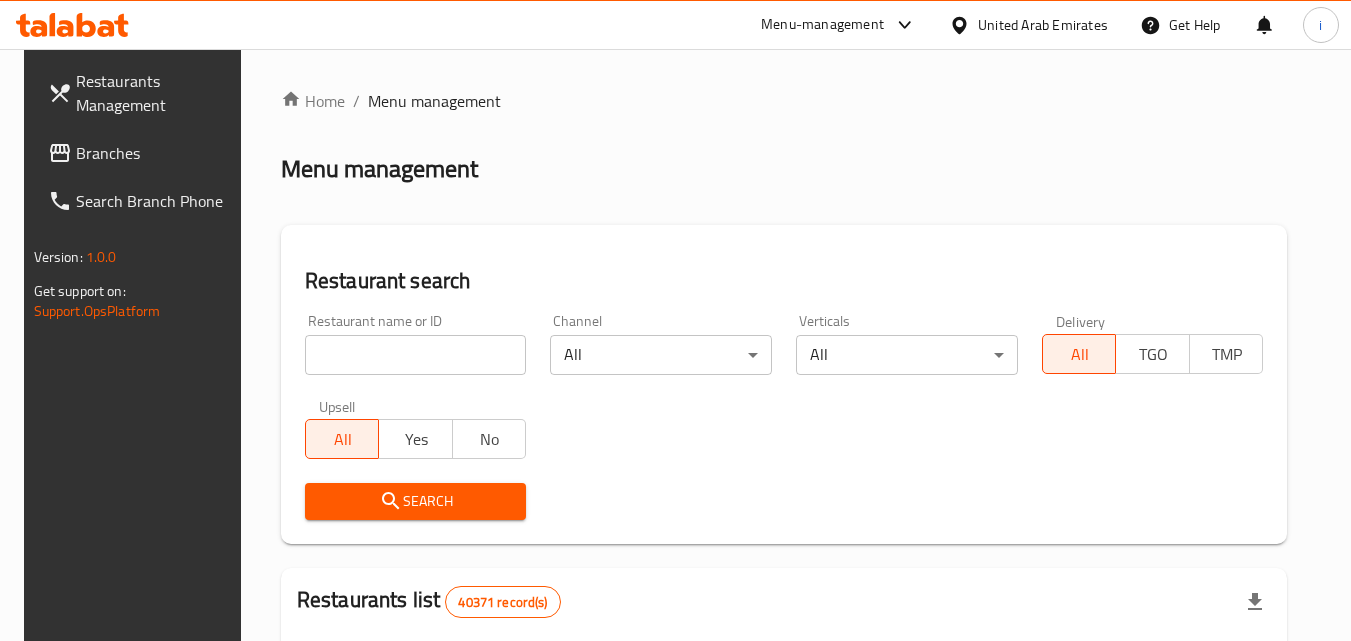 click at bounding box center [416, 355] 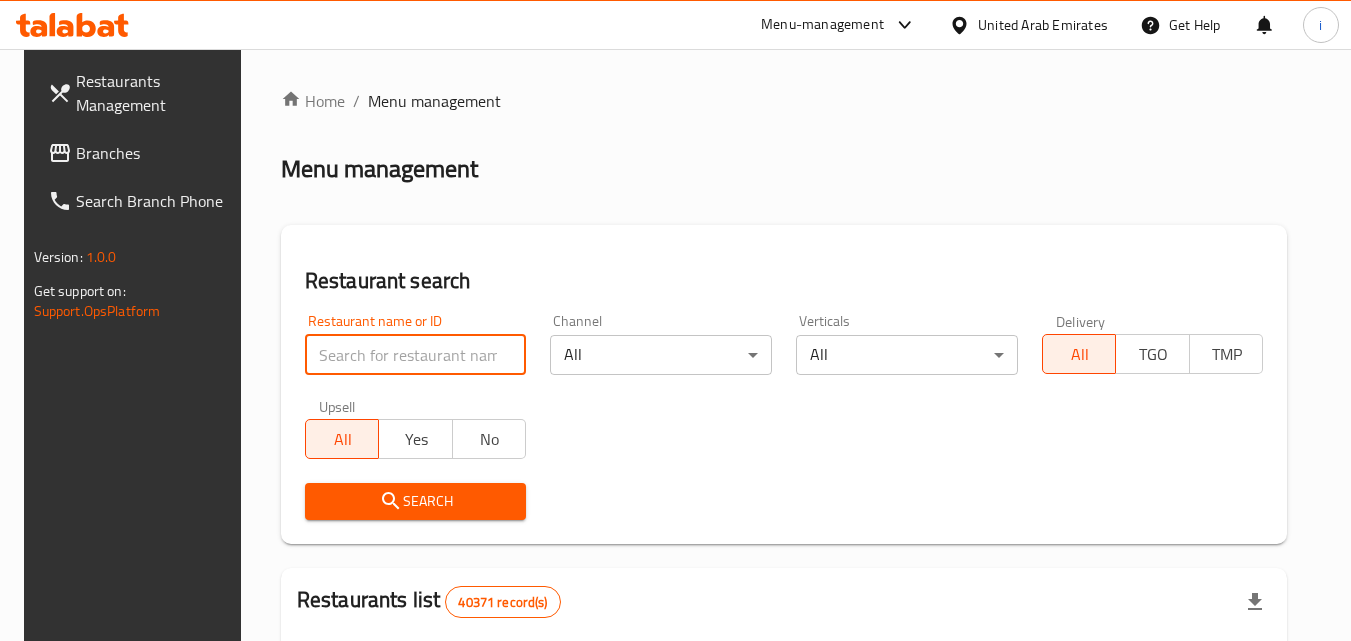 paste on "675530" 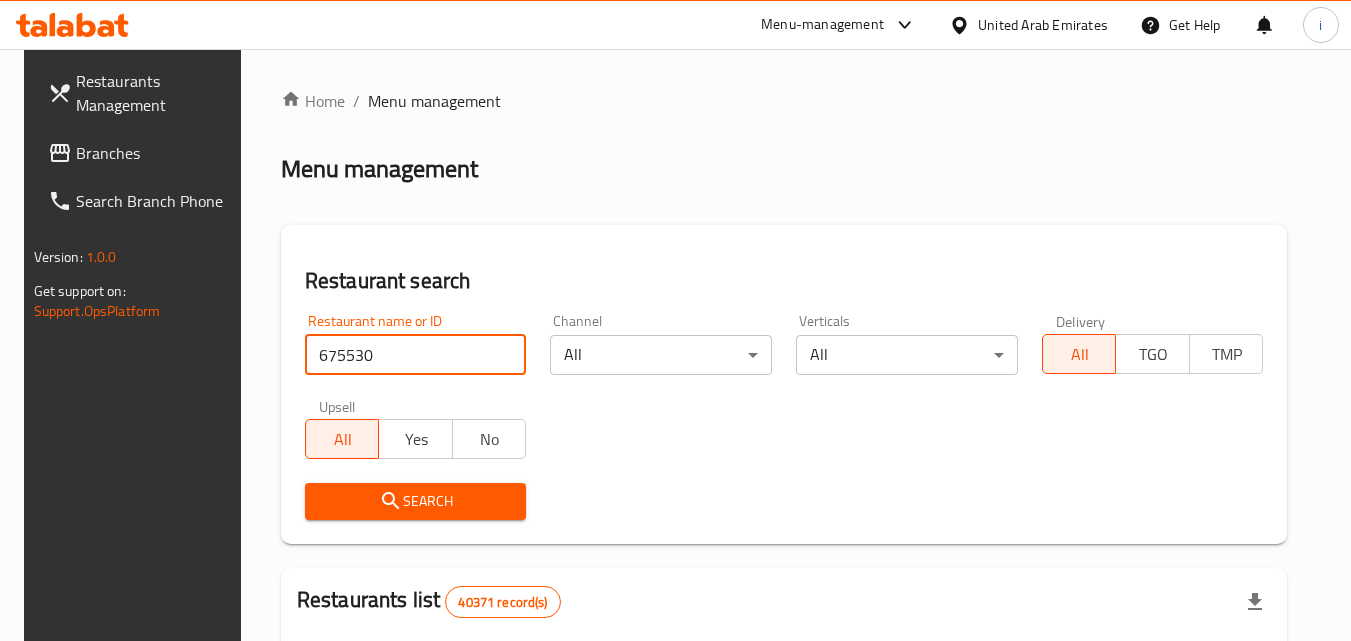 click on "675530" at bounding box center [416, 355] 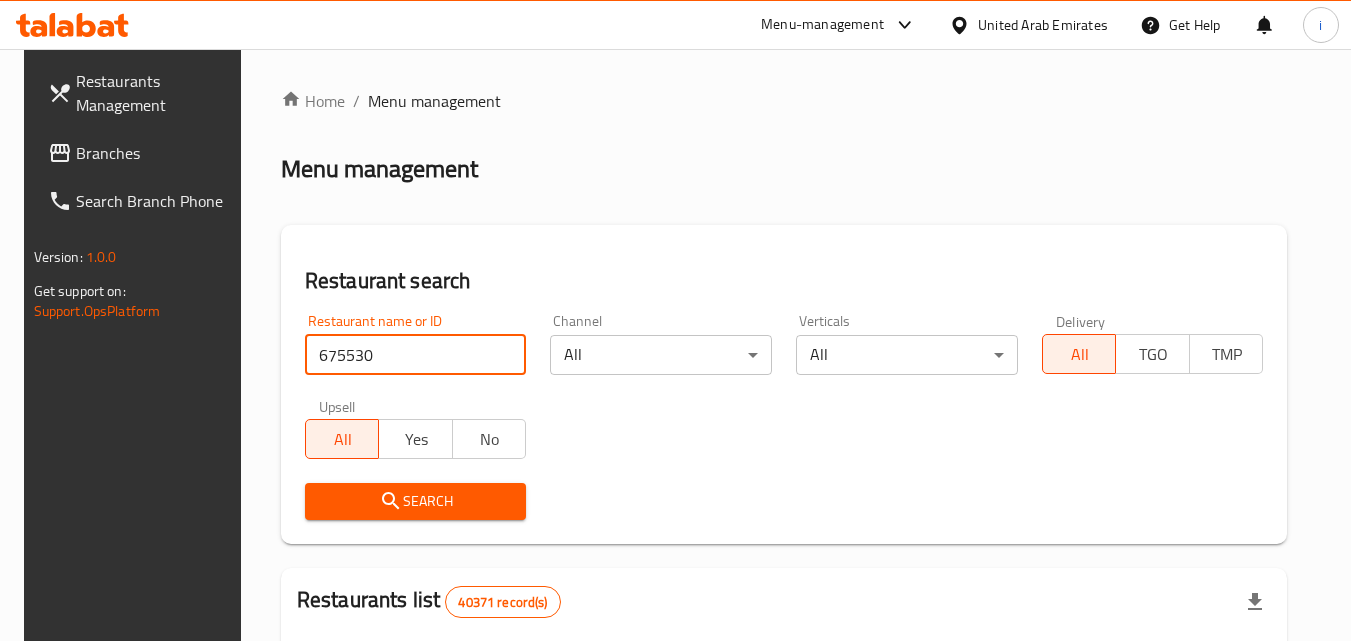 type on "675530" 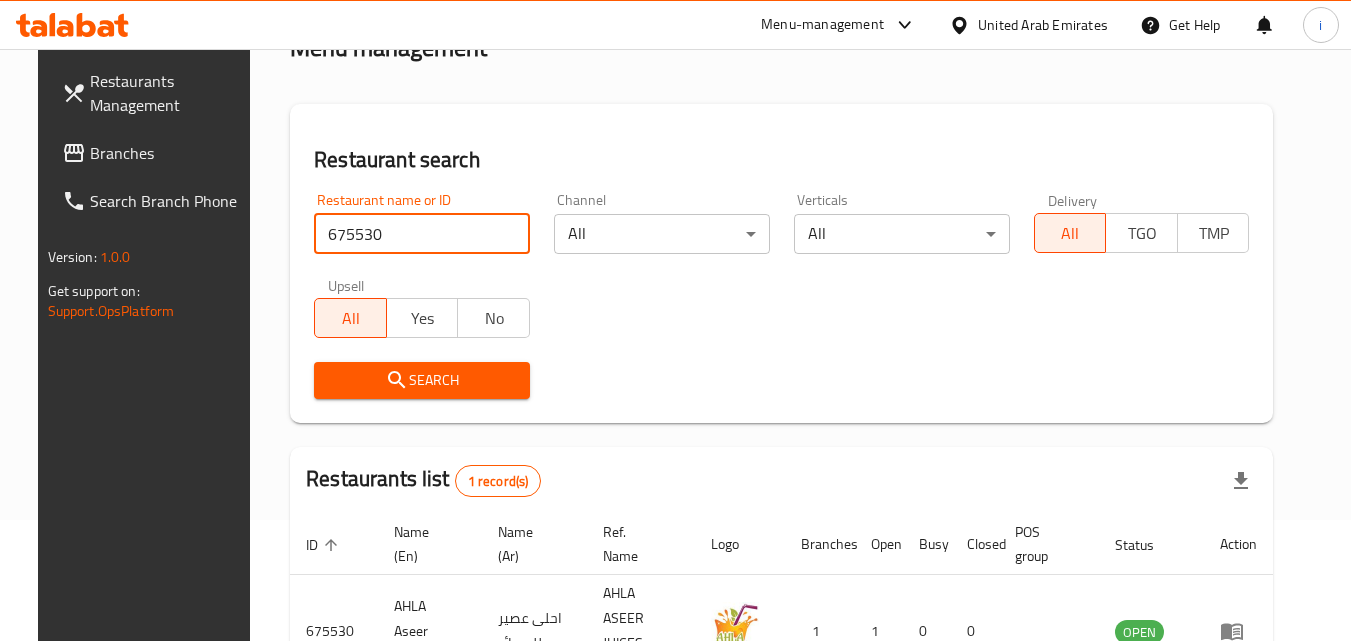 scroll, scrollTop: 234, scrollLeft: 0, axis: vertical 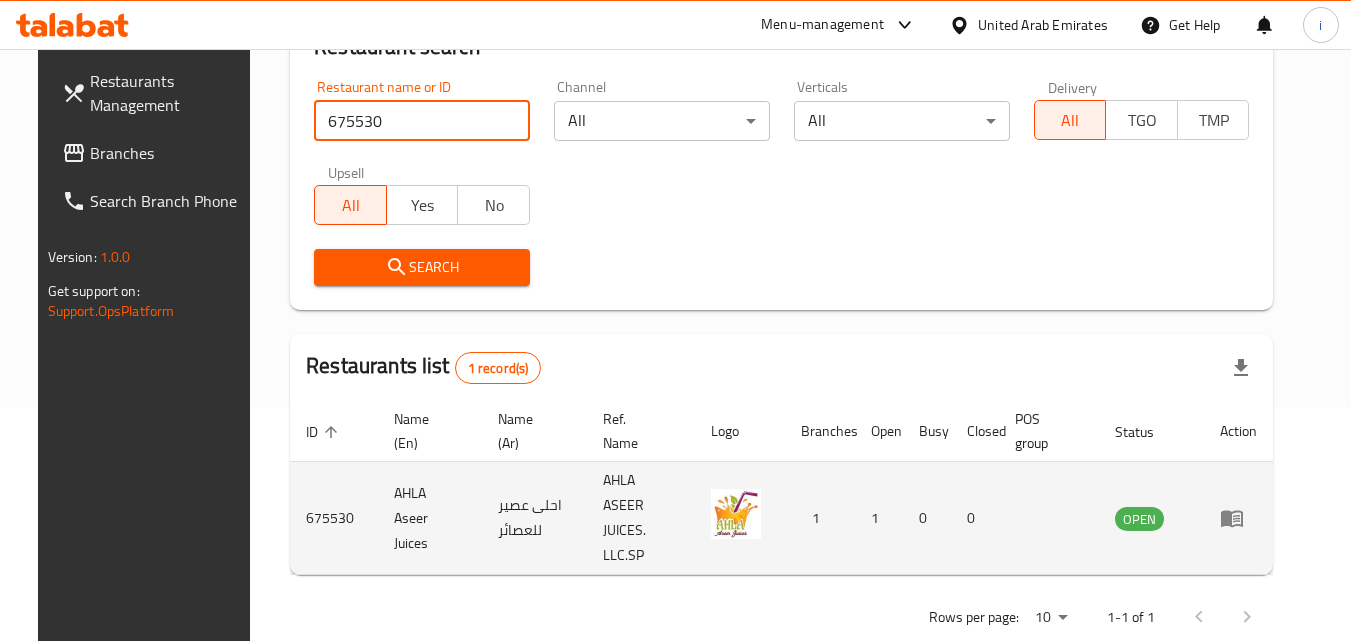 click 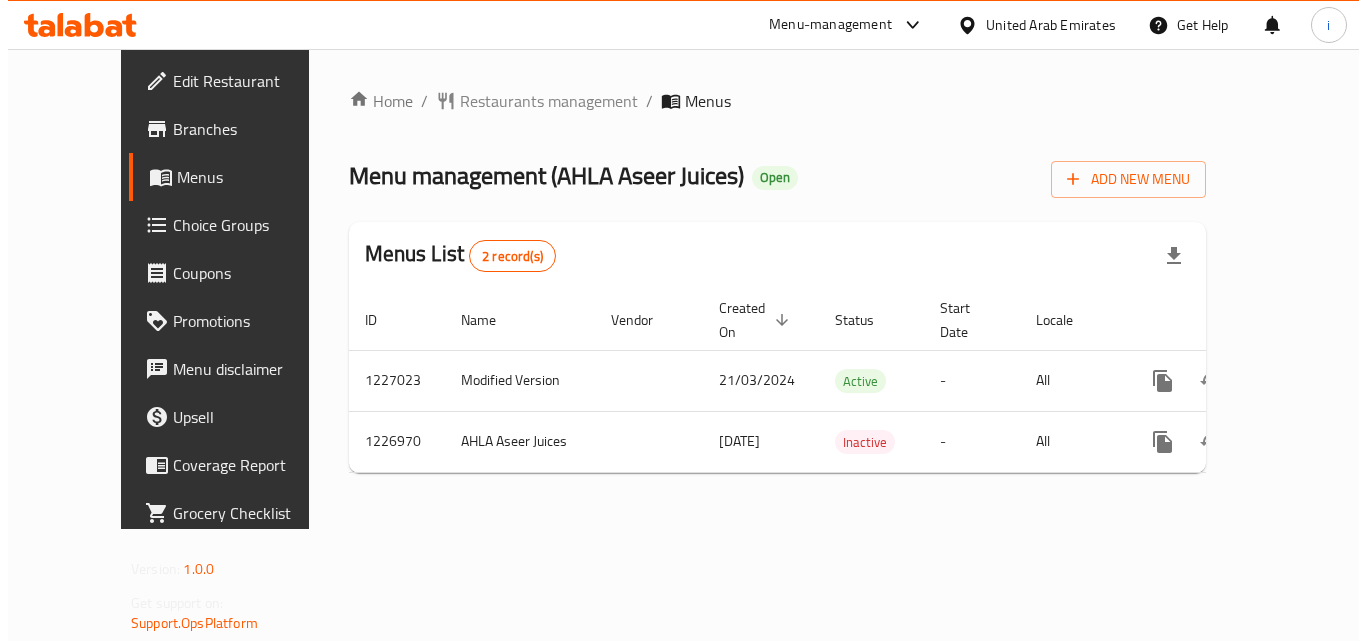 scroll, scrollTop: 0, scrollLeft: 0, axis: both 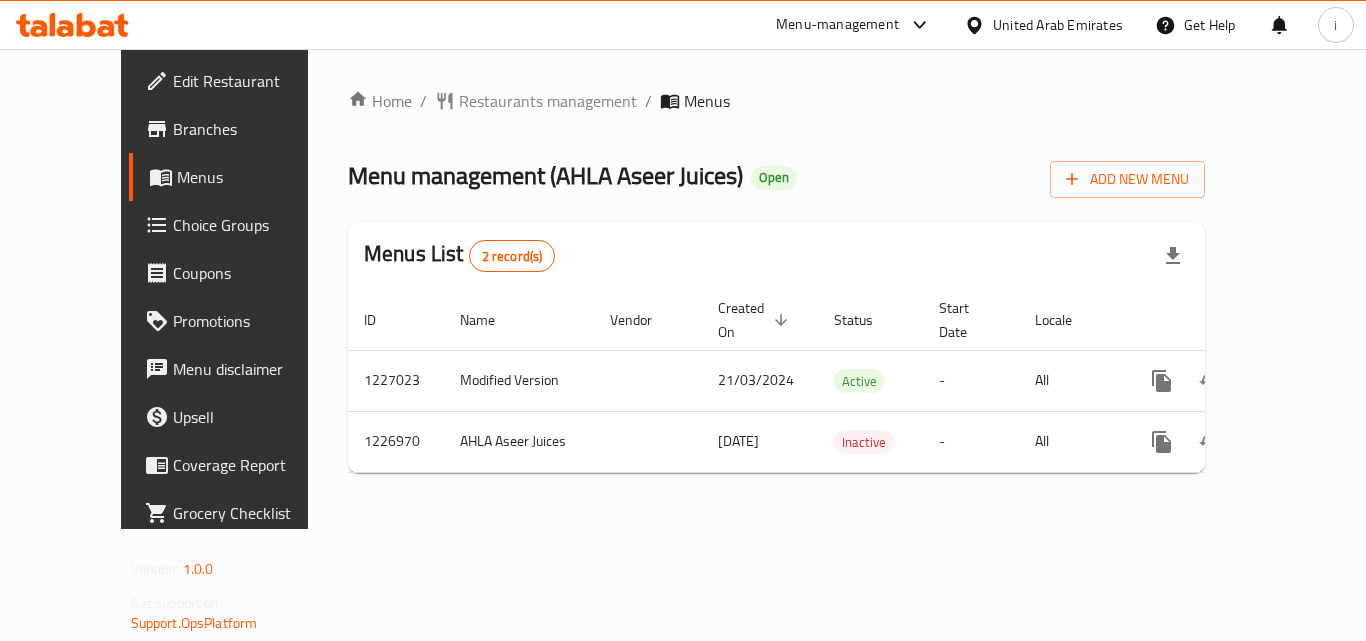 click on "Menu-management" at bounding box center [837, 25] 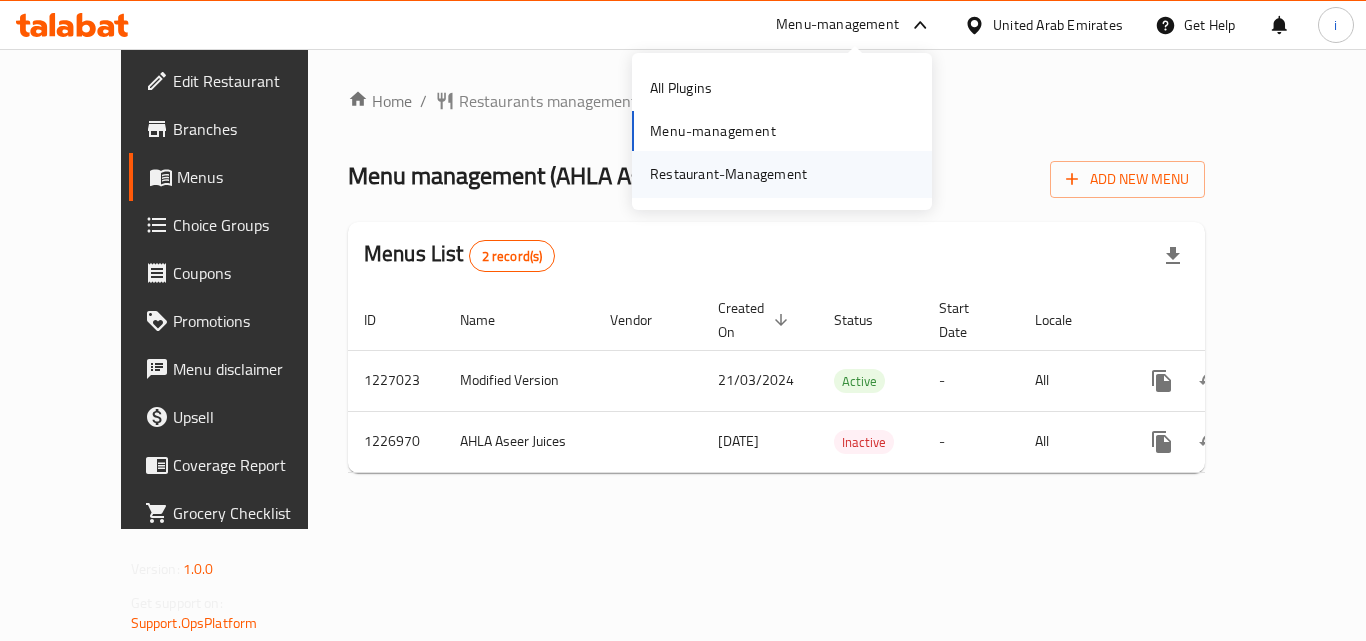 click on "Restaurant-Management" at bounding box center (728, 174) 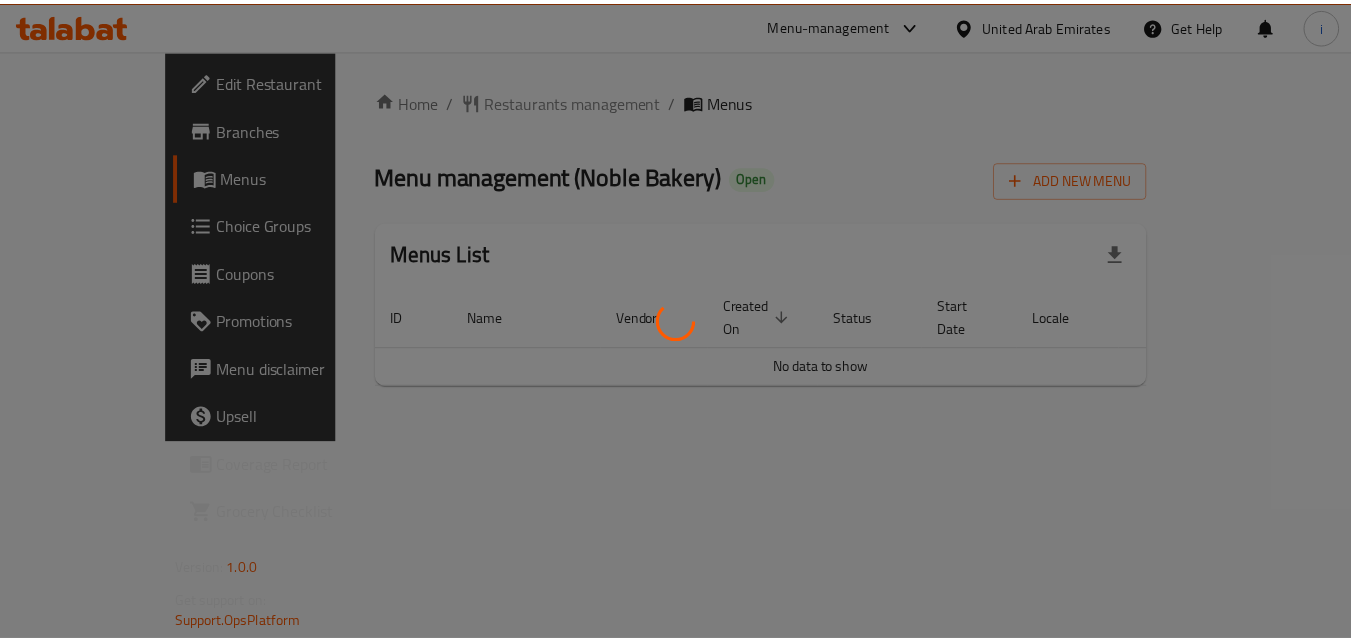 scroll, scrollTop: 0, scrollLeft: 0, axis: both 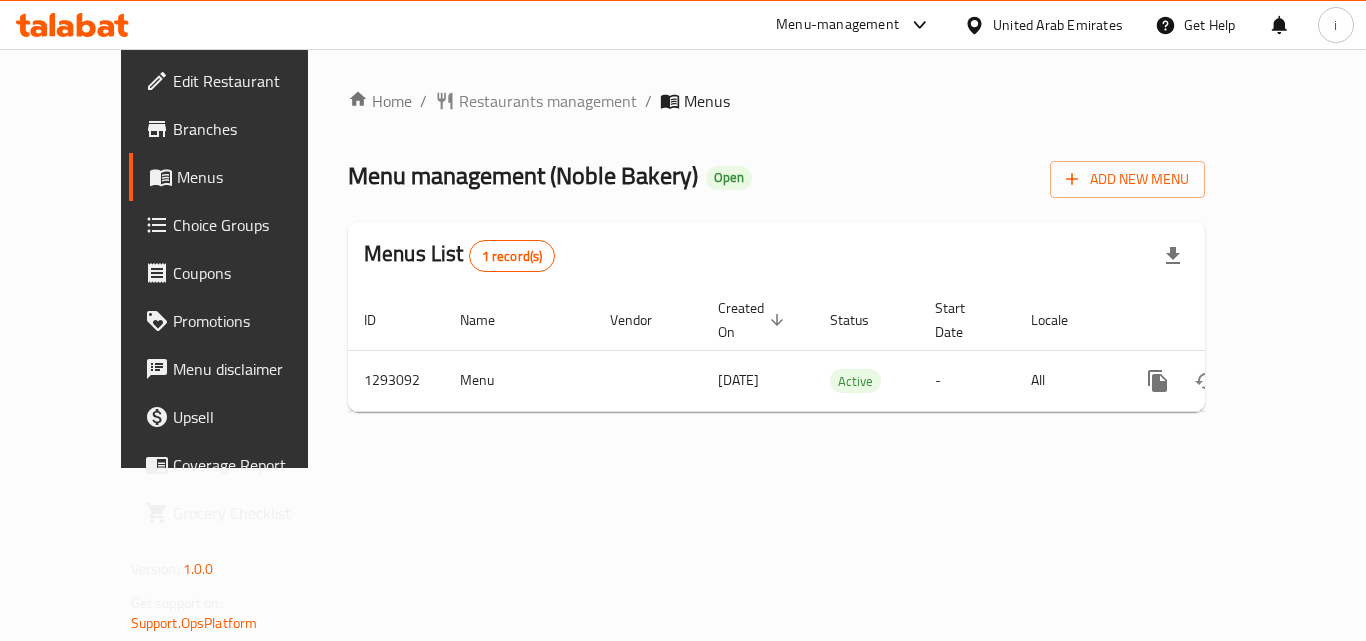 click on "United Arab Emirates" at bounding box center [1058, 25] 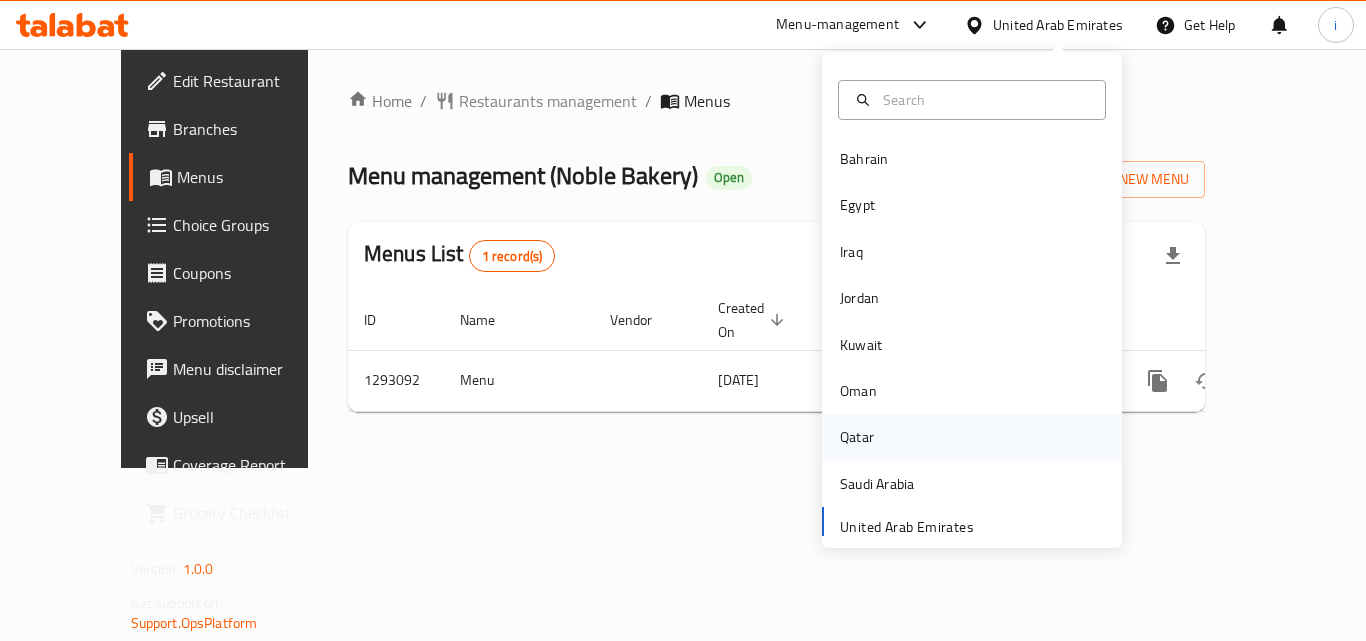 click on "Qatar" at bounding box center (857, 437) 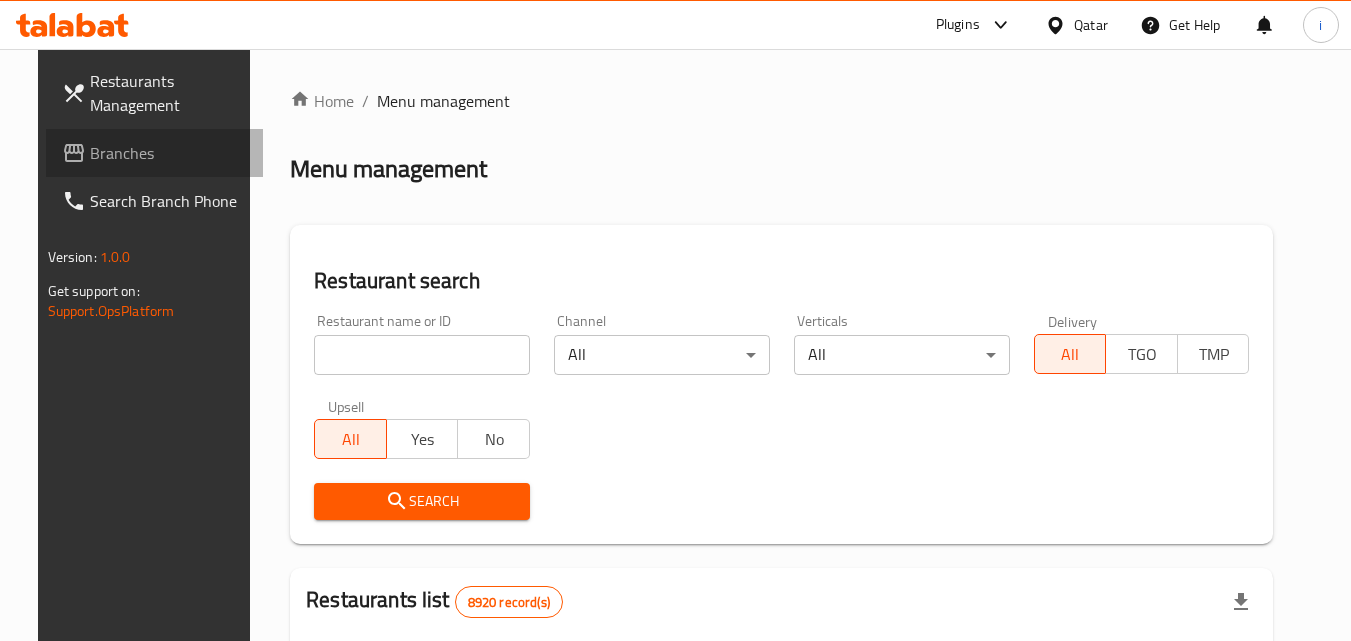 click on "Branches" at bounding box center (169, 153) 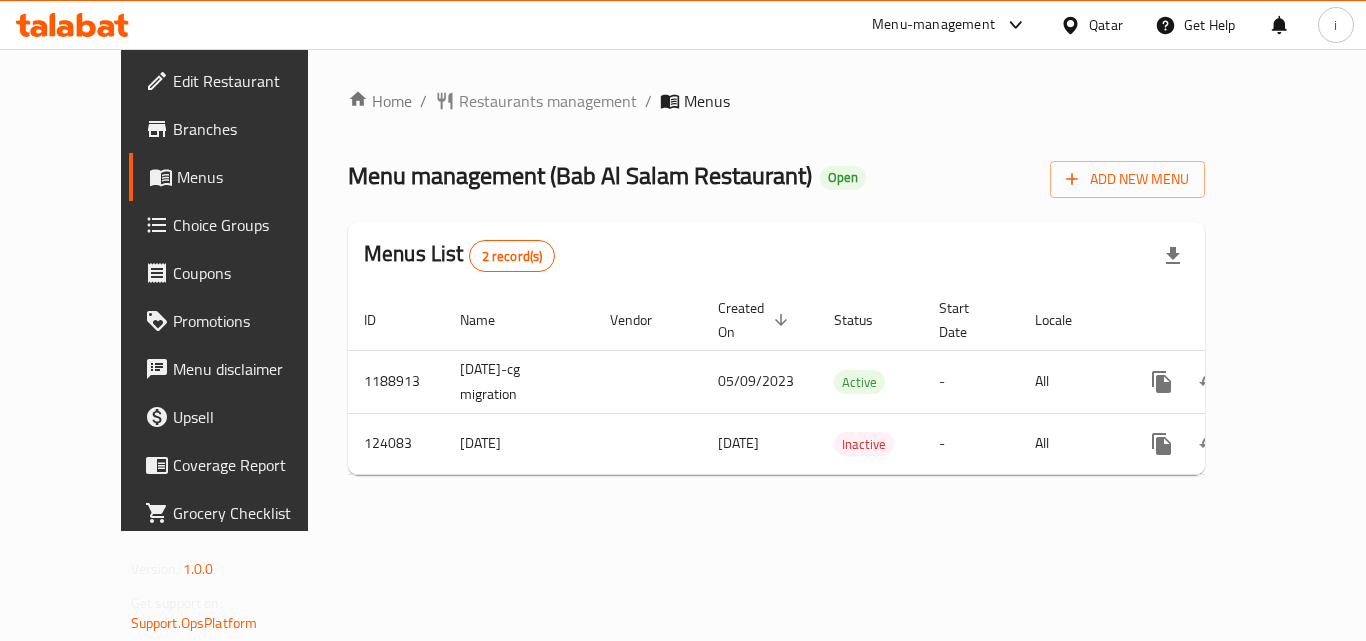 scroll, scrollTop: 0, scrollLeft: 0, axis: both 